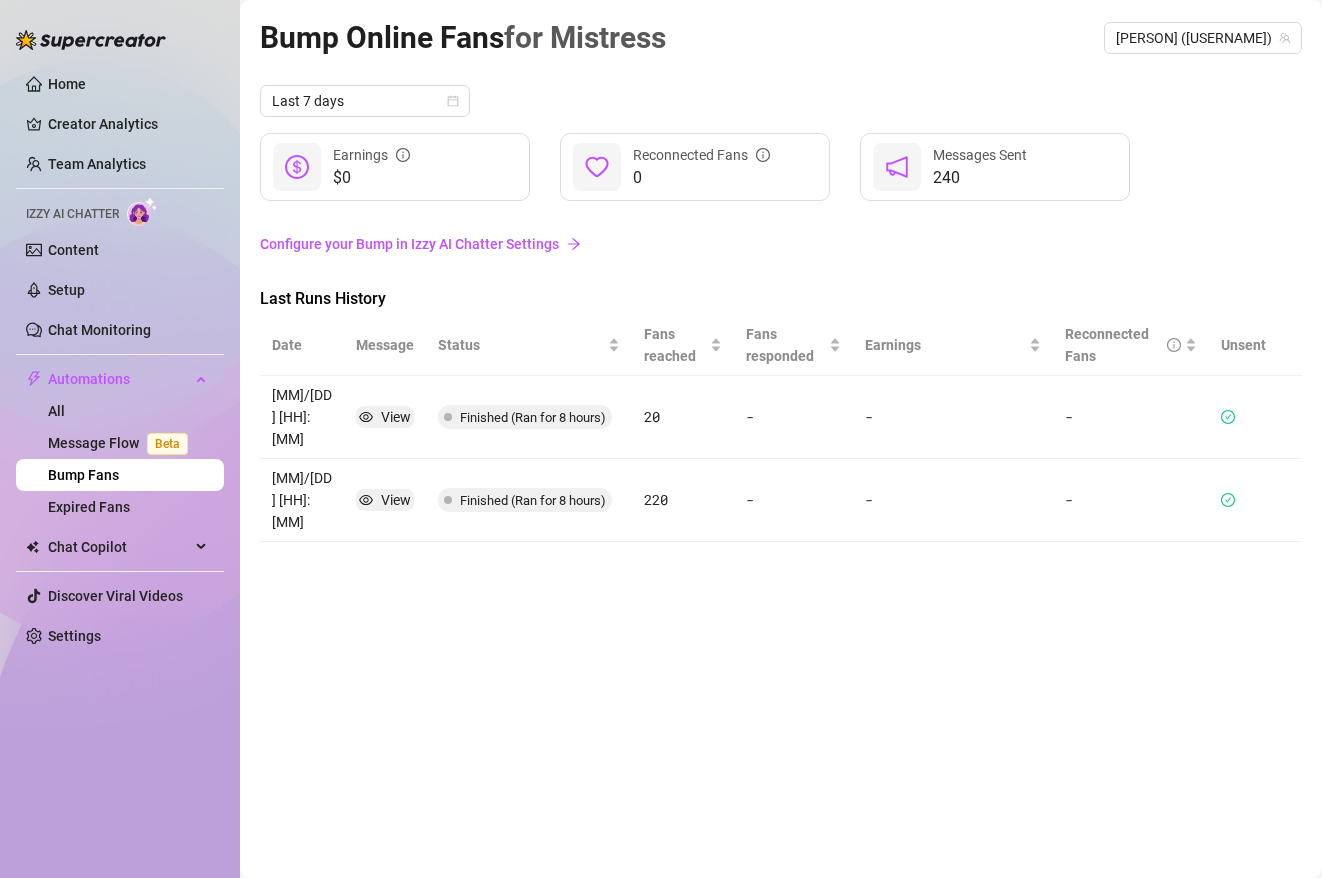 scroll, scrollTop: 0, scrollLeft: 0, axis: both 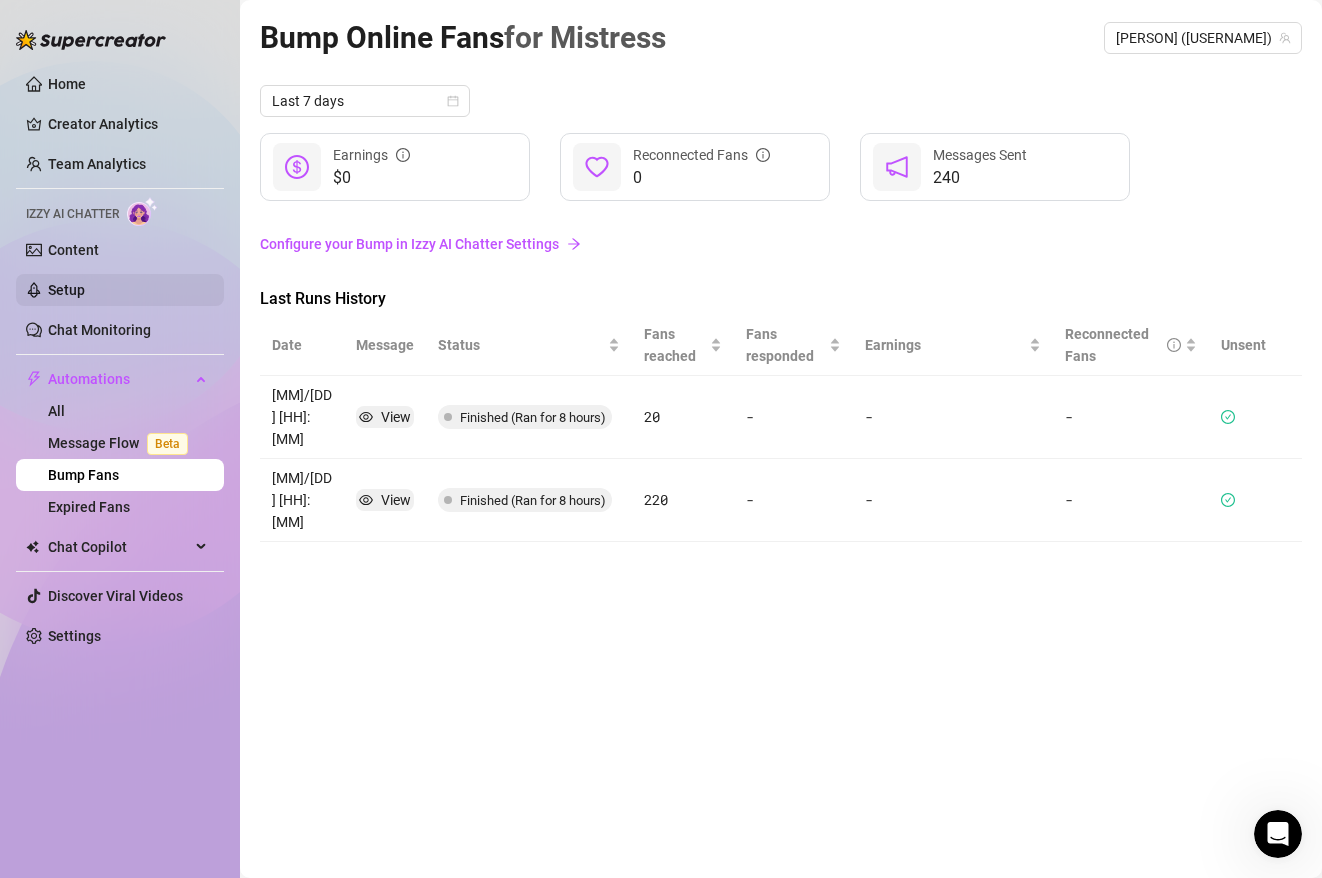 click on "Setup" at bounding box center [66, 290] 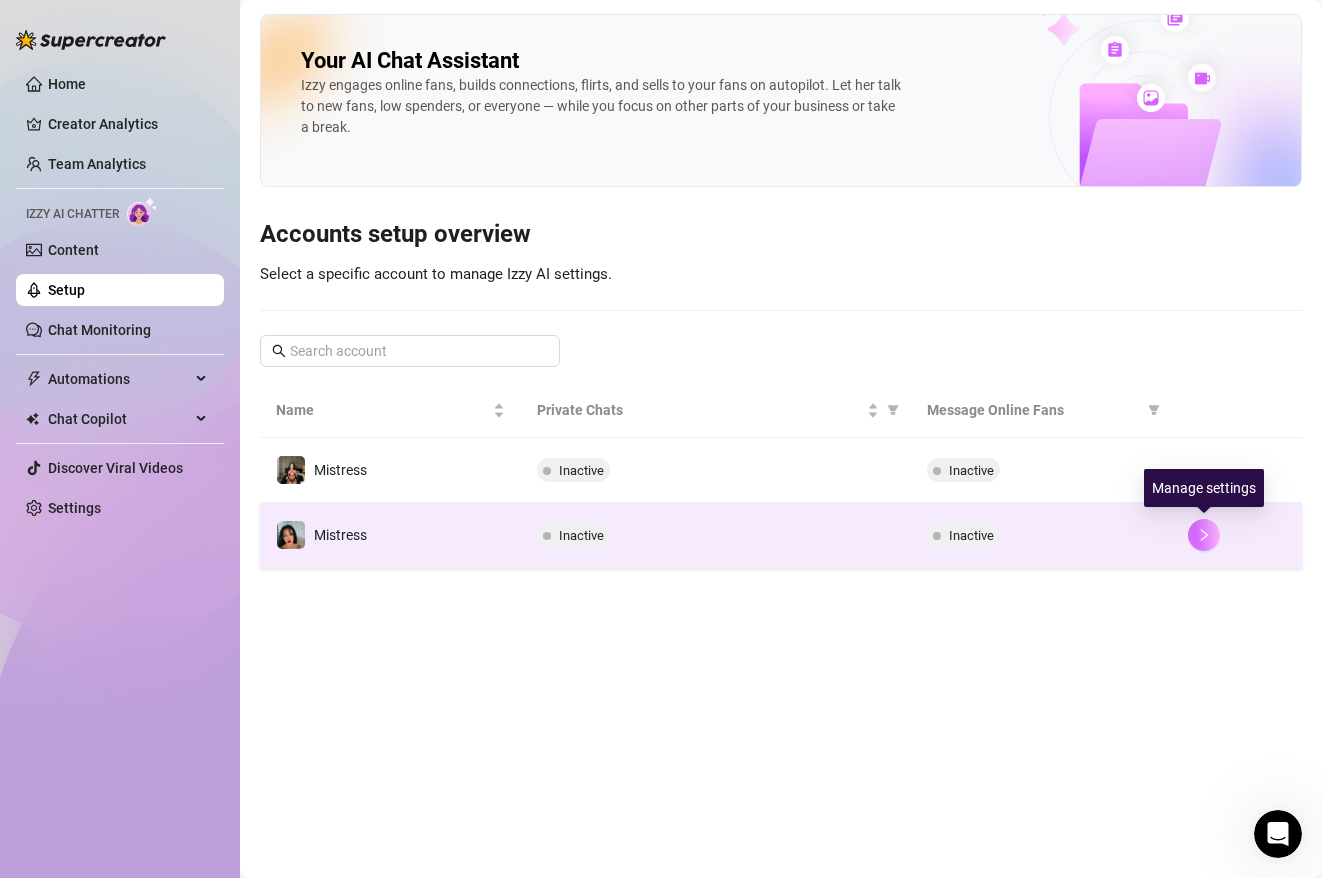 click 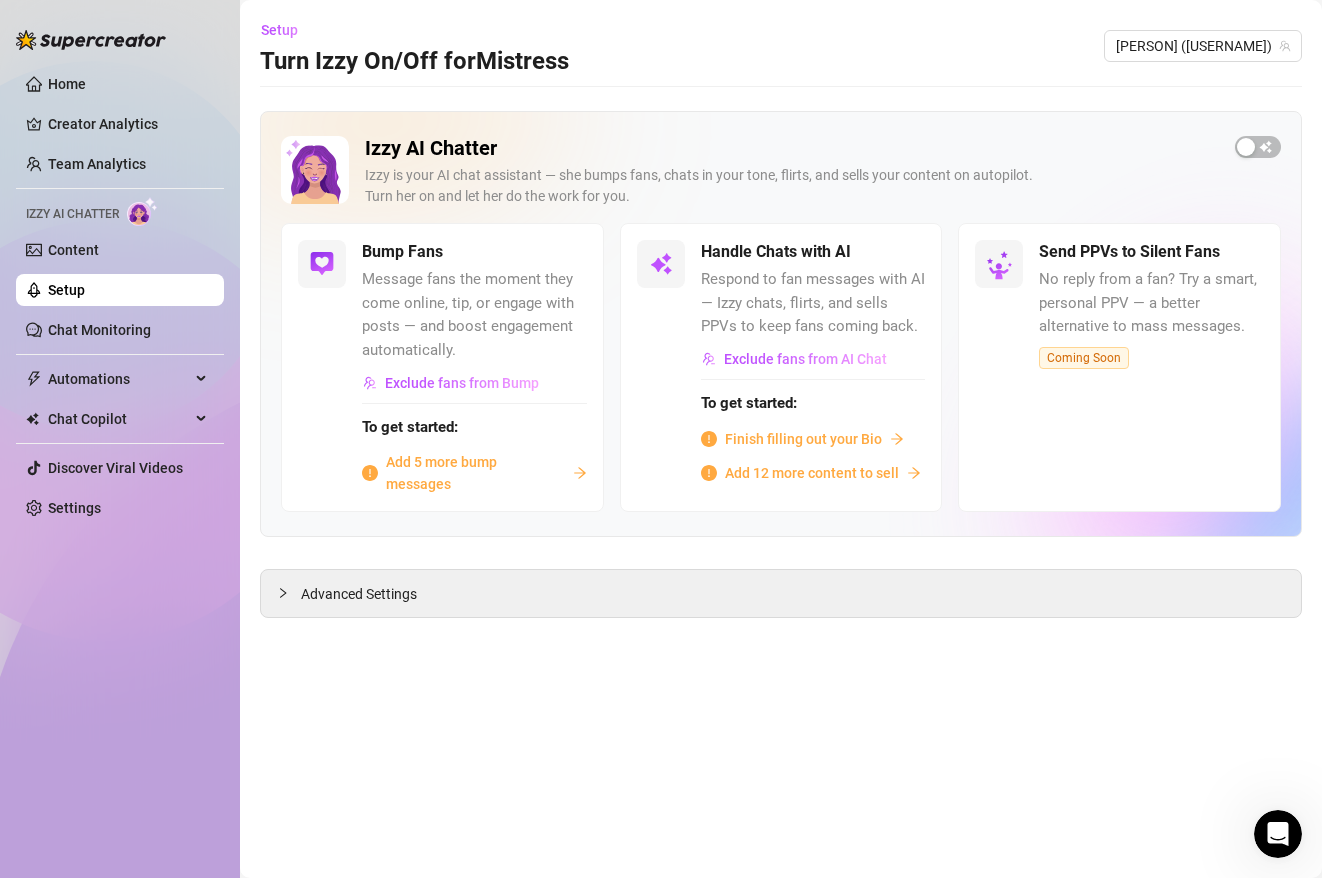 click on "Message fans the moment they come online, tip, or engage with posts — and boost engagement automatically." at bounding box center (474, 315) 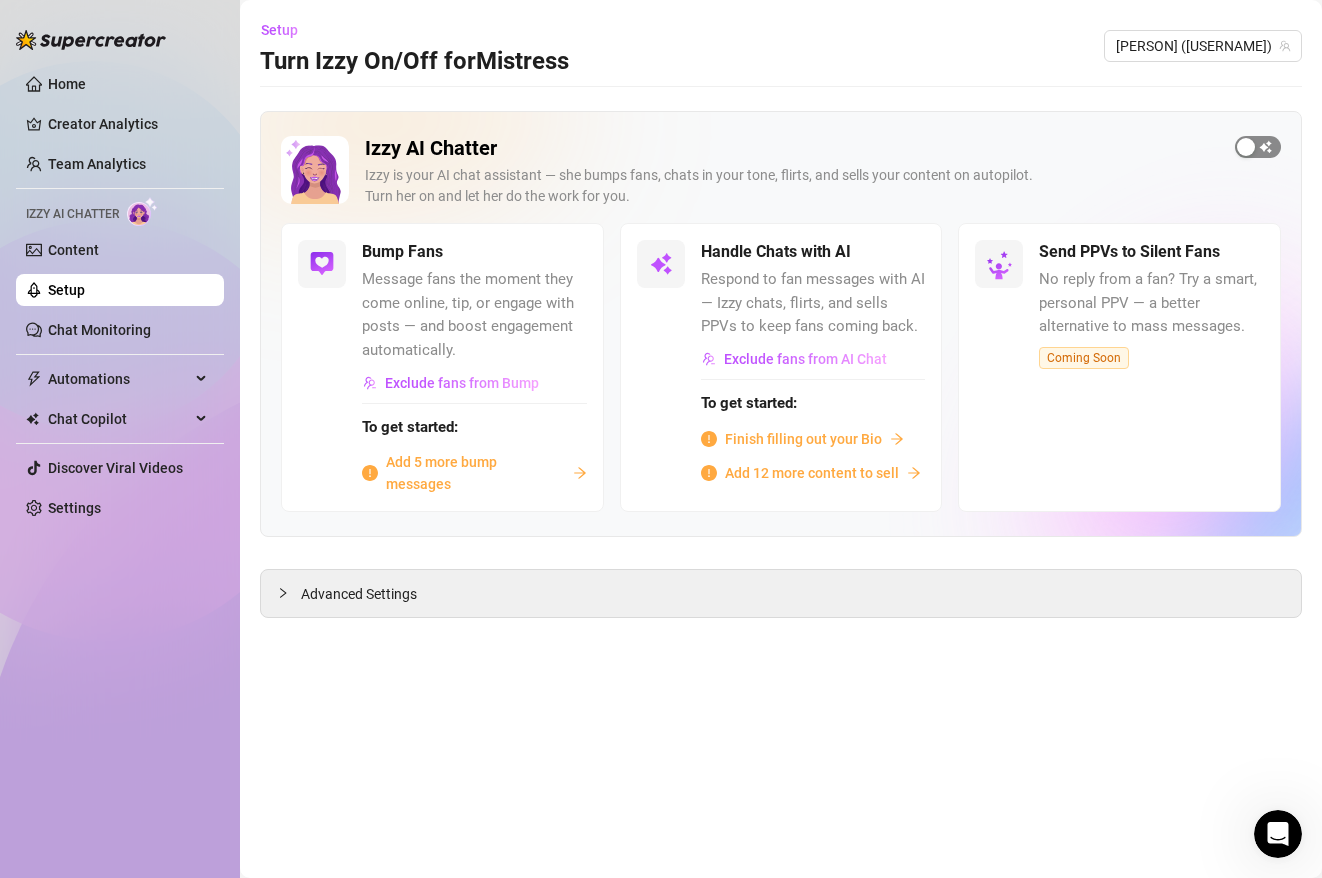 click at bounding box center [1258, 147] 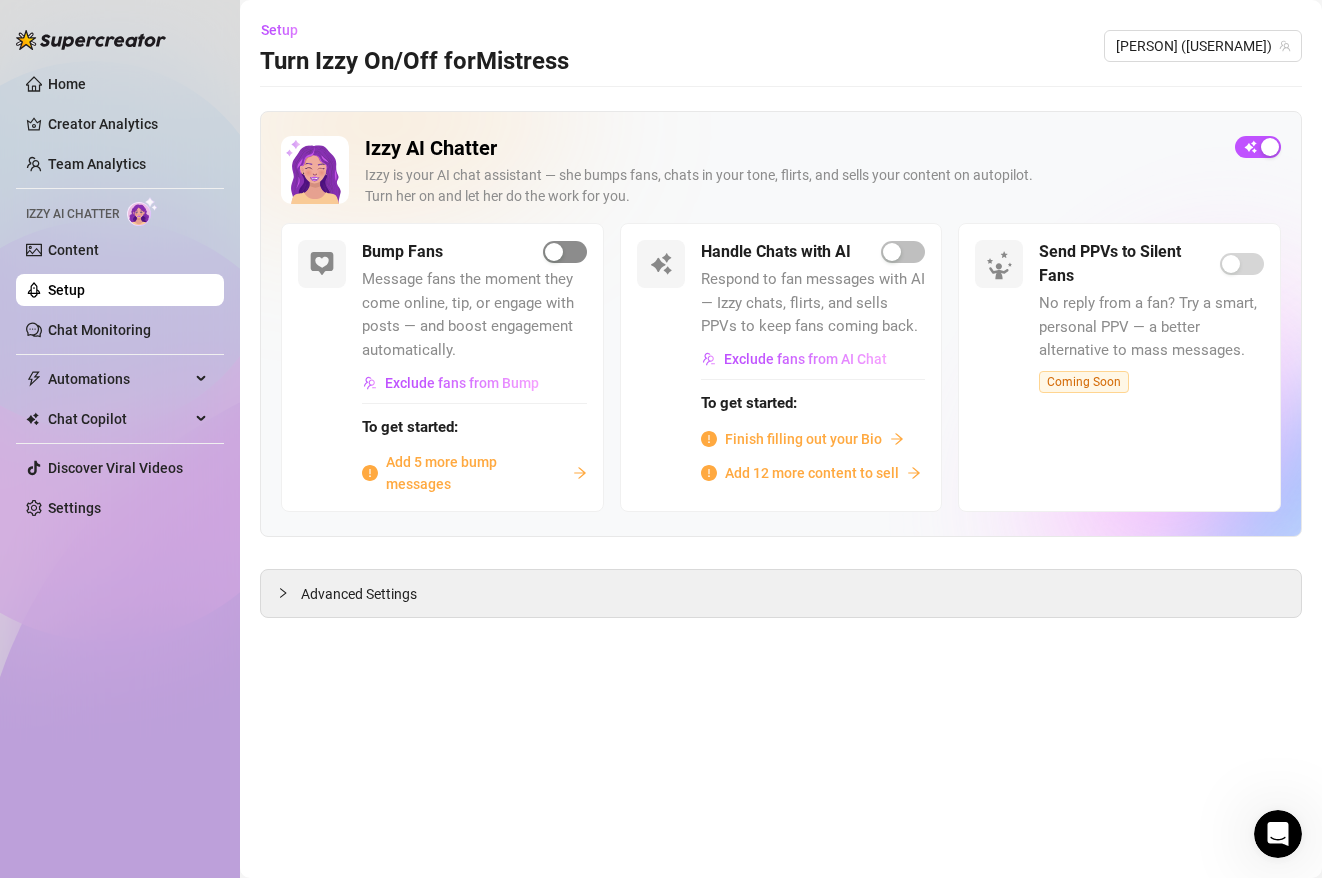 click at bounding box center [565, 252] 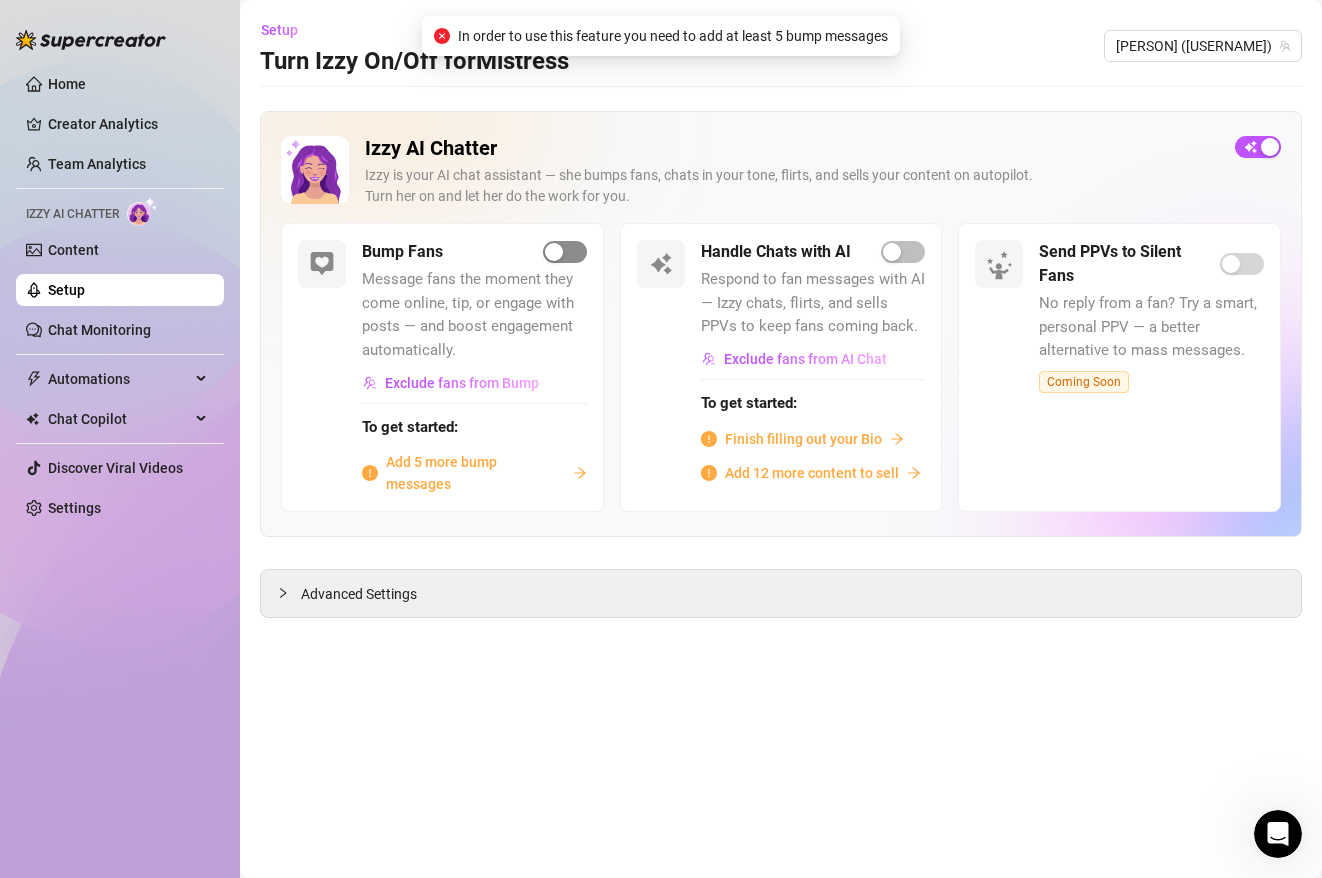 click at bounding box center [565, 252] 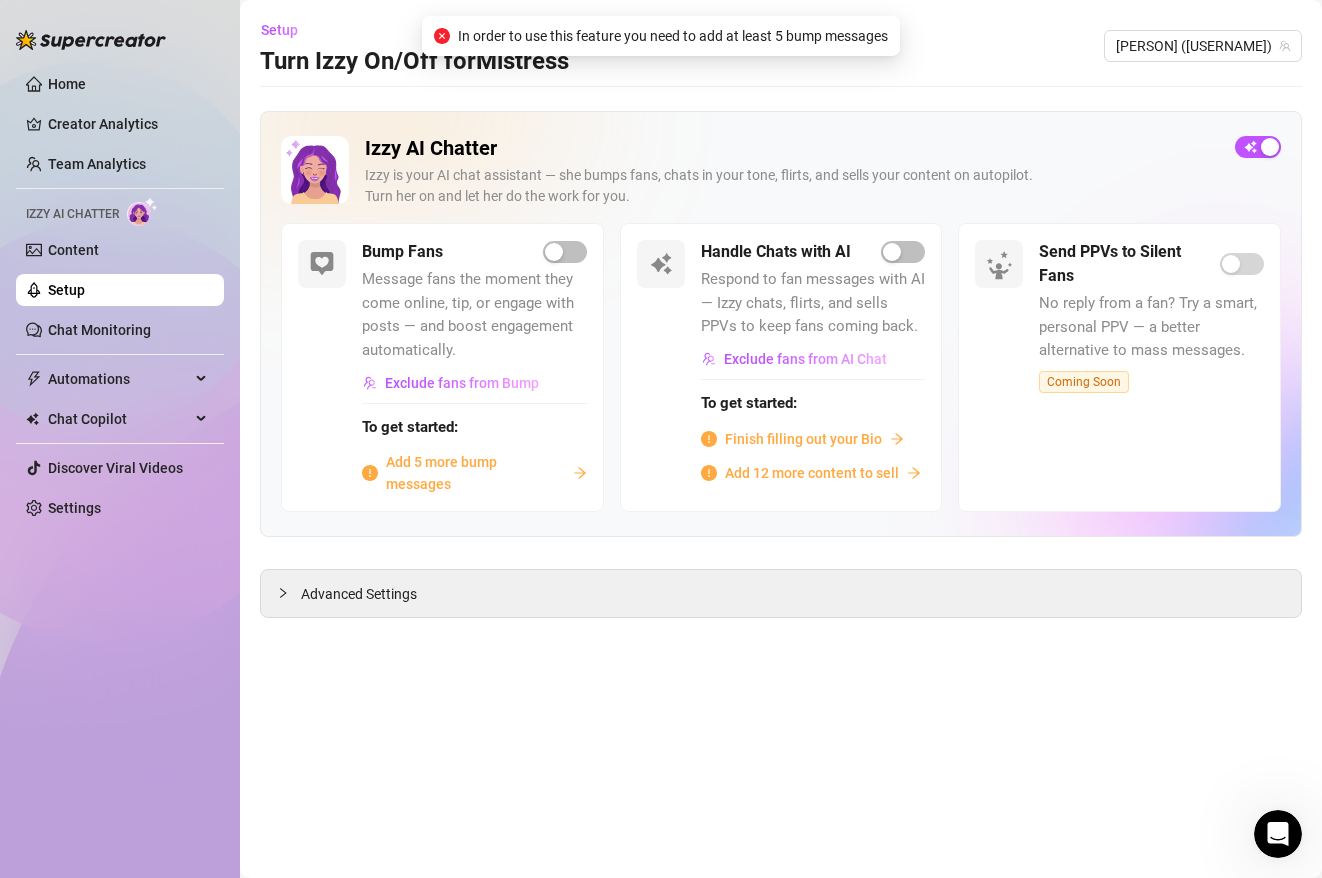 click on "Add 5 more bump messages" at bounding box center (475, 473) 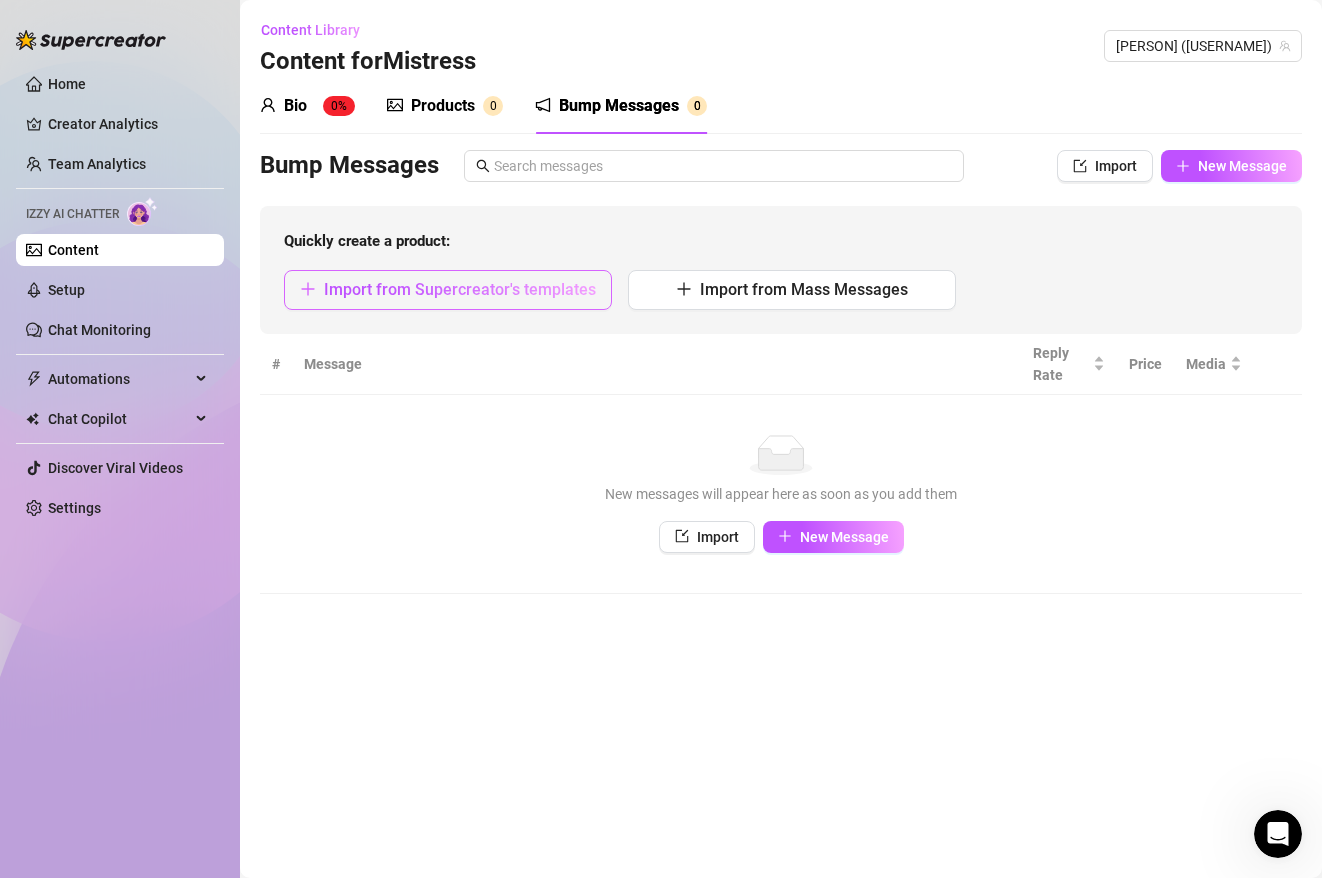 click on "Import from Supercreator's templates" at bounding box center (460, 289) 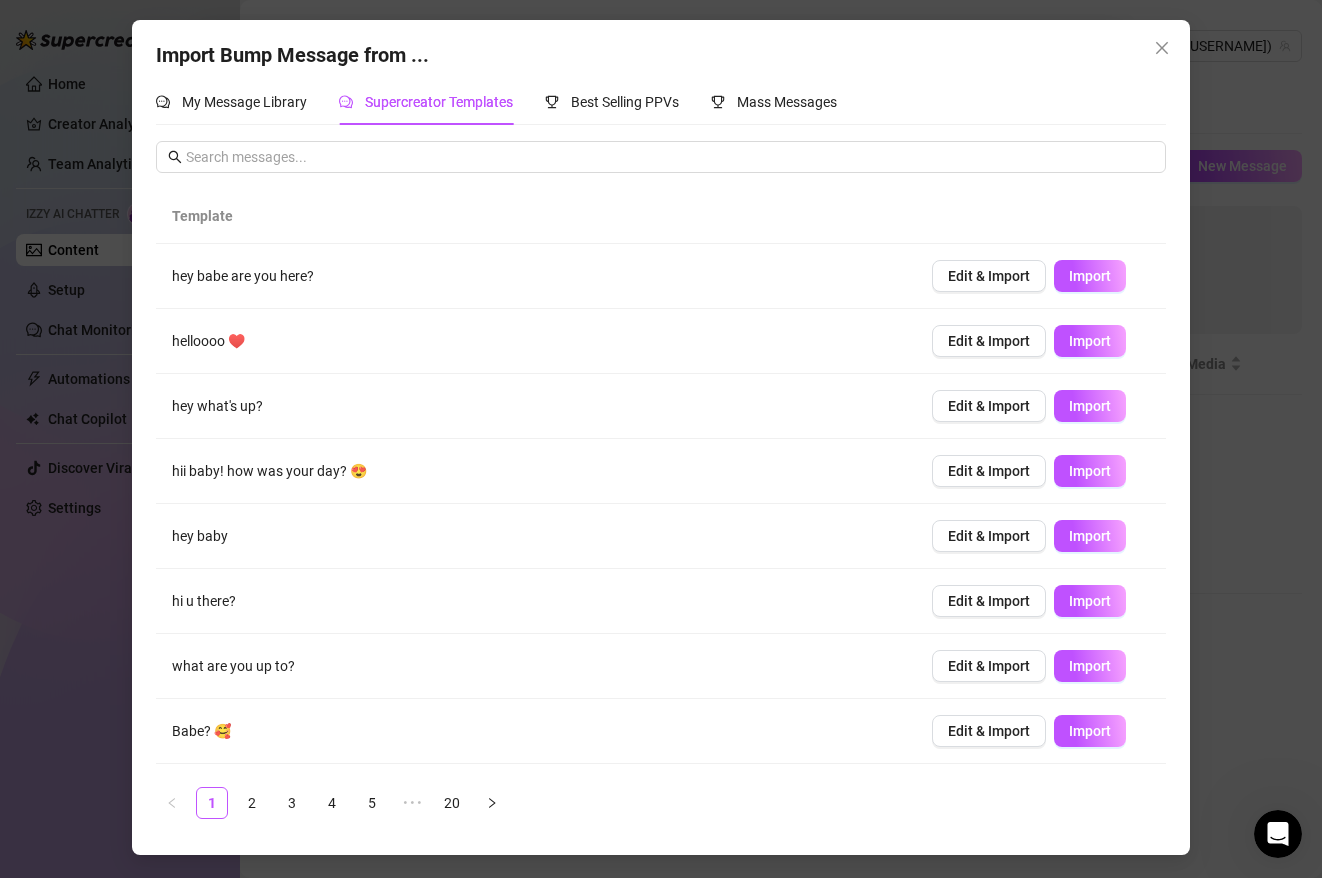 scroll, scrollTop: 123, scrollLeft: 0, axis: vertical 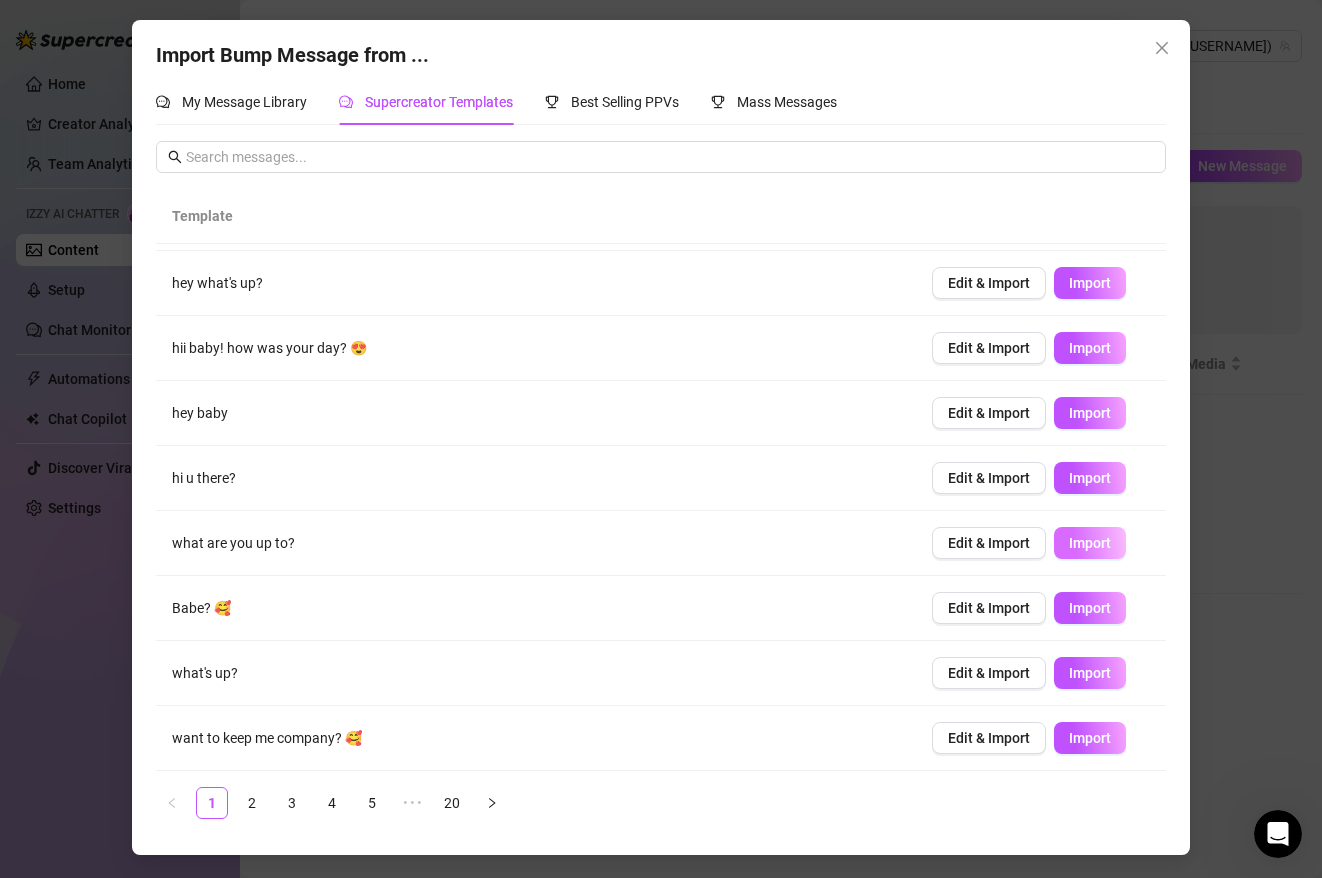 click on "Import" at bounding box center [1090, 543] 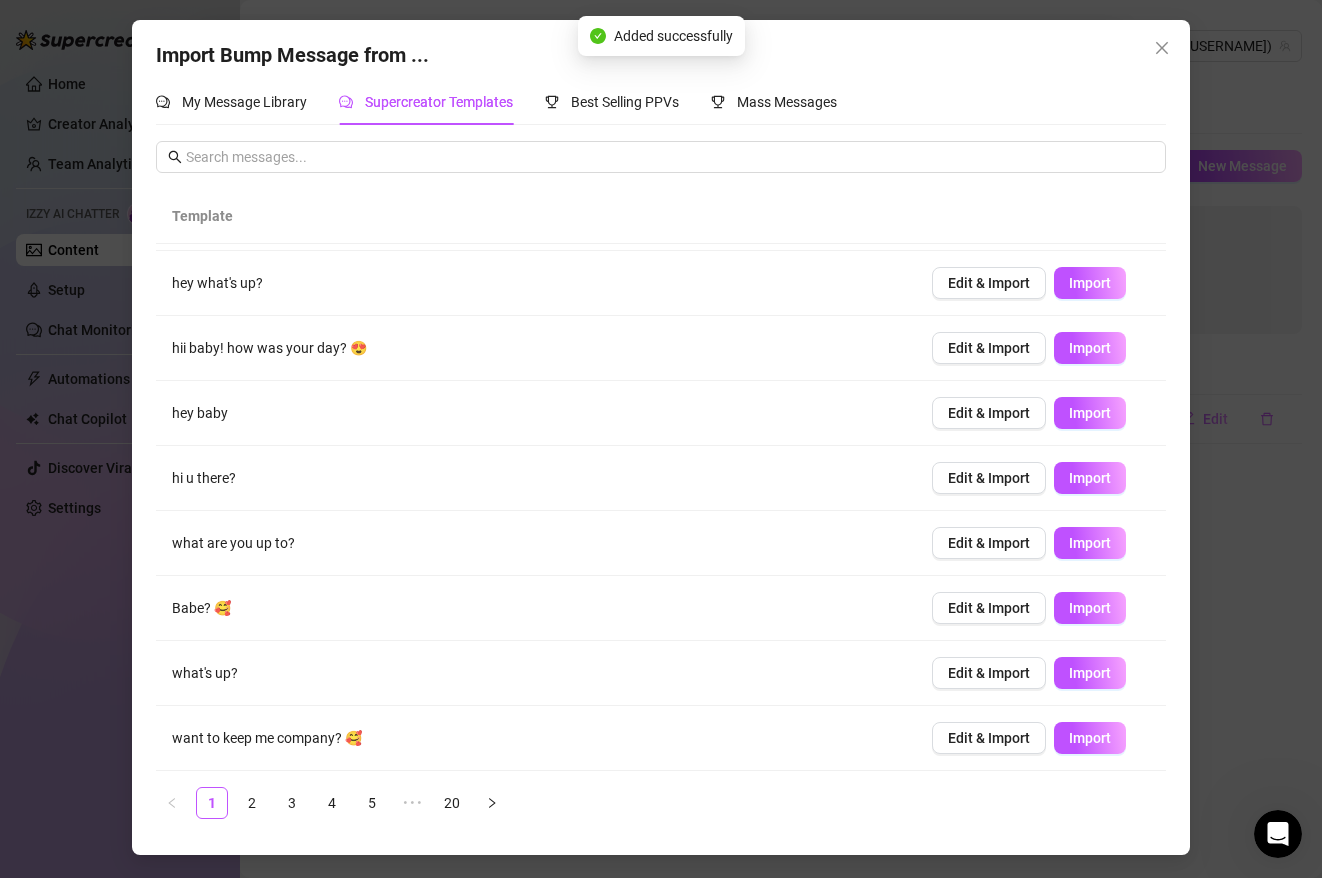 click on "Import Bump Message from ... My Message Library Supercreator Templates Best Selling PPVs Mass Messages Template     hey babe are you here? Edit & Import Import helloooo ♥️ Edit & Import Import hey what's up? Edit & Import Import hii baby! how was your day? 😍 Edit & Import Import hey baby Edit & Import Import hi u there? Edit & Import Import what are you up to? Edit & Import Import Babe? 🥰 Edit & Import Import what's up? Edit & Import Import want to keep me company? 🥰 Edit & Import Import 1 2 3 4 5 ••• 20" at bounding box center (661, 439) 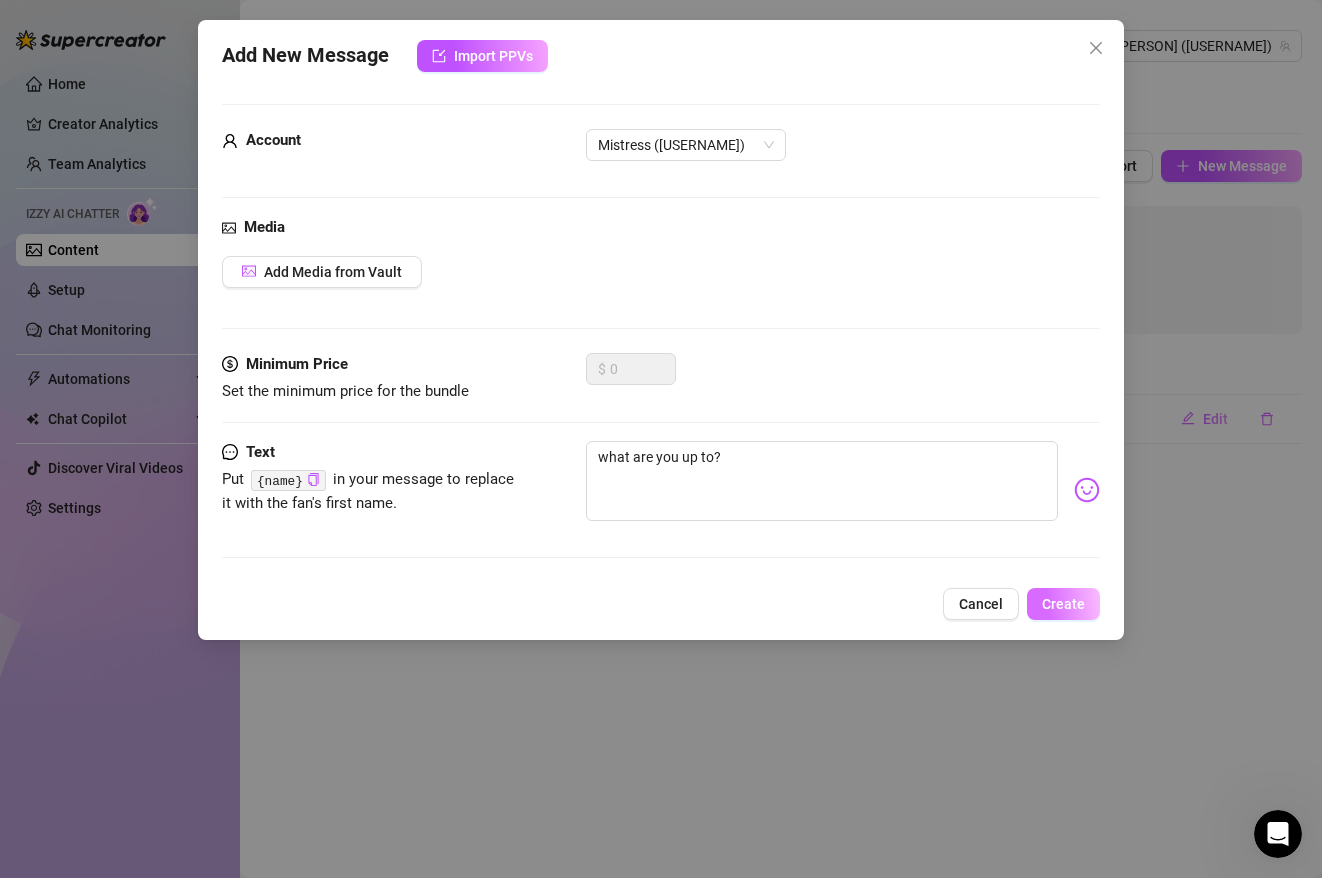 click on "Create" at bounding box center [1063, 604] 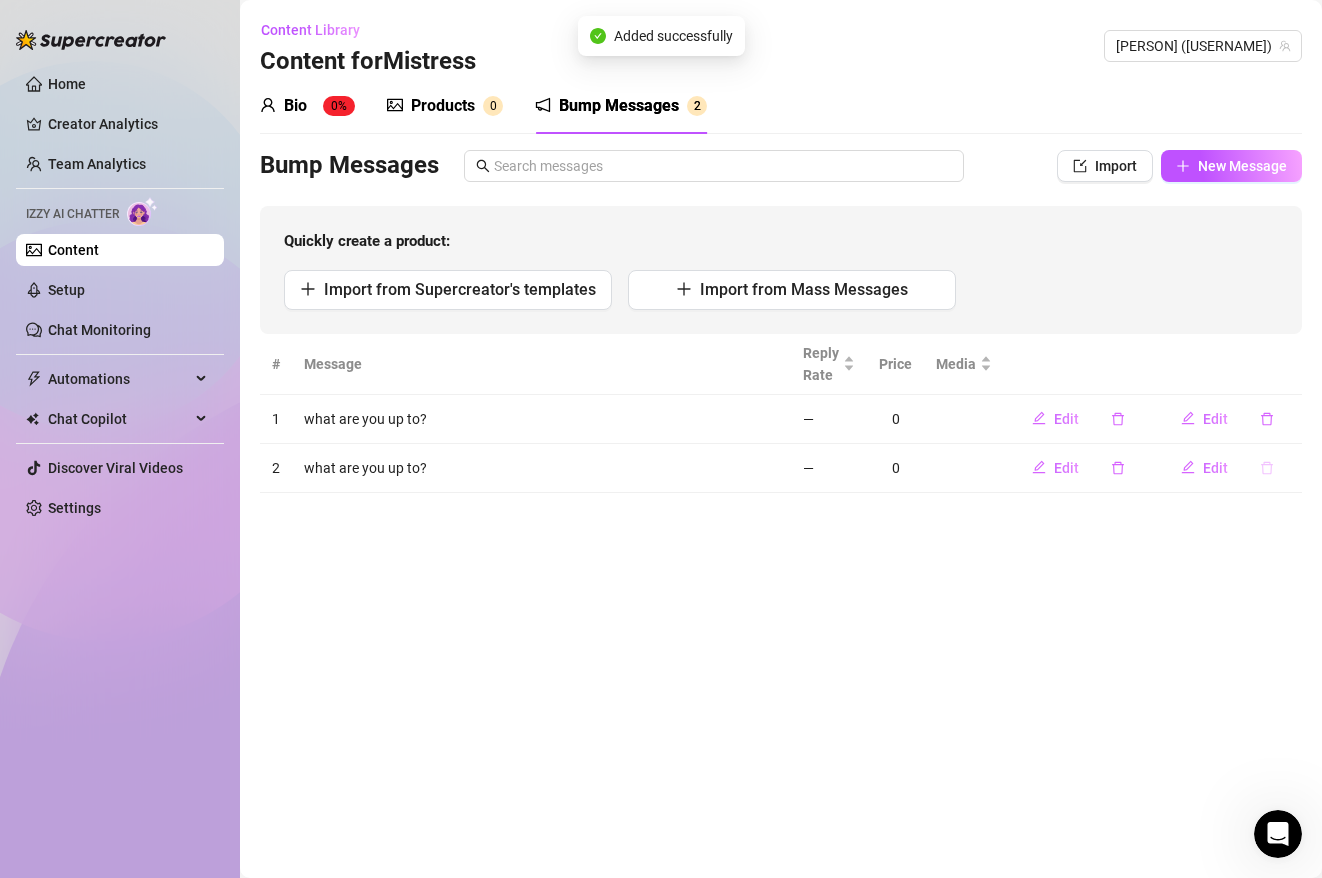 click at bounding box center [1267, 468] 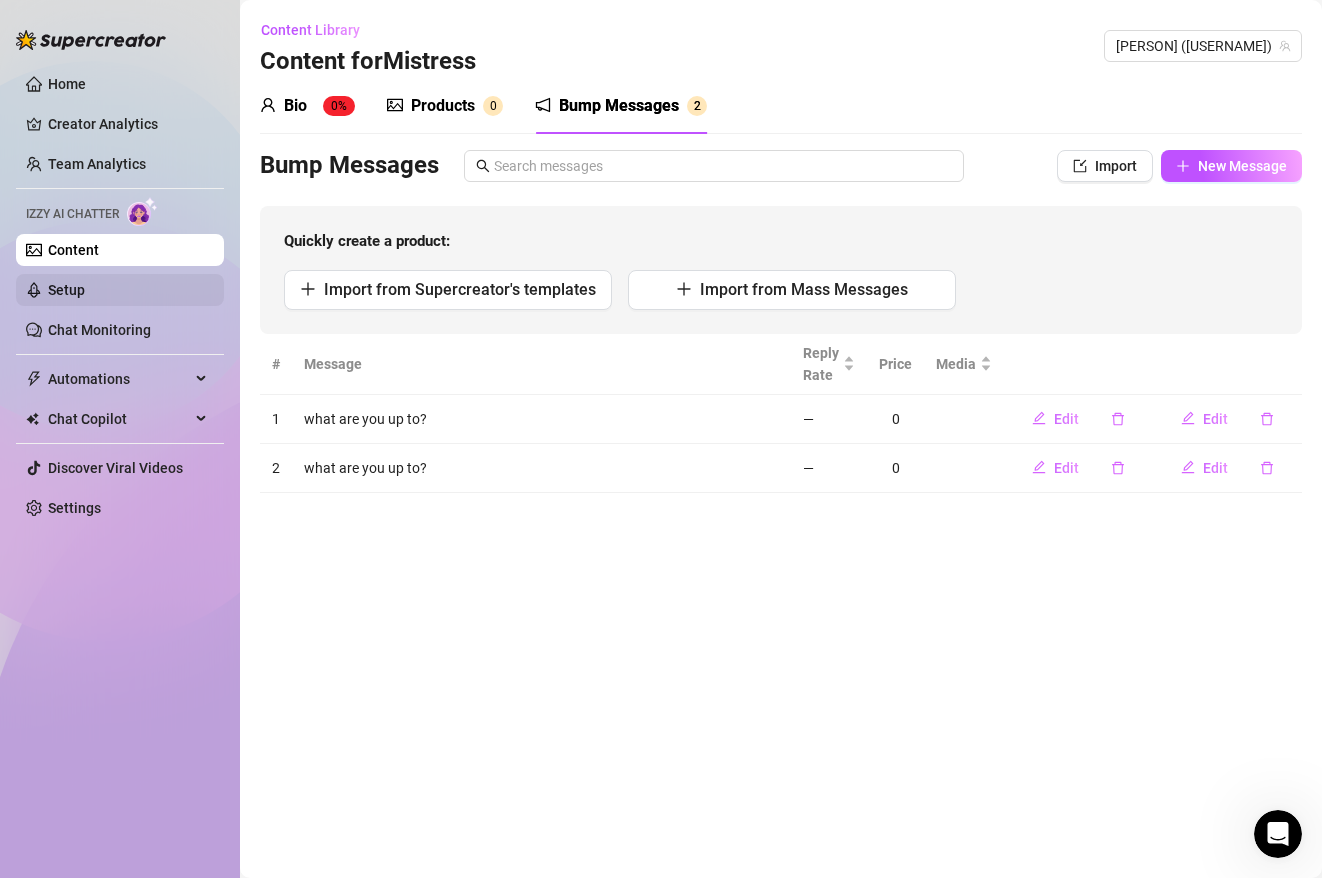 click on "Setup" at bounding box center [66, 290] 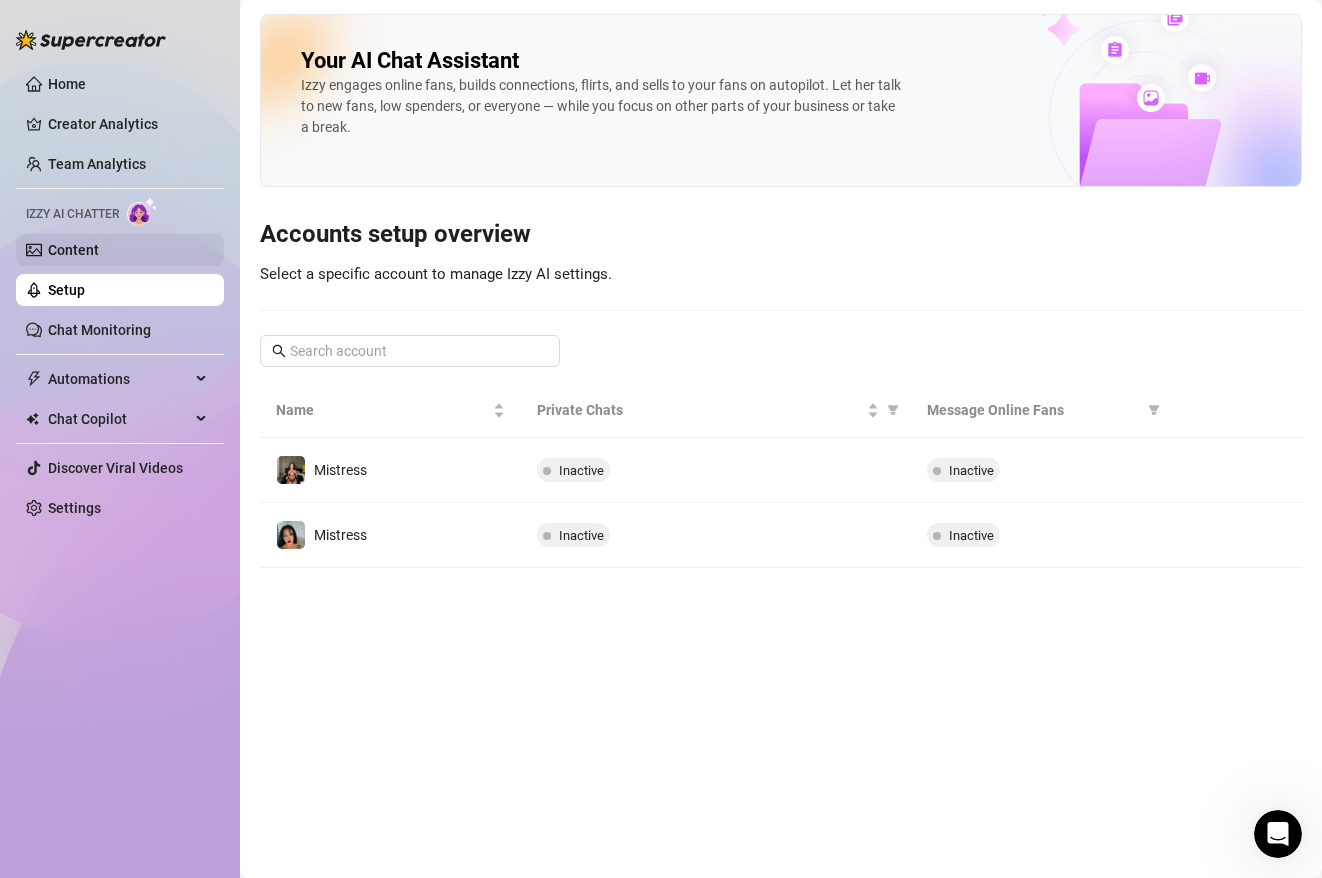click on "Content" at bounding box center (73, 250) 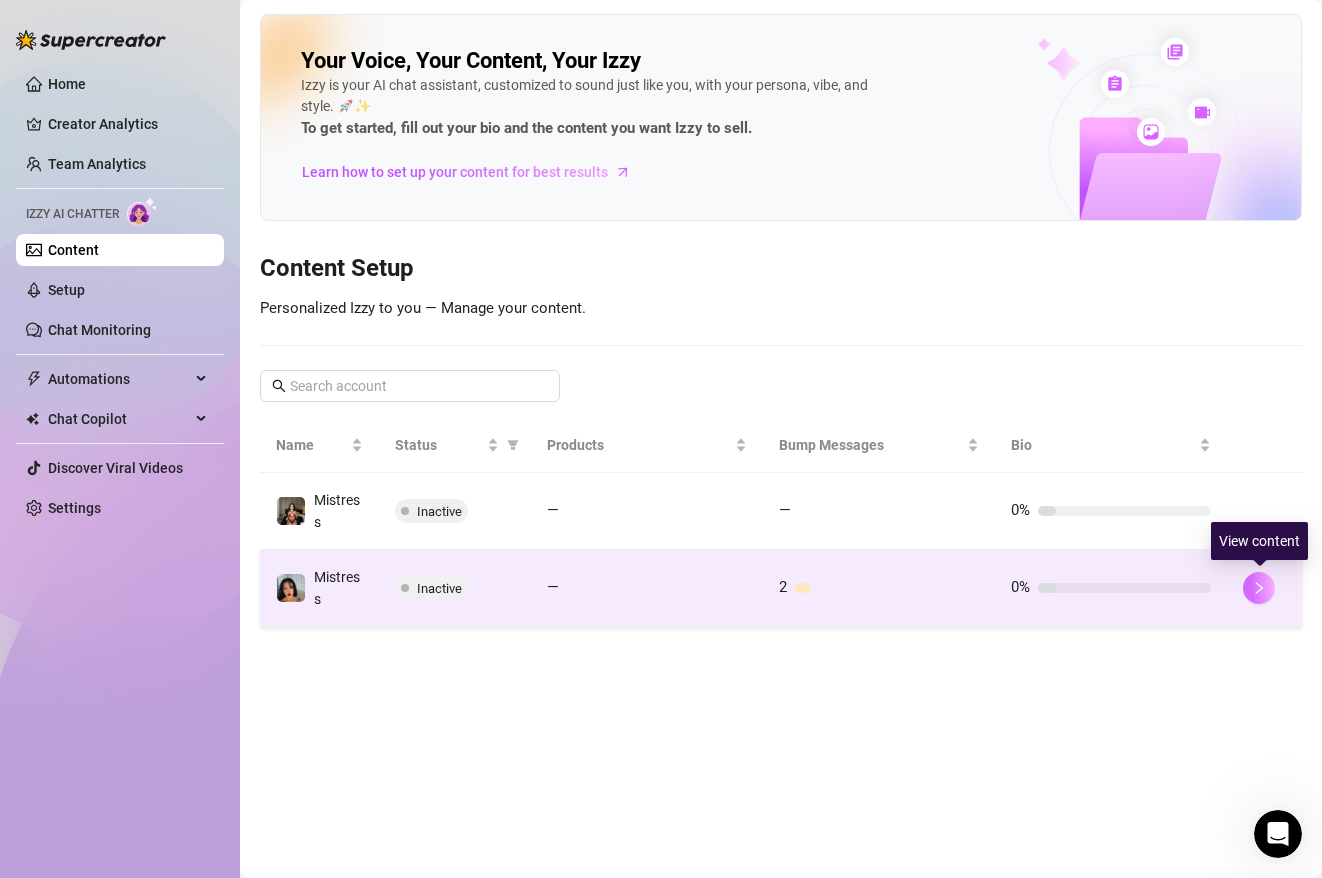 click 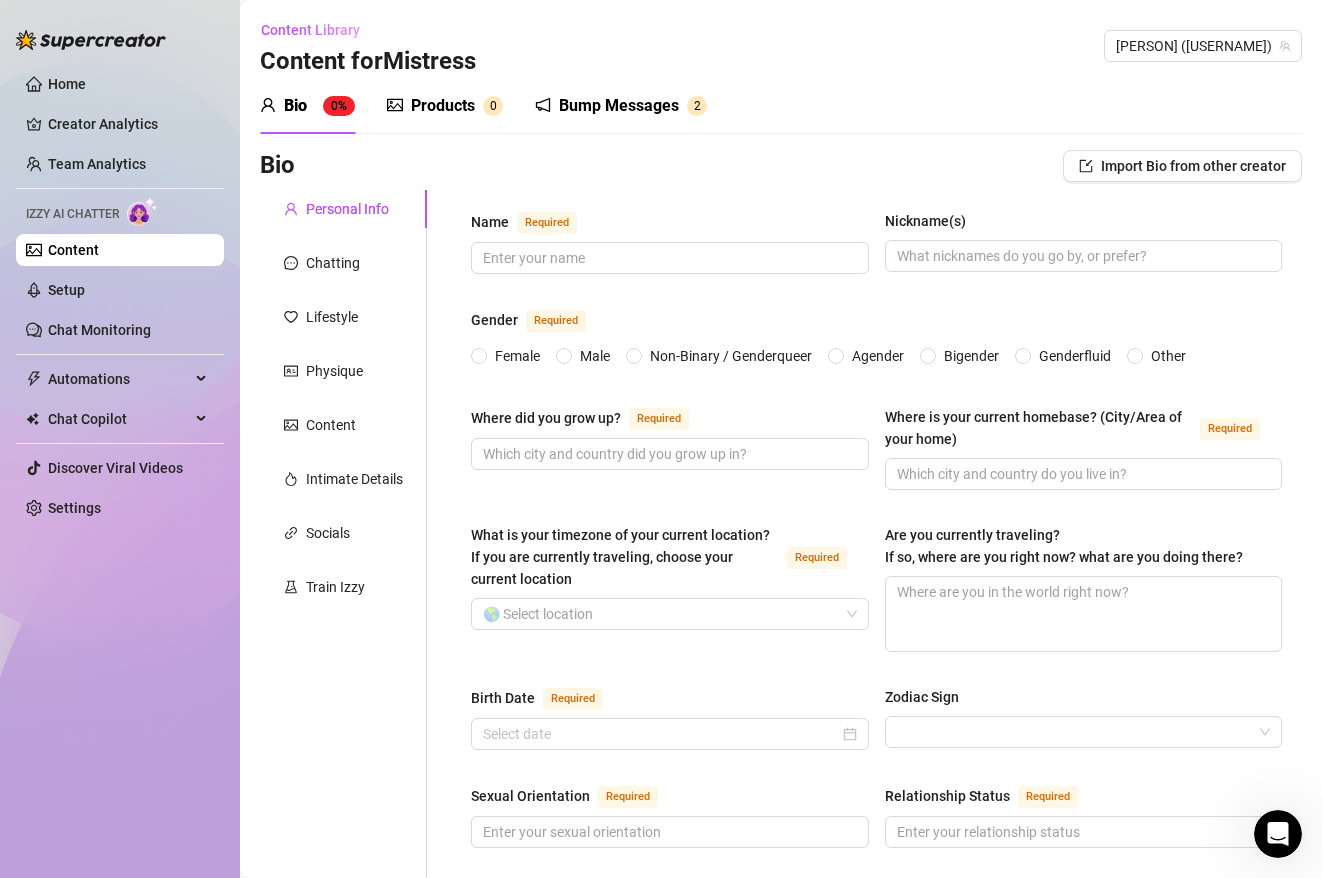 click on "Bump Messages" at bounding box center [619, 106] 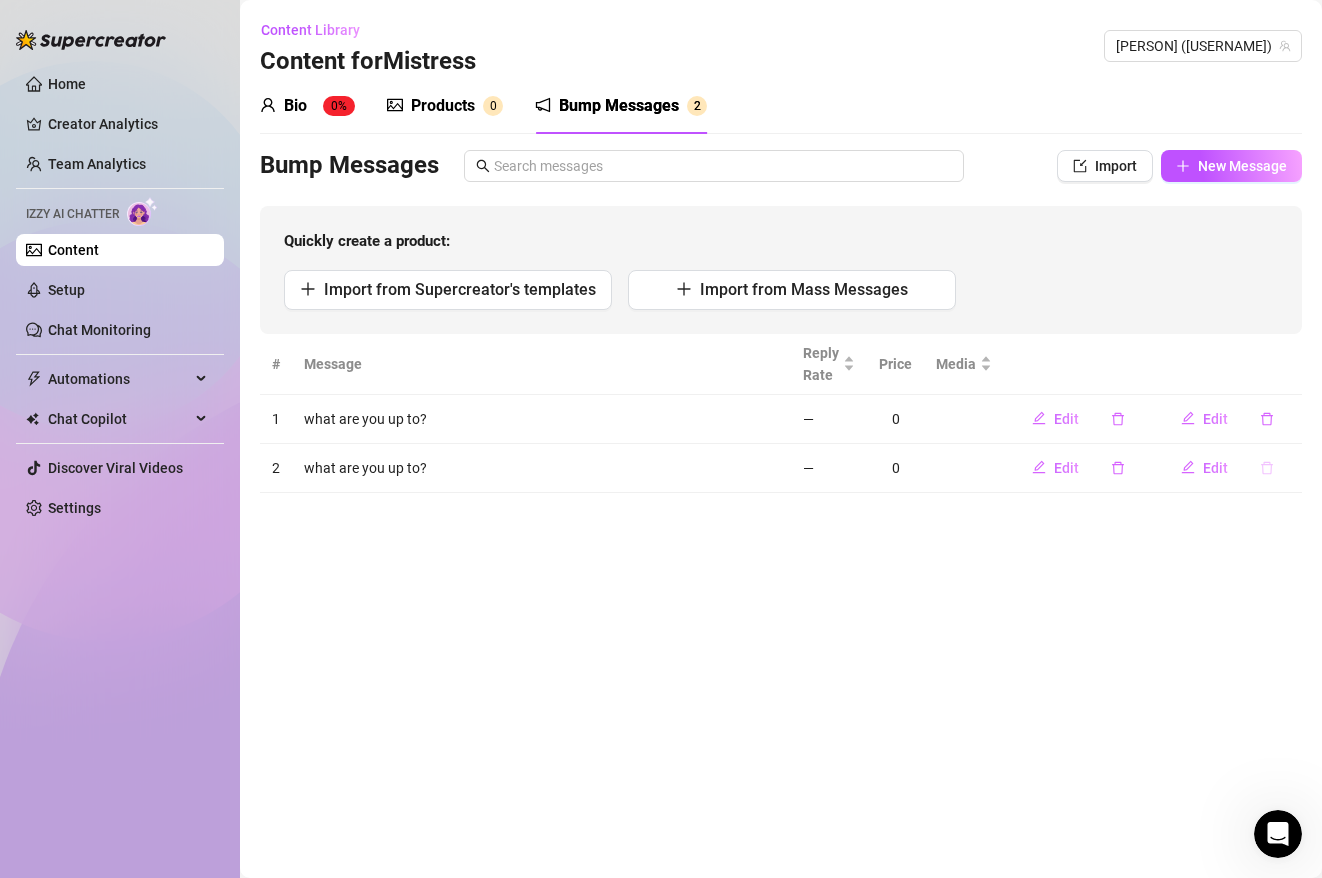 click at bounding box center [1267, 468] 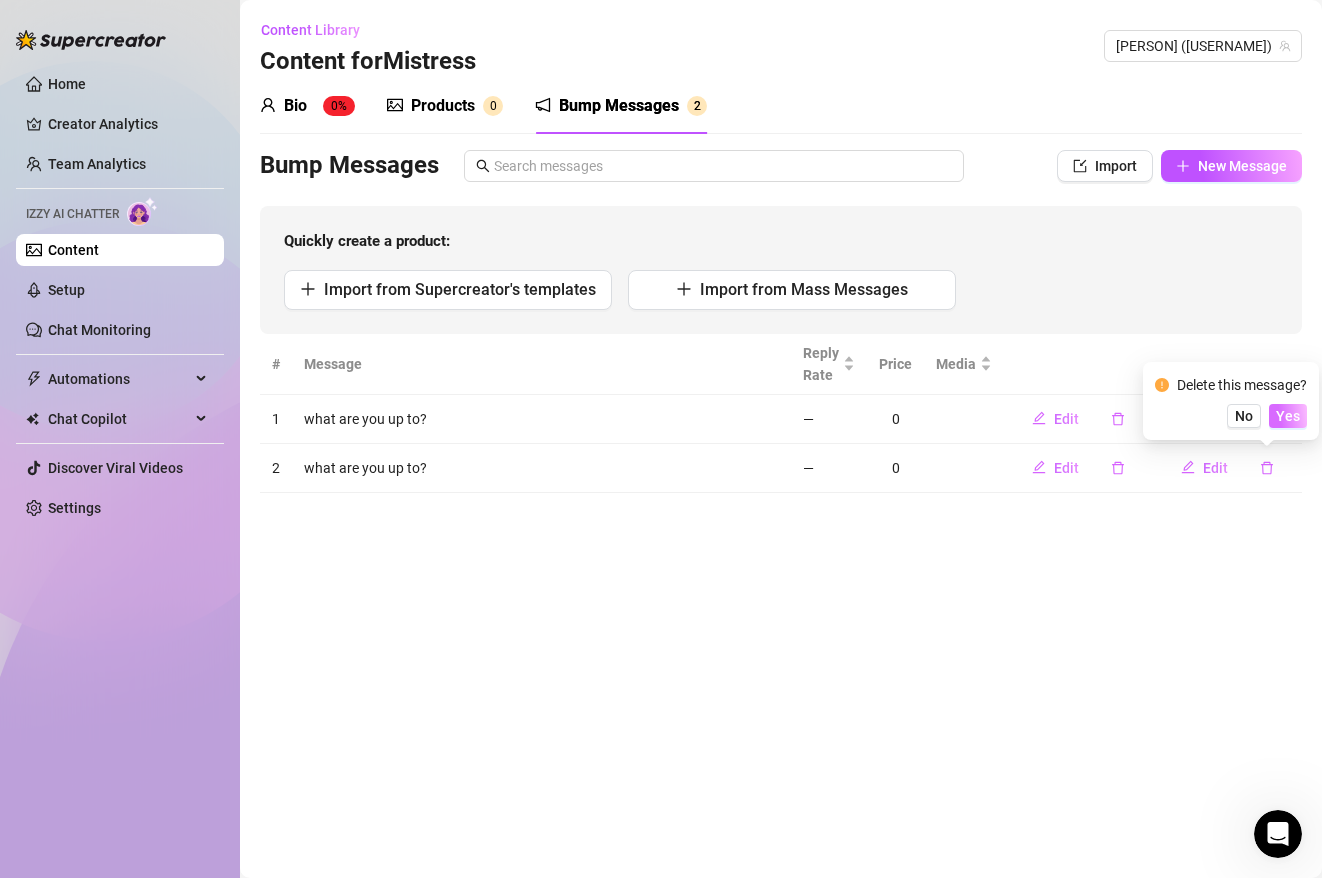 click on "Yes" at bounding box center (1288, 416) 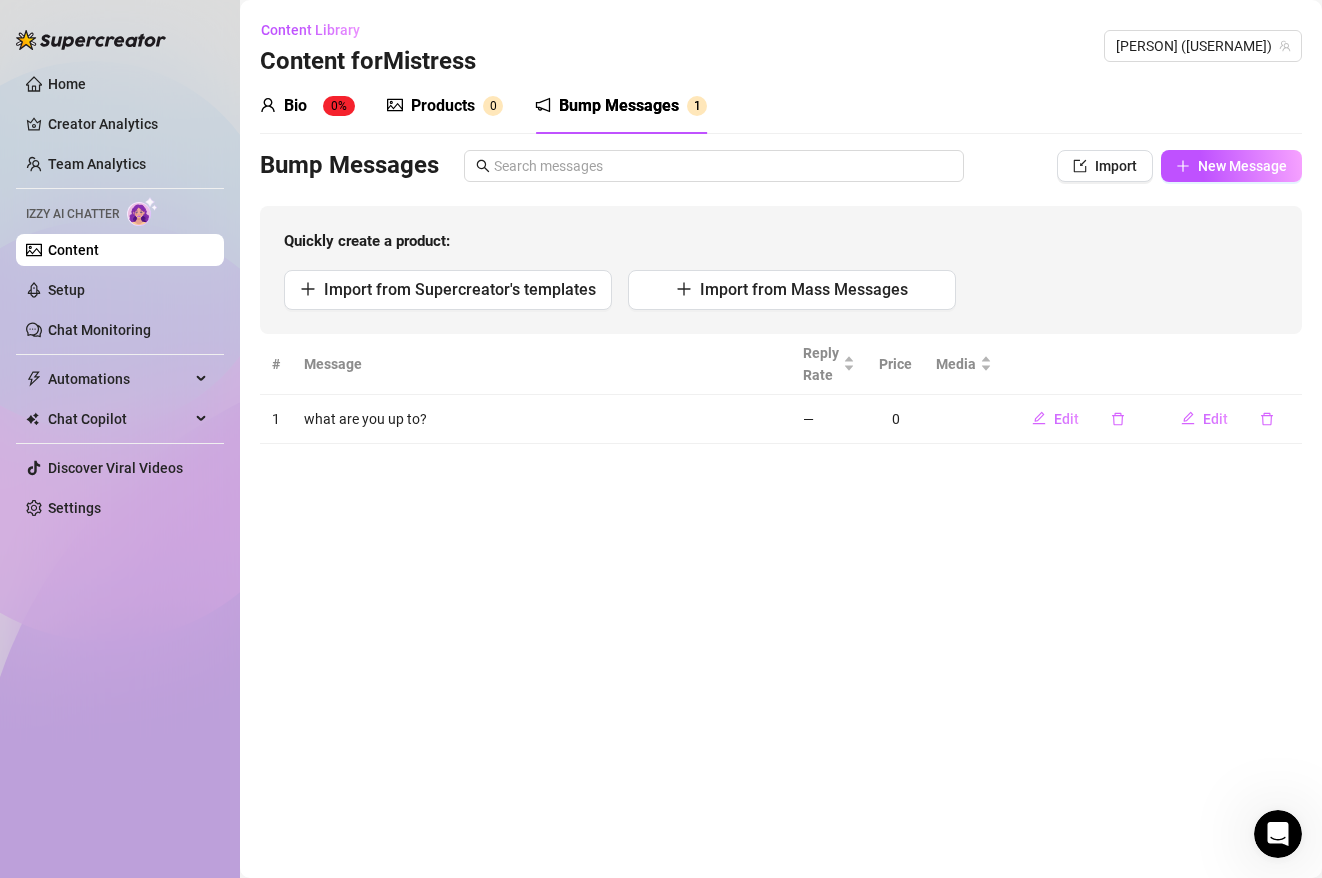 click on "Products" at bounding box center [443, 106] 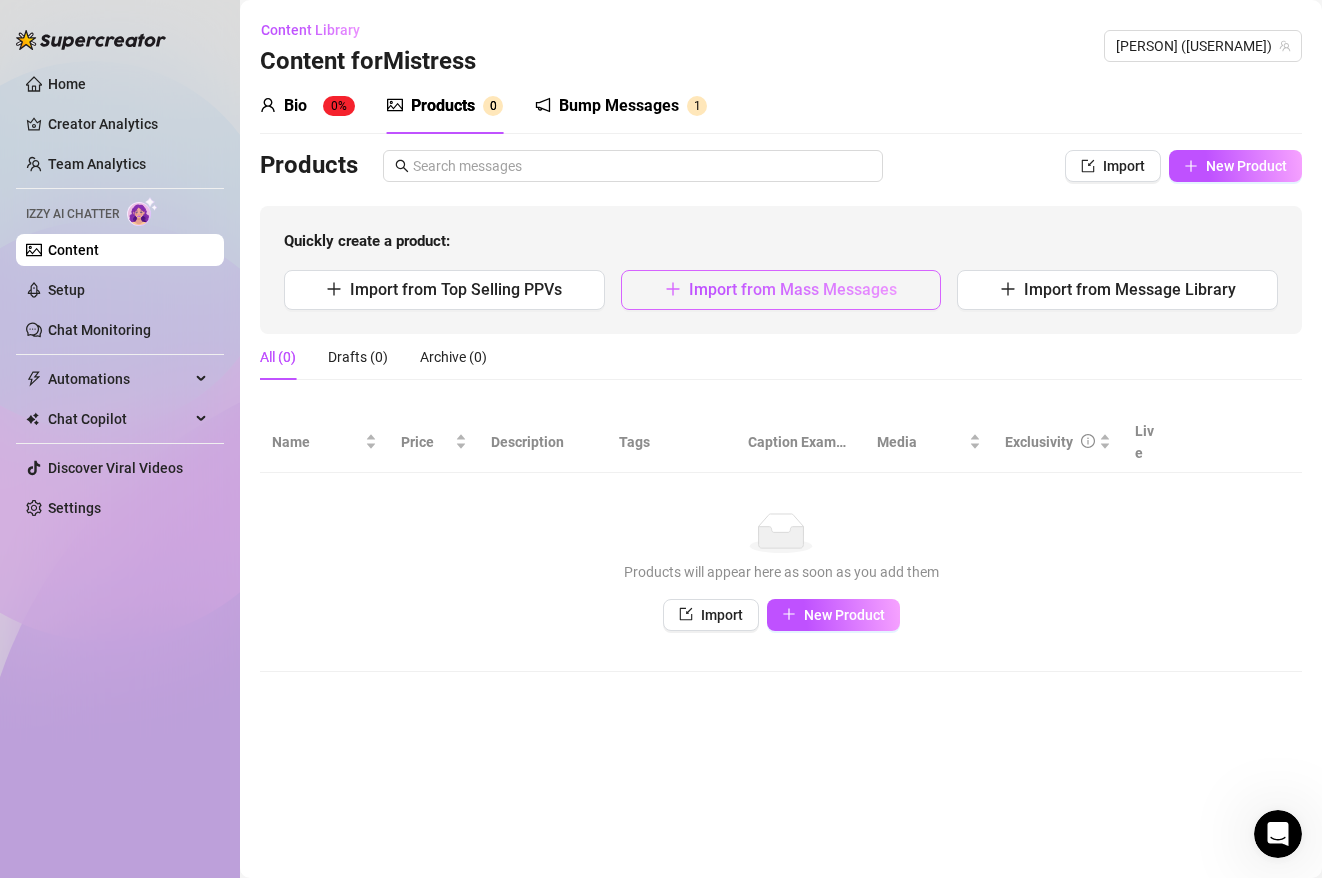 click on "Import from Mass Messages" at bounding box center [793, 289] 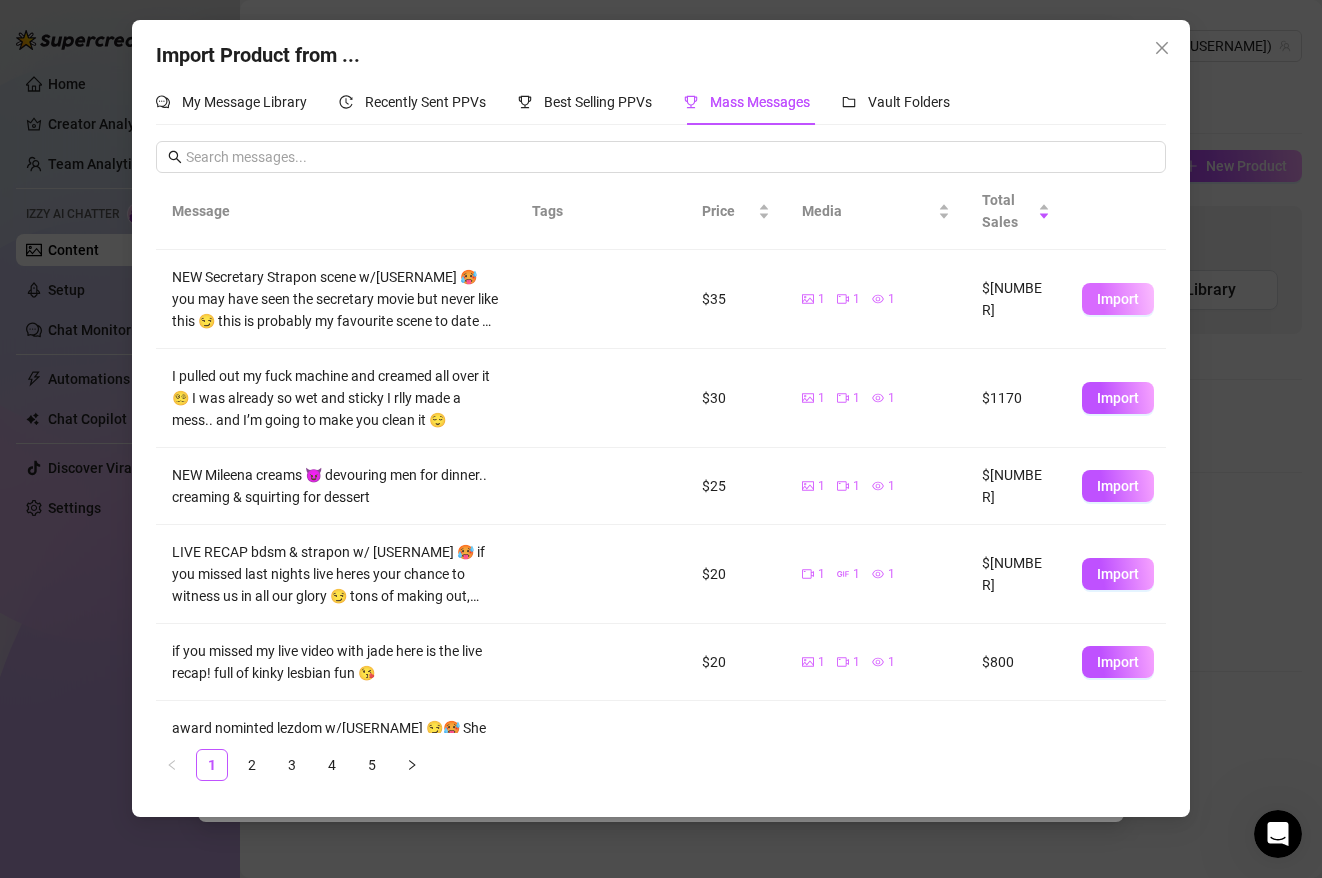 click on "Import" at bounding box center (1118, 299) 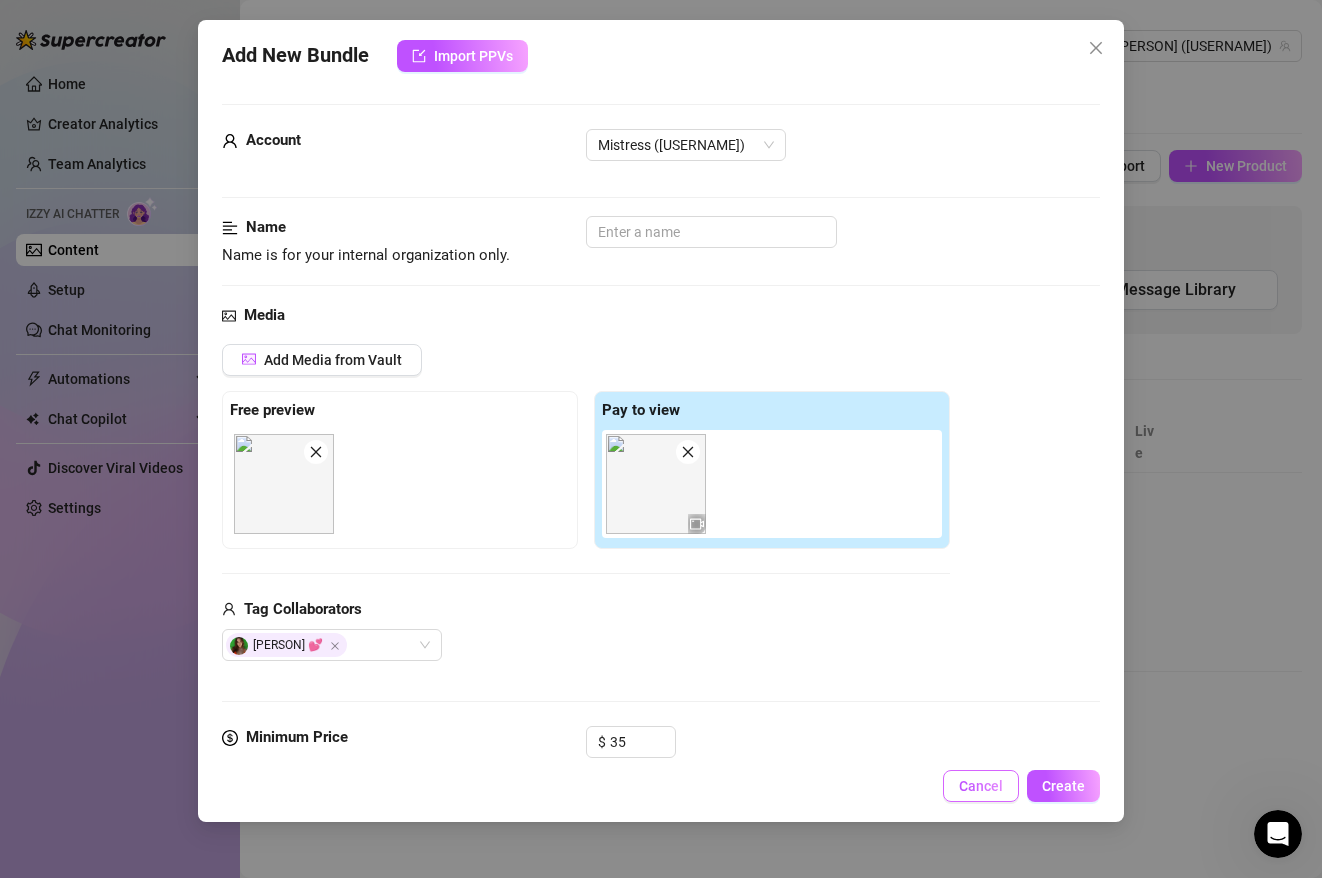click on "Cancel" at bounding box center (981, 786) 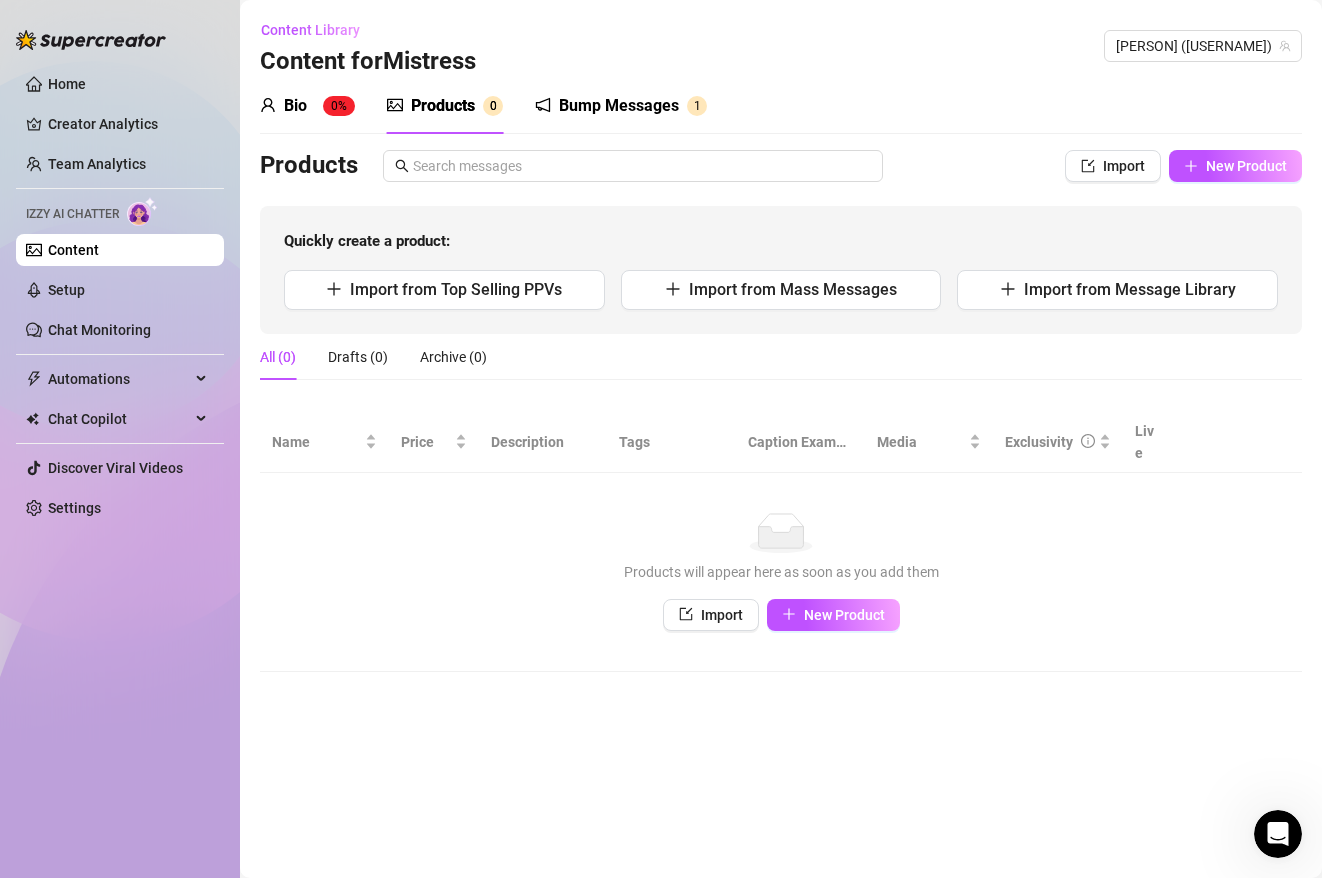 click on "Bio" at bounding box center (295, 106) 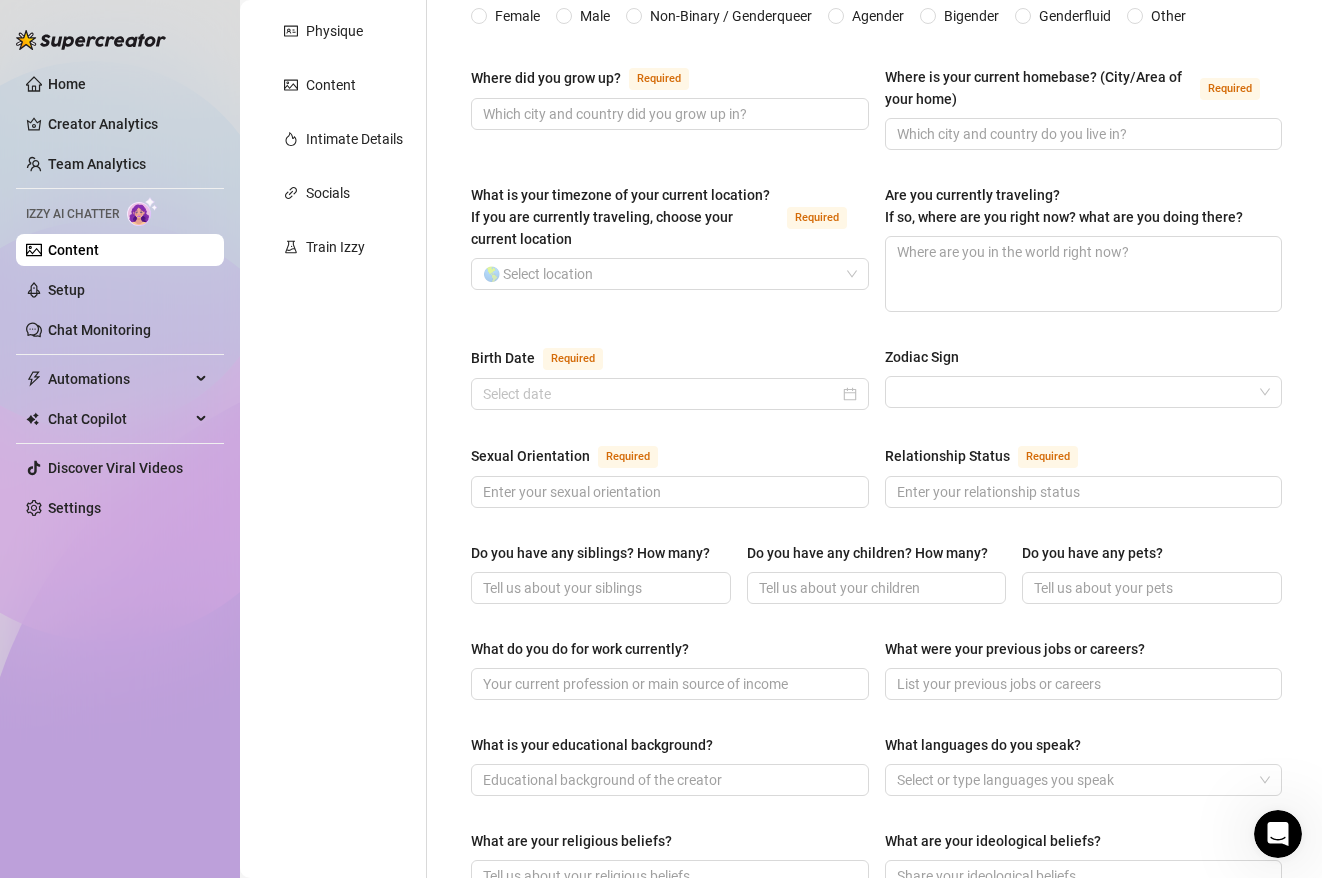 scroll, scrollTop: 0, scrollLeft: 0, axis: both 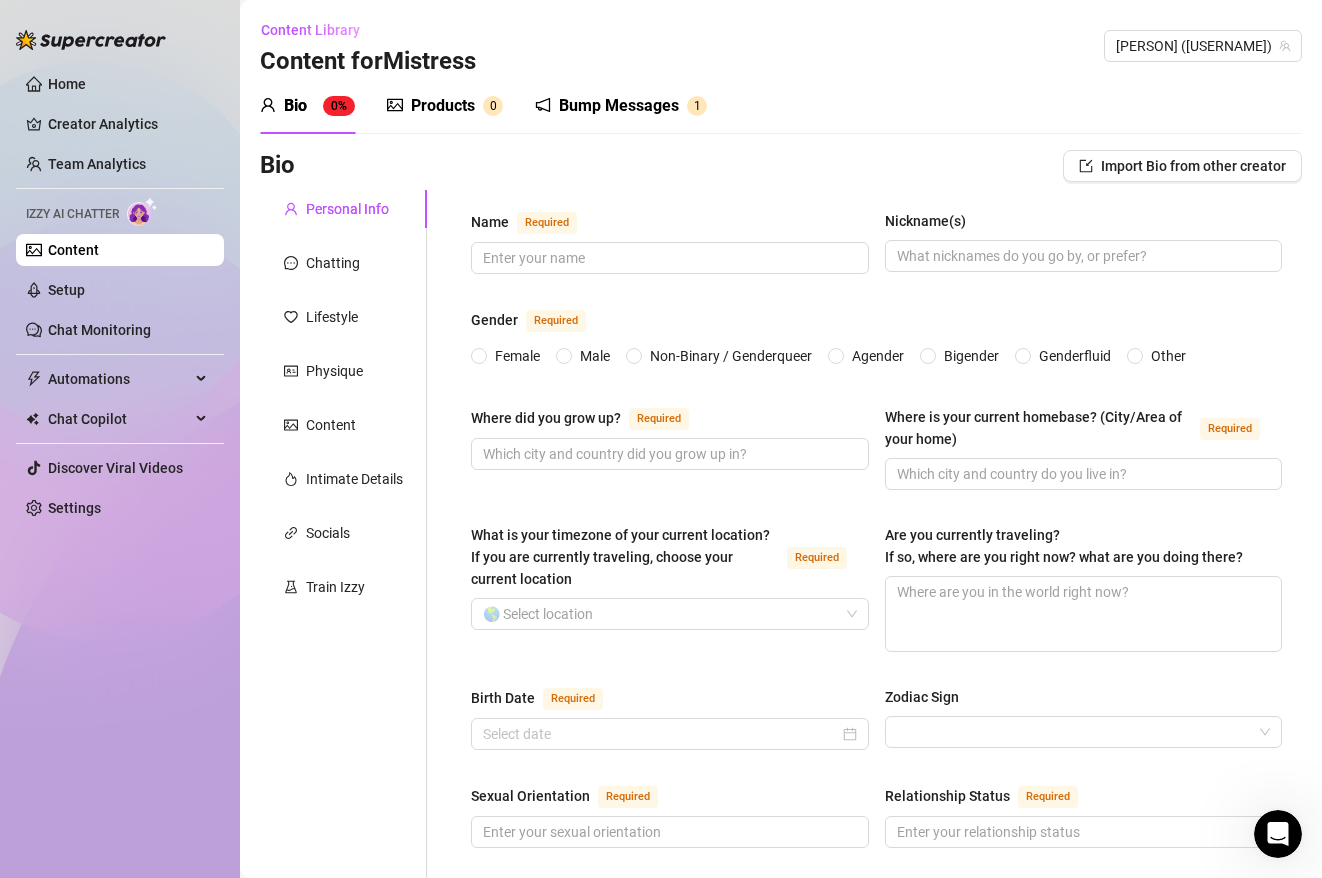 click on "Products" at bounding box center (443, 106) 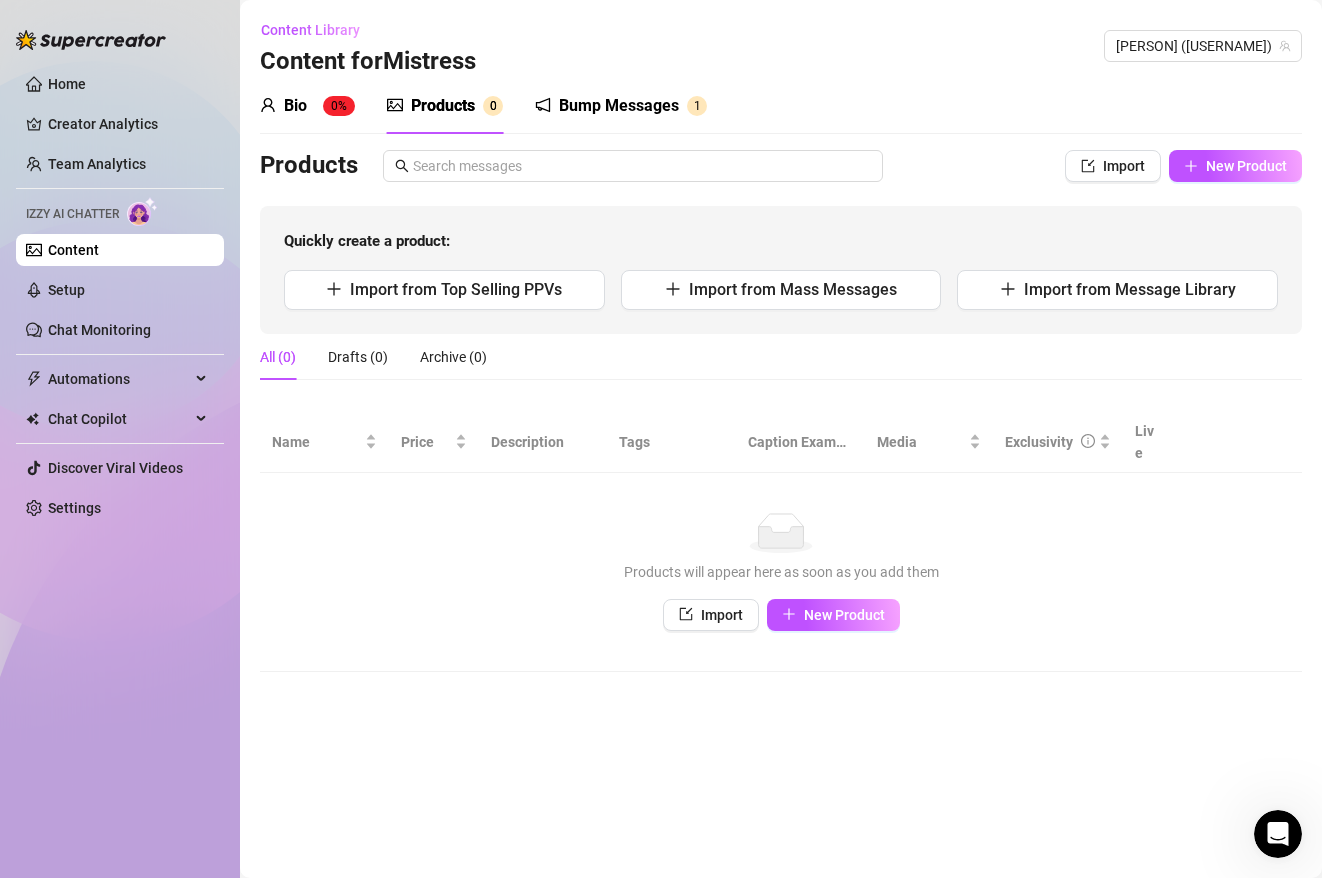 click on "Bump Messages" at bounding box center [619, 106] 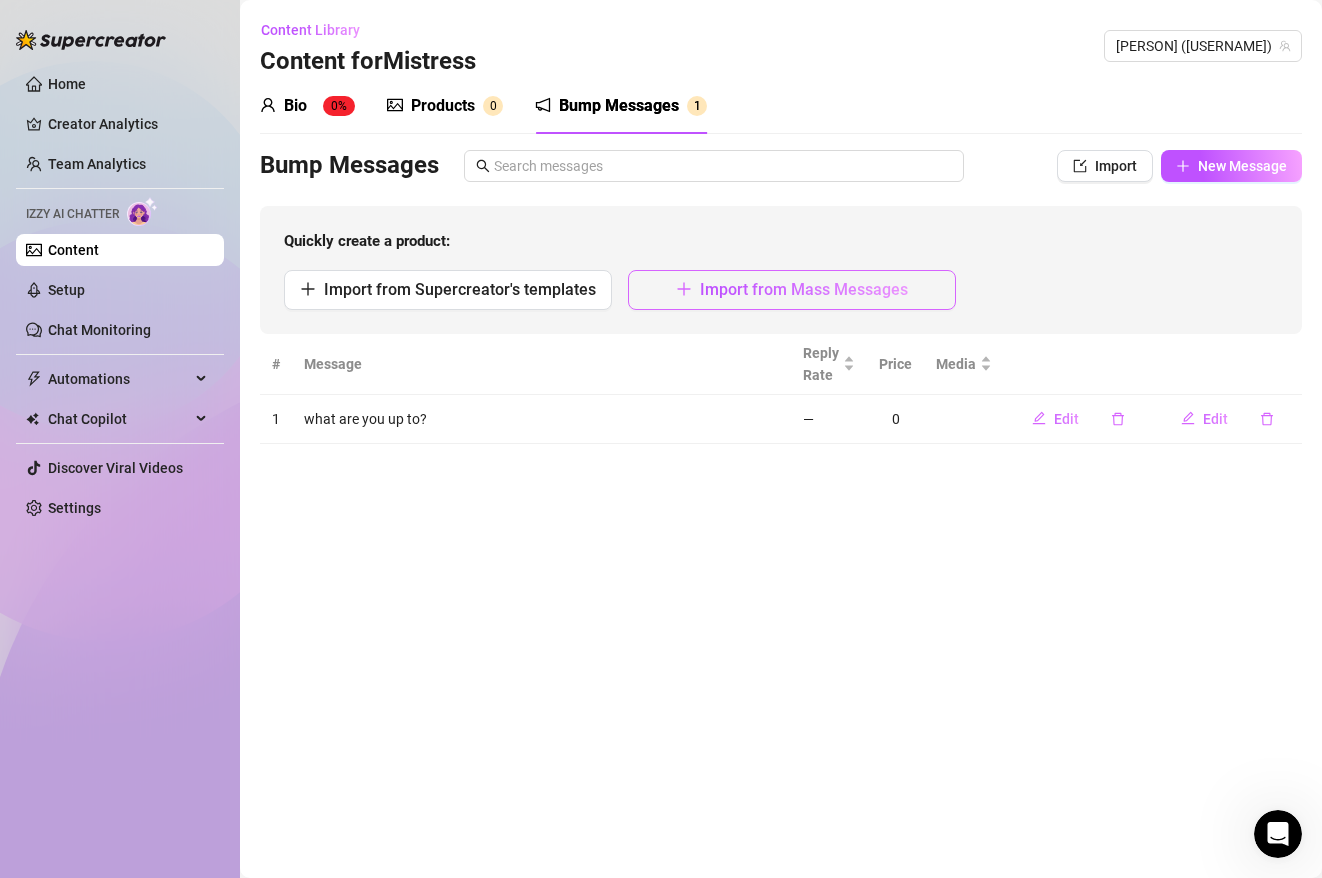 click on "Import from Mass Messages" at bounding box center [804, 289] 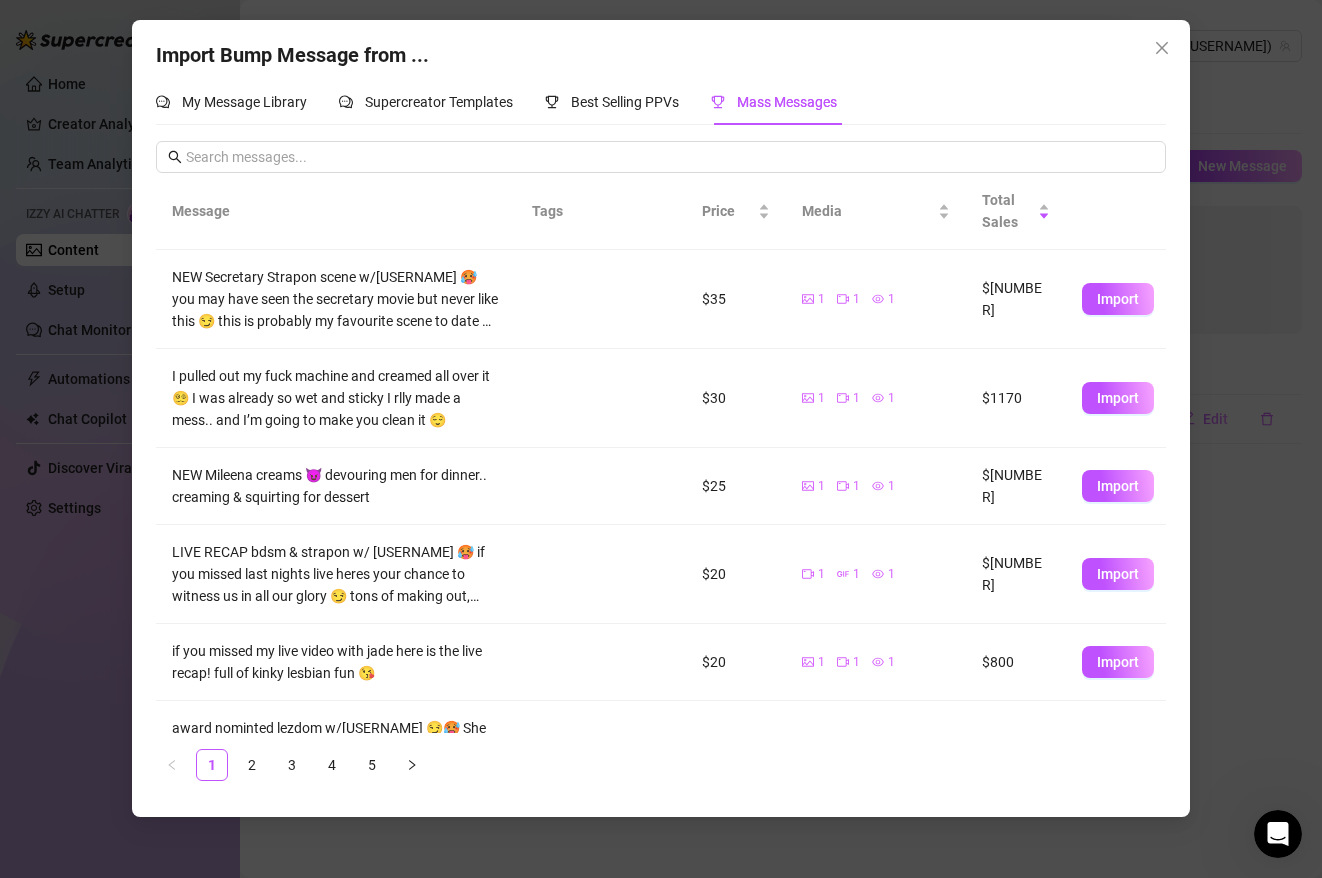click on "Import Bump Message from ... My Message Library Supercreator Templates Best Selling PPVs Mass Messages Message Tags Price Media Total Sales               NEW Secretary Strapon scene w/[USERNAME] 🥵 you may have seen the secretary movie but never like this 😏 this is probably my favourite scene to date 😩 unlock for office roleplay, latex, sensual domination, spanking, strapon, and more 🥵💦 you wont want to miss it!!!! $35 1 1 1 $1925 Import I pulled out my fuck machine and creamed all over it 😵‍💫 I was already so wet and sticky I rlly made a mess.. and I’m going to make you clean it 😌 $30 1 1 1 $1170 Import NEW Mileena creams 😈 devouring men for dinner.. creaming & squirting for dessert $25 1 1 1 $1125 Import LIVE RECAP bdsm & strapon w/ [USERNAME] 🥵 if you missed last nights live heres your chance to witness us in all our glory 😏 tons of making out, spanking, slapping, pussy, strapon and more! $20 1 1 1 $1024 Import $20 1 1 1 $800 Import $20 1 1 1 $740 Import $35 1 1 1 1" at bounding box center (661, 439) 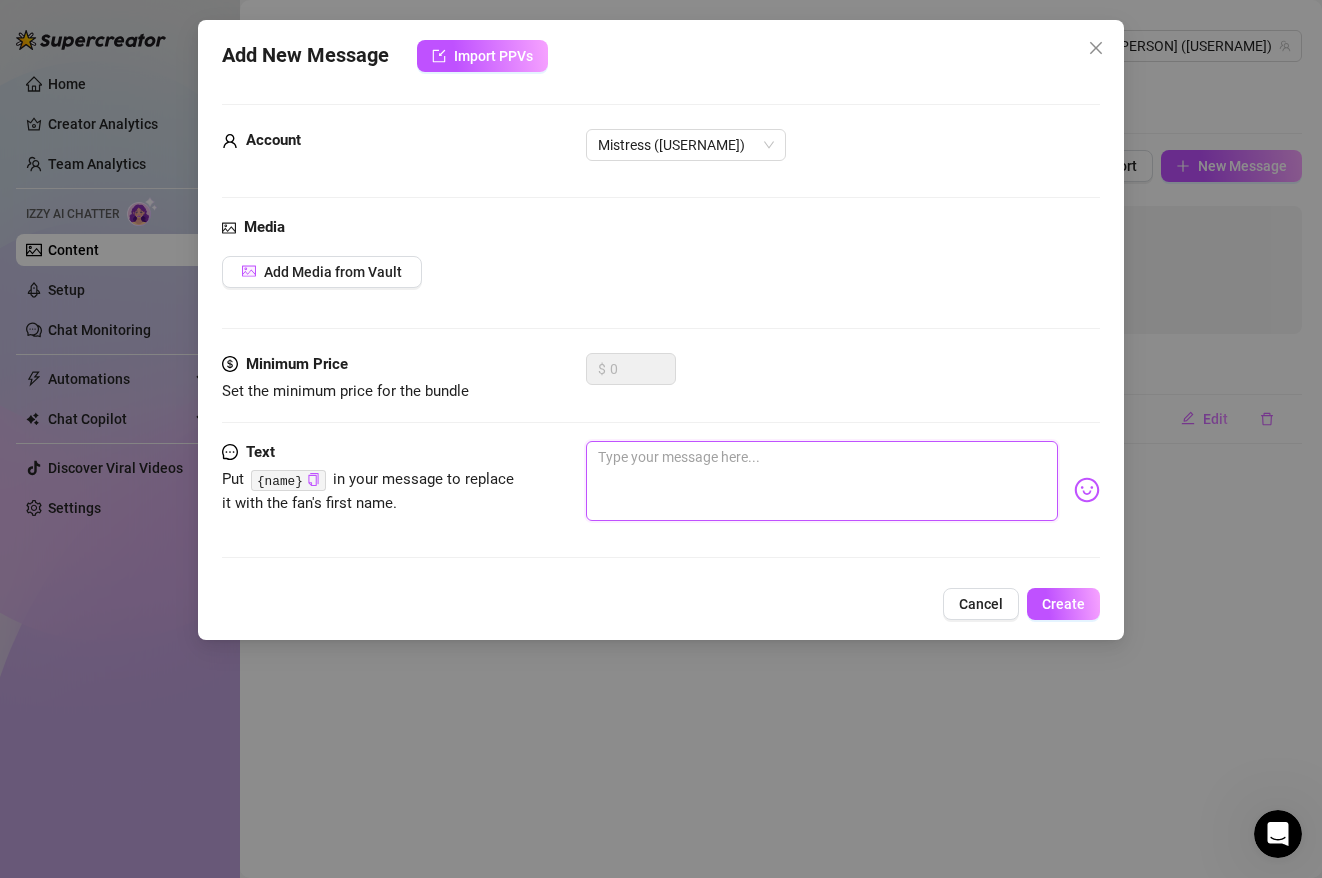 click at bounding box center (821, 481) 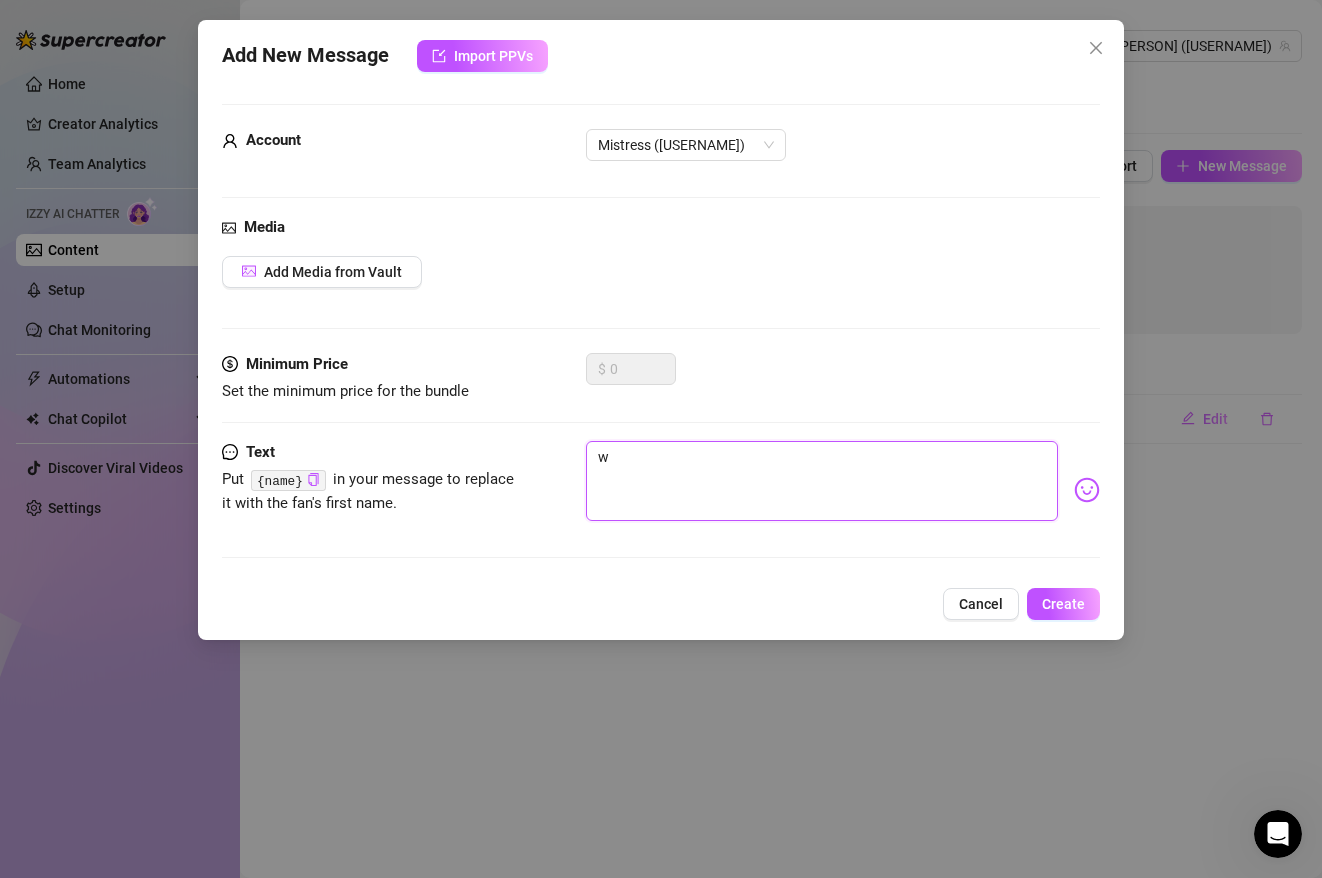 type on "wh" 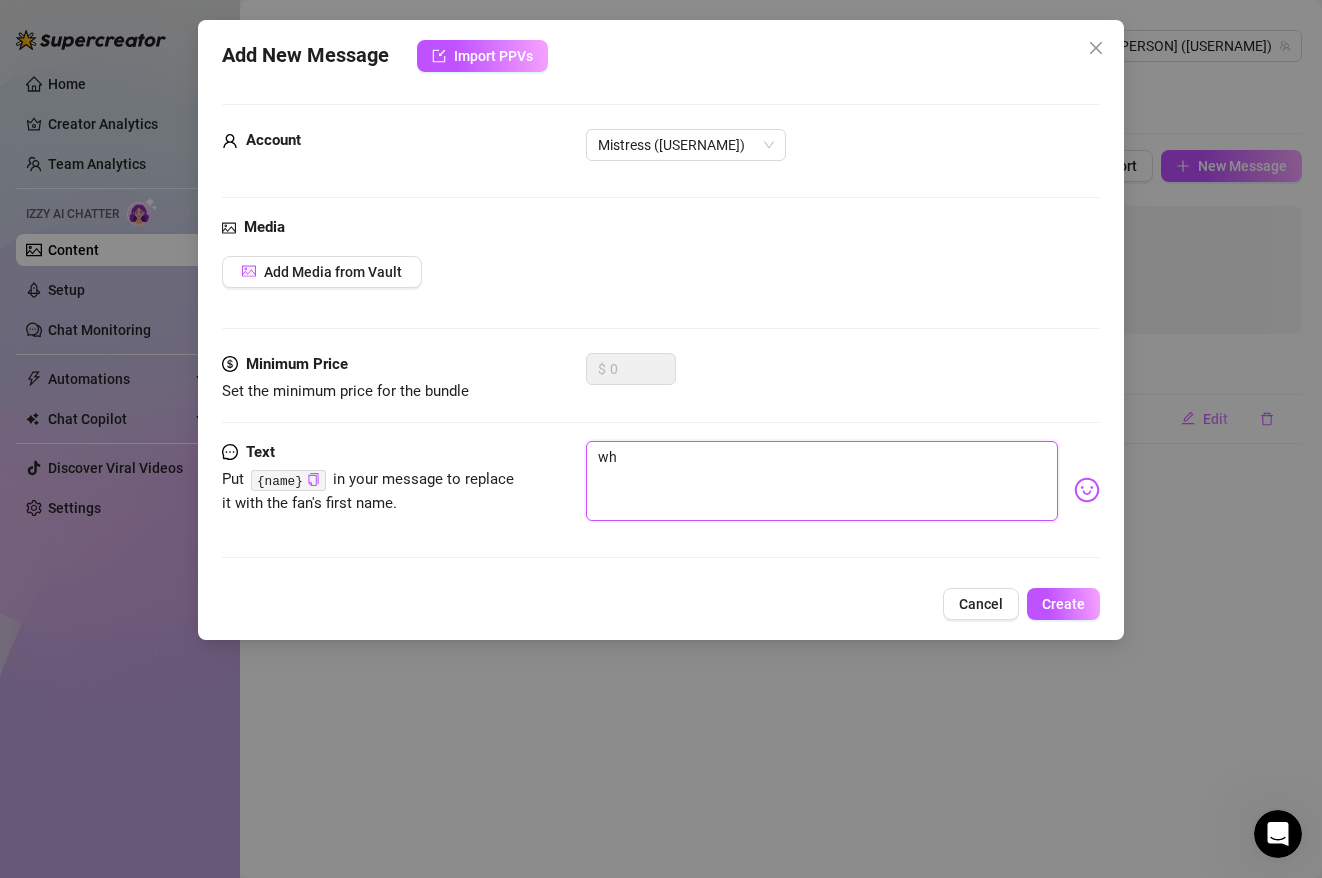 type on "wha" 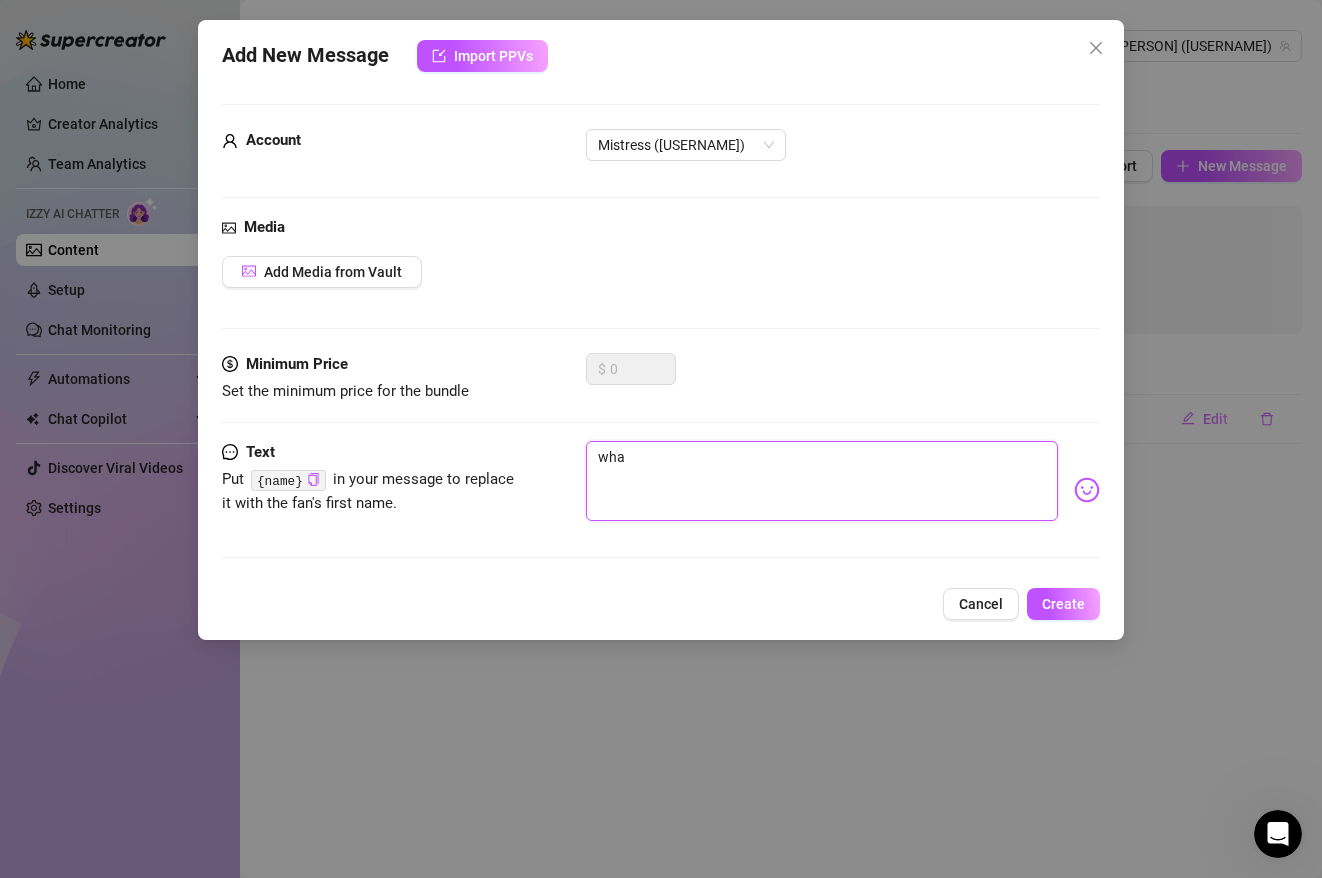 type on "what" 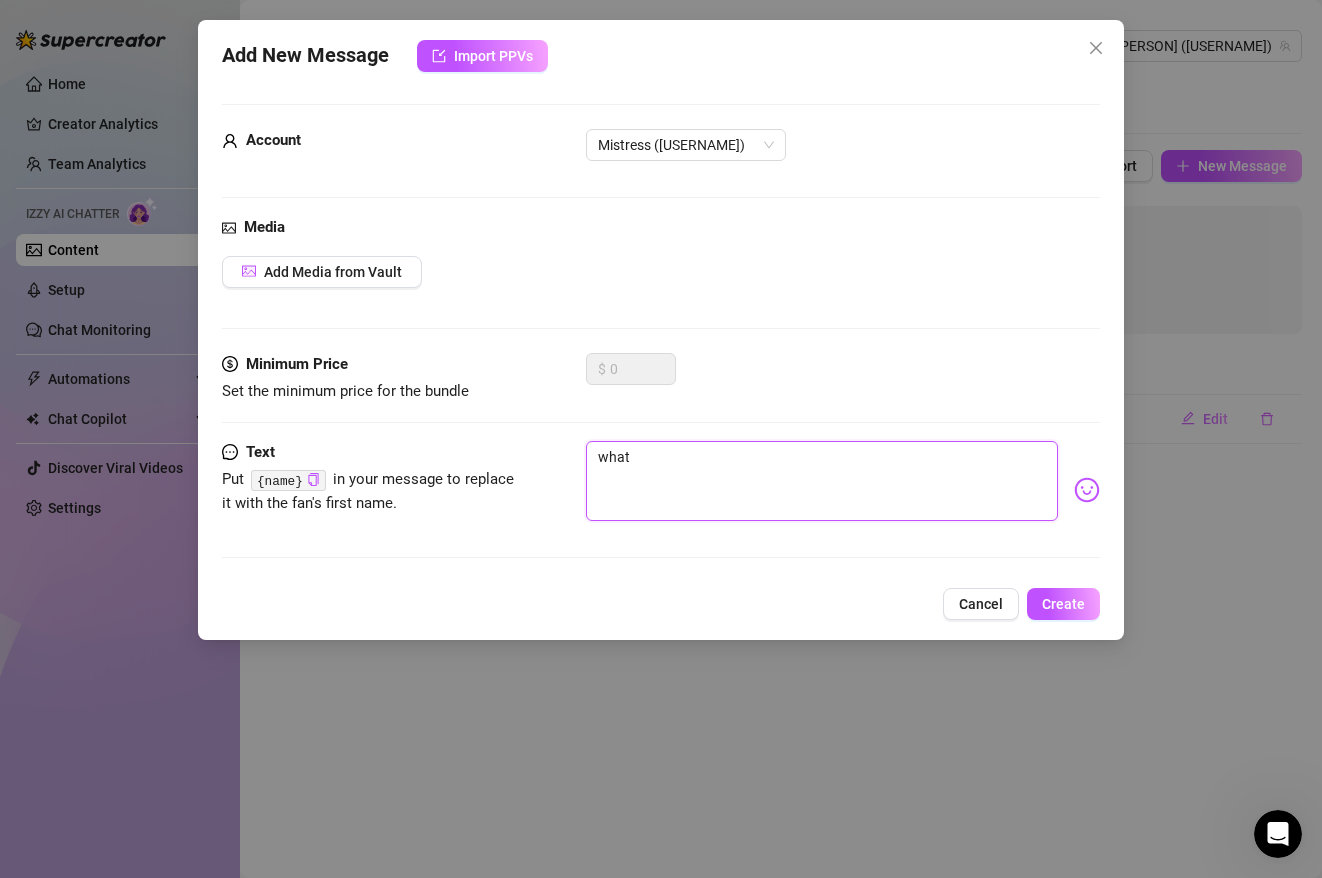 type on "what" 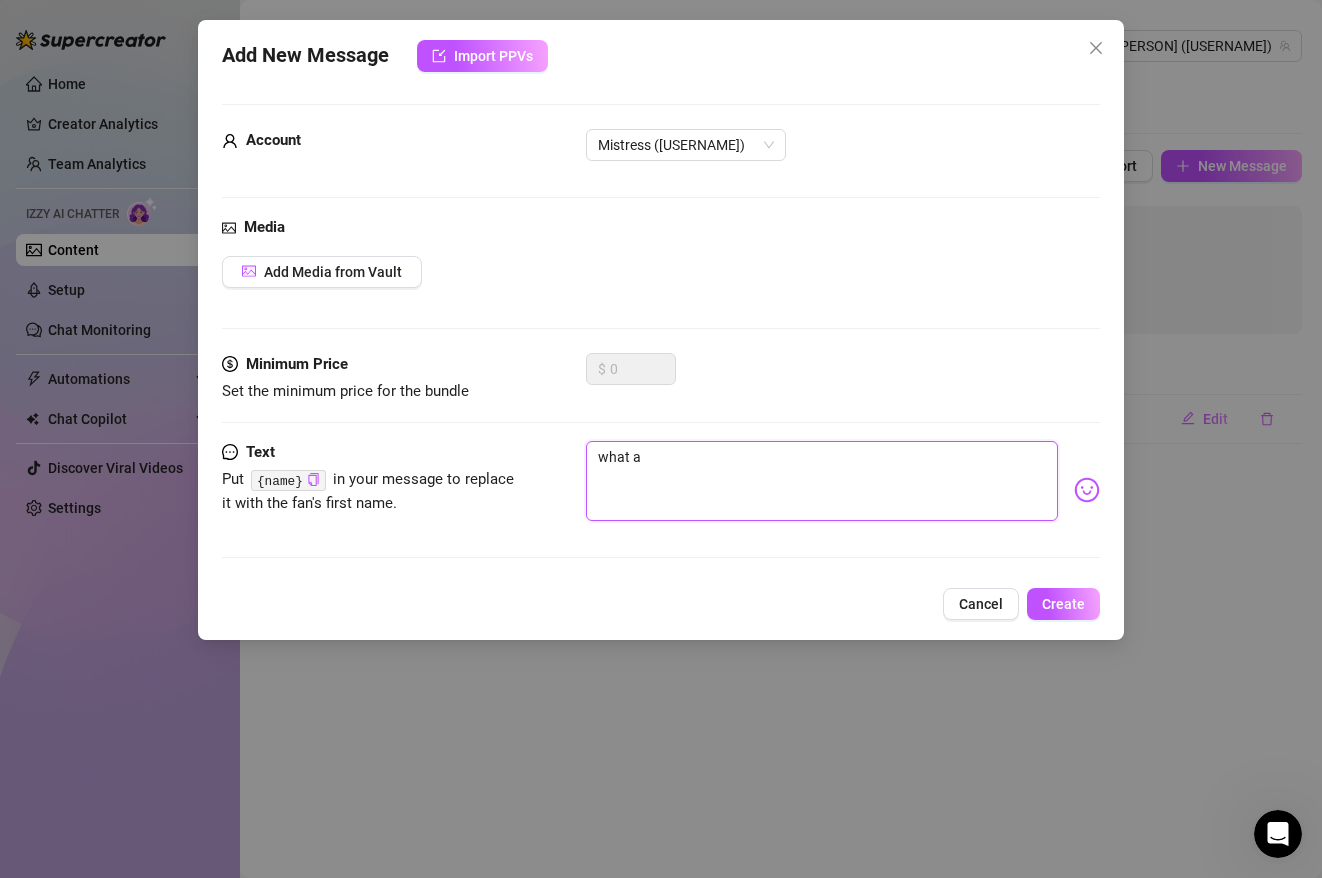 type on "what ar" 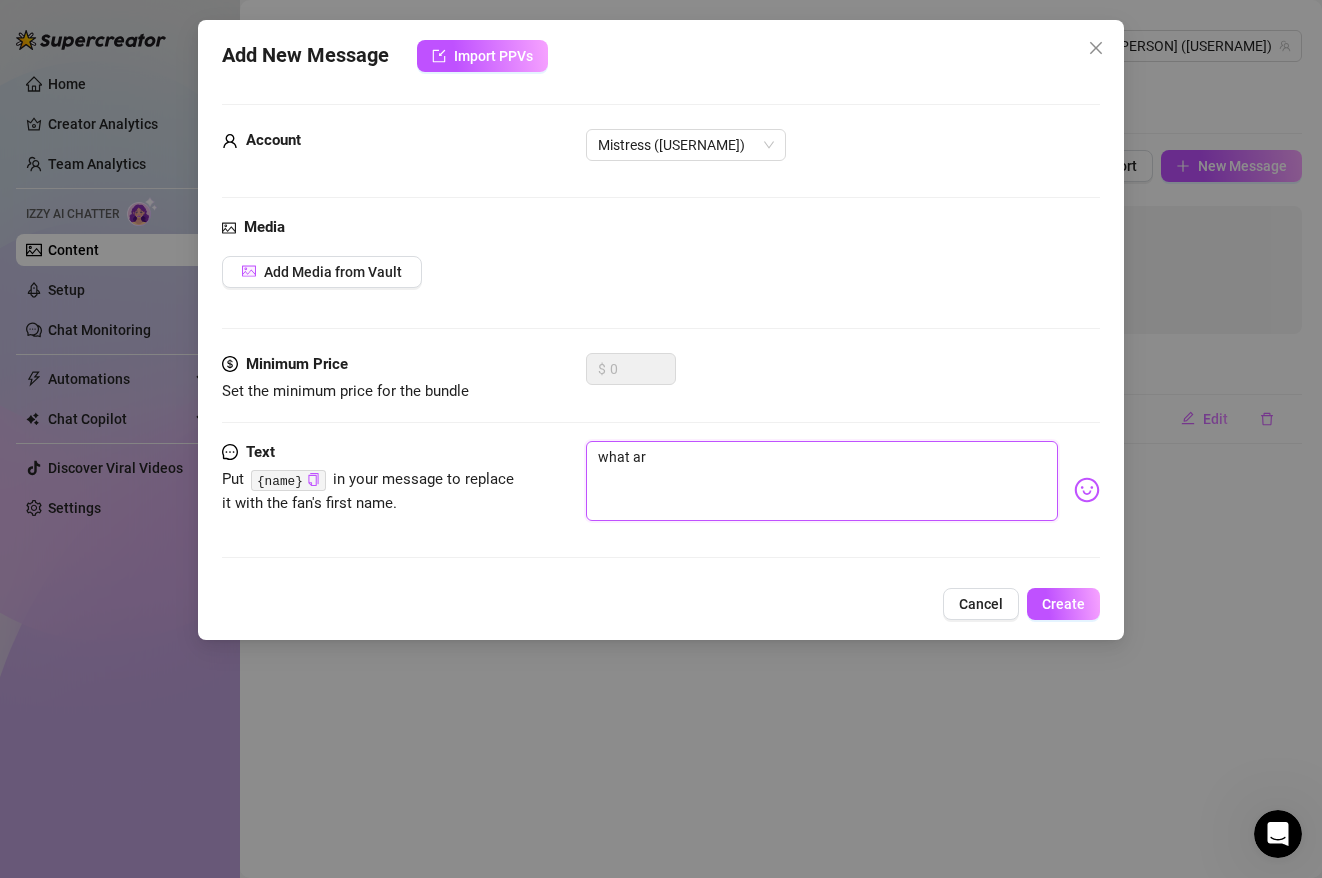 type on "what are" 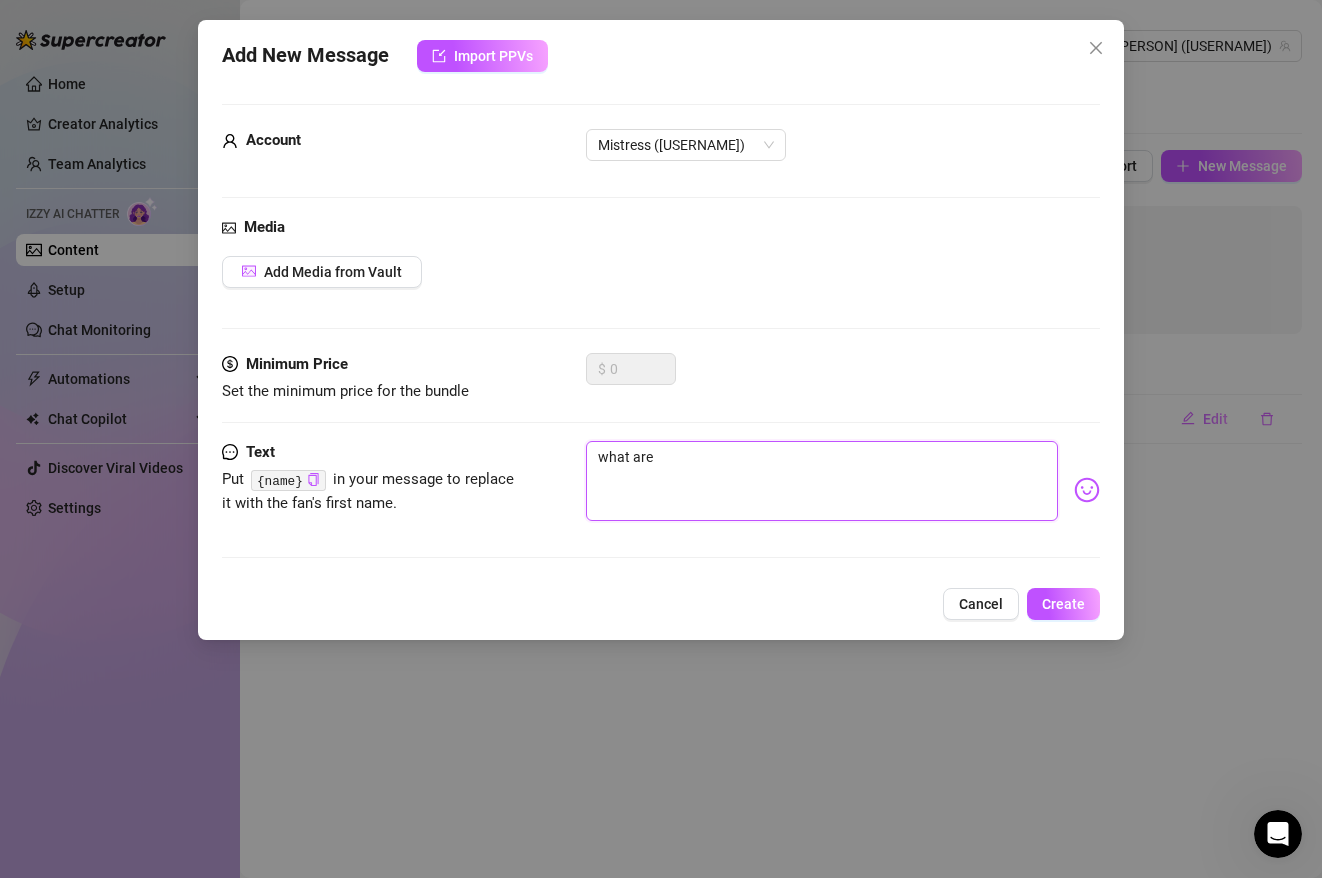 type on "what are" 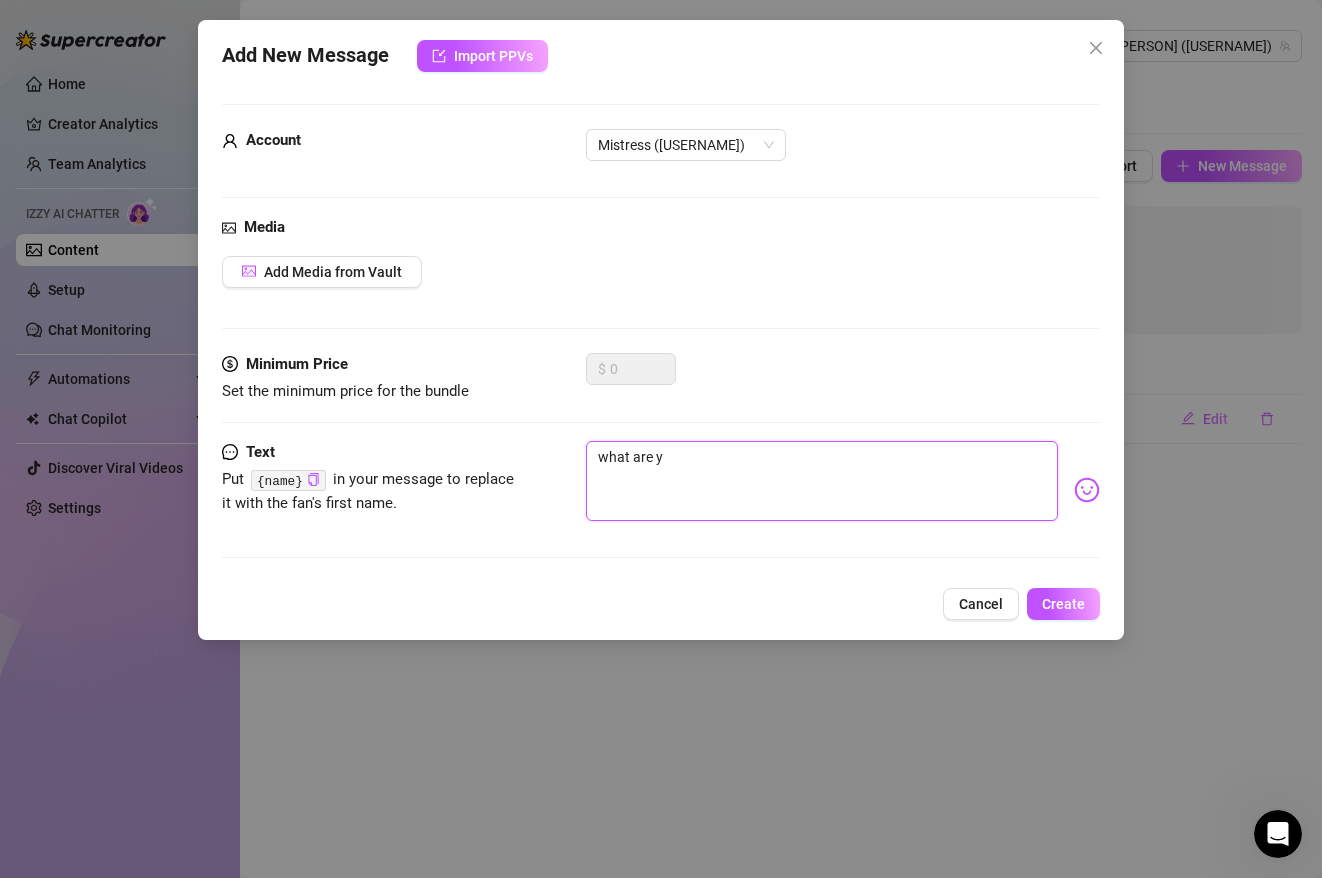 type on "what are yo" 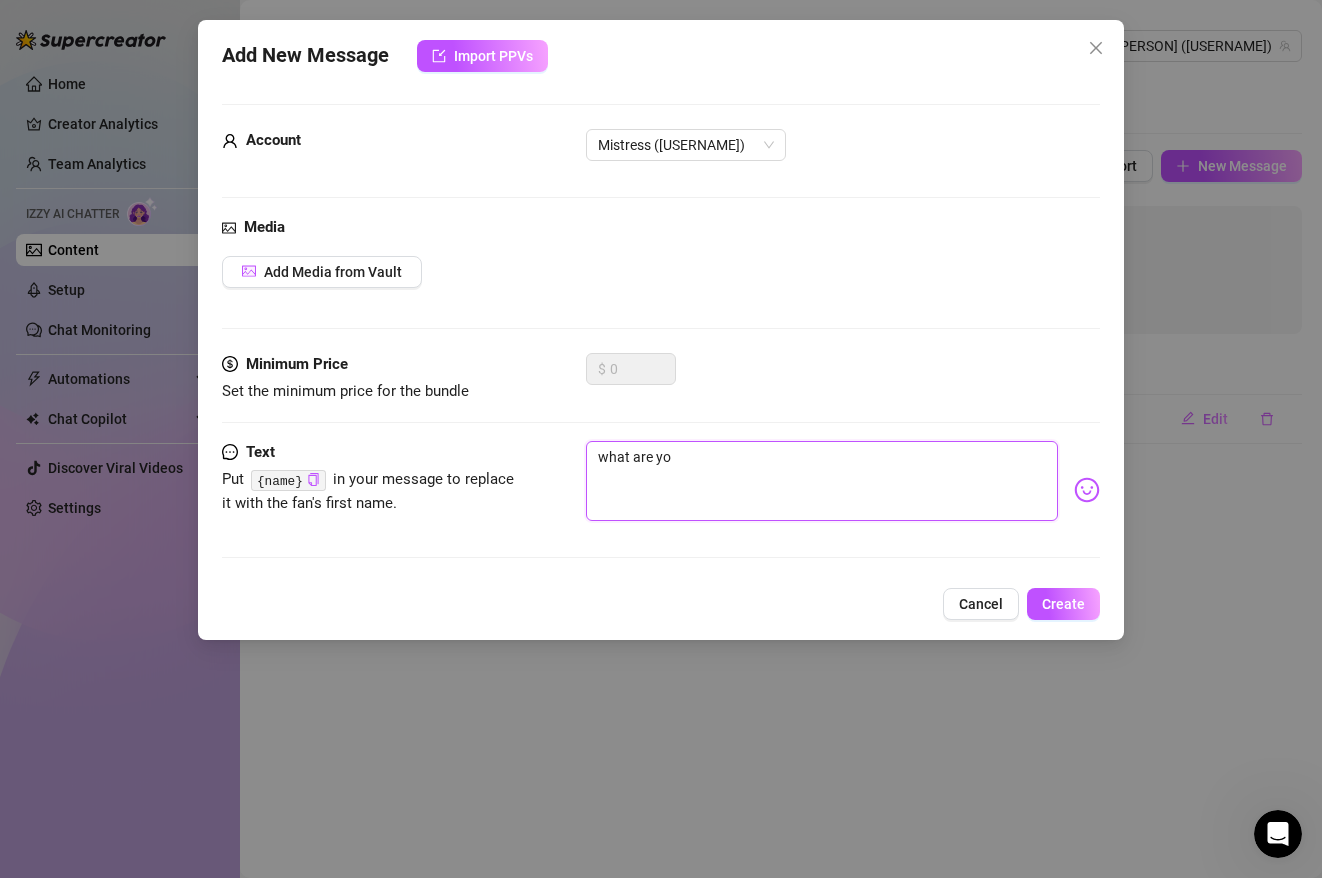 type on "what are you" 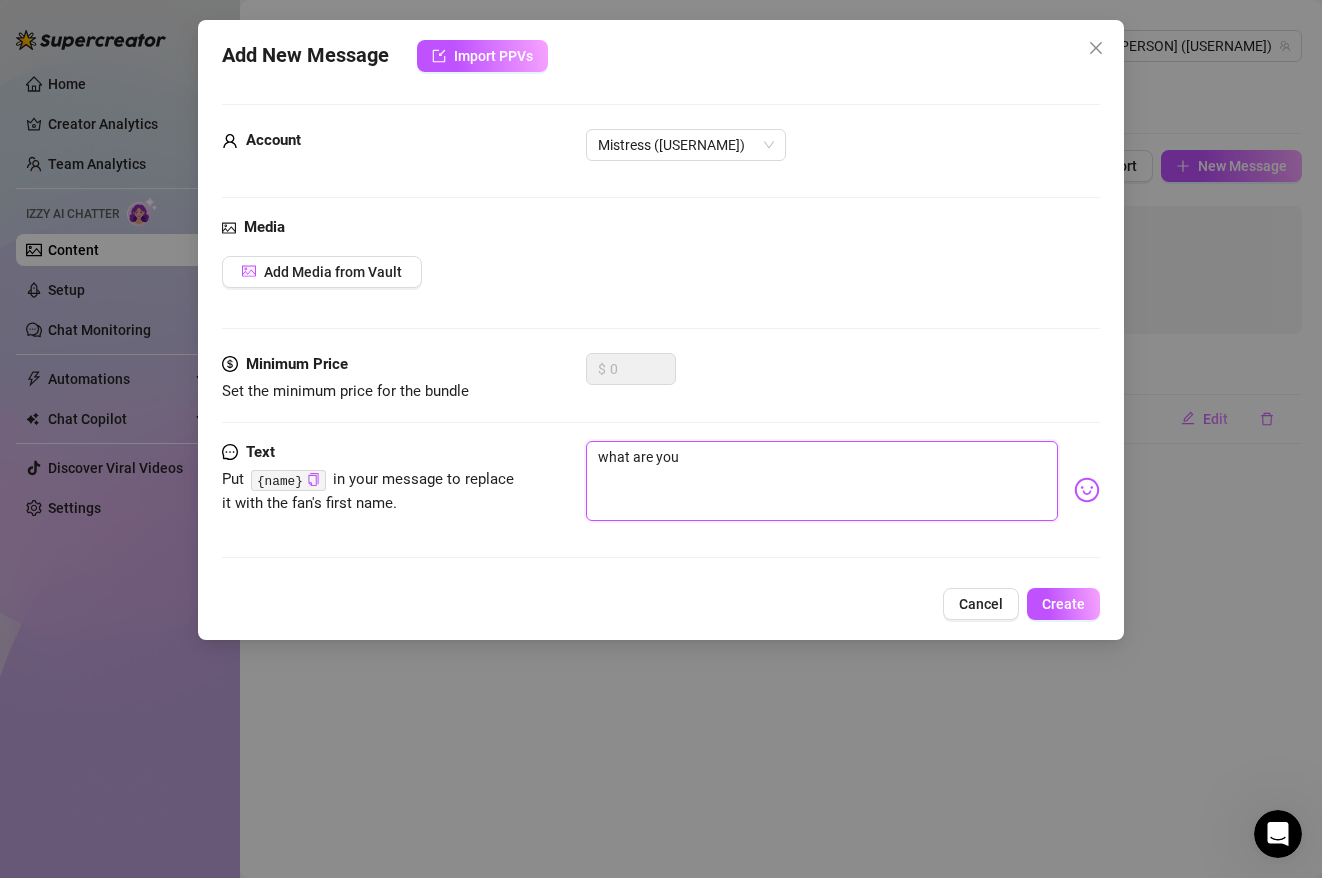 type on "what are you" 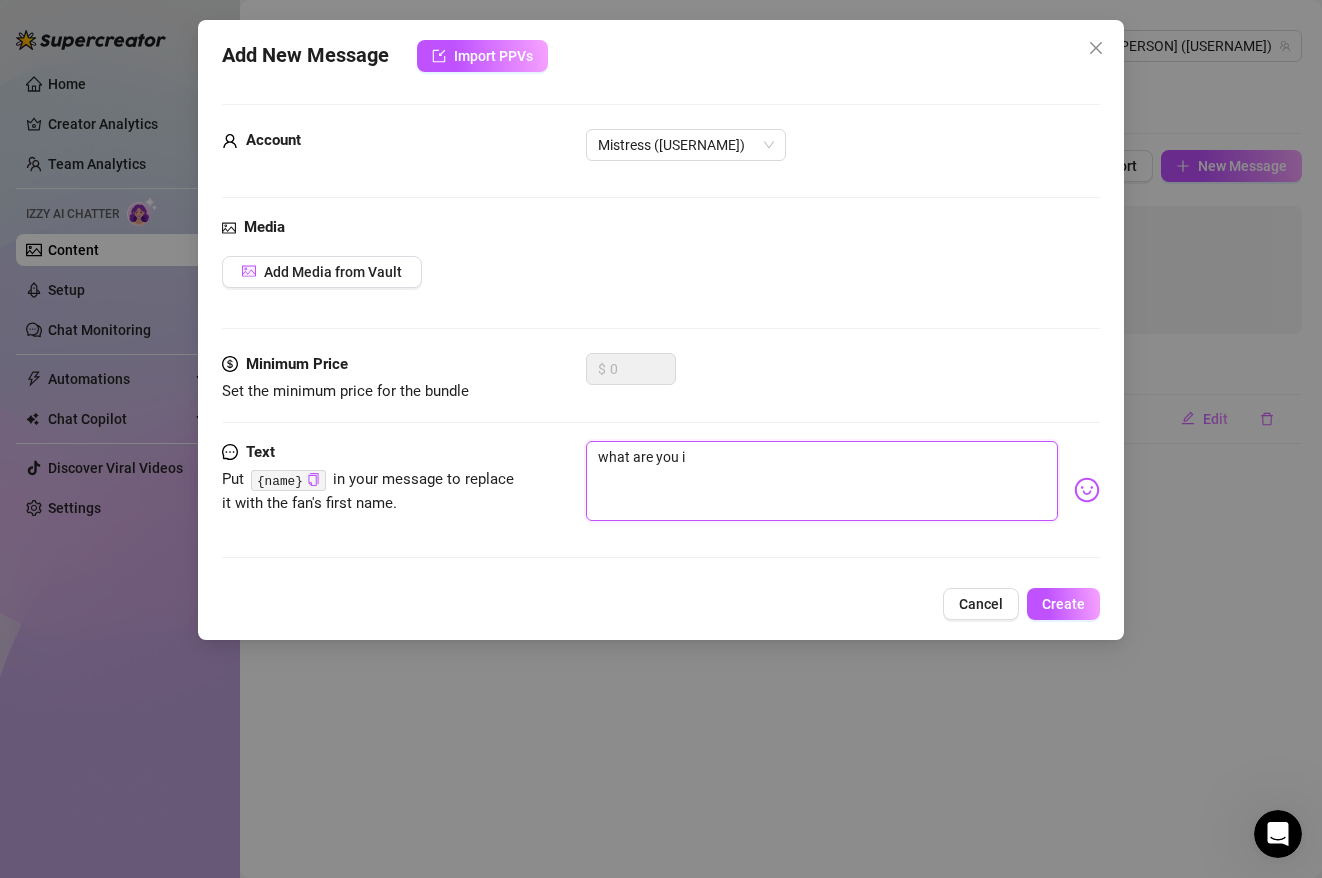 type on "what are you in" 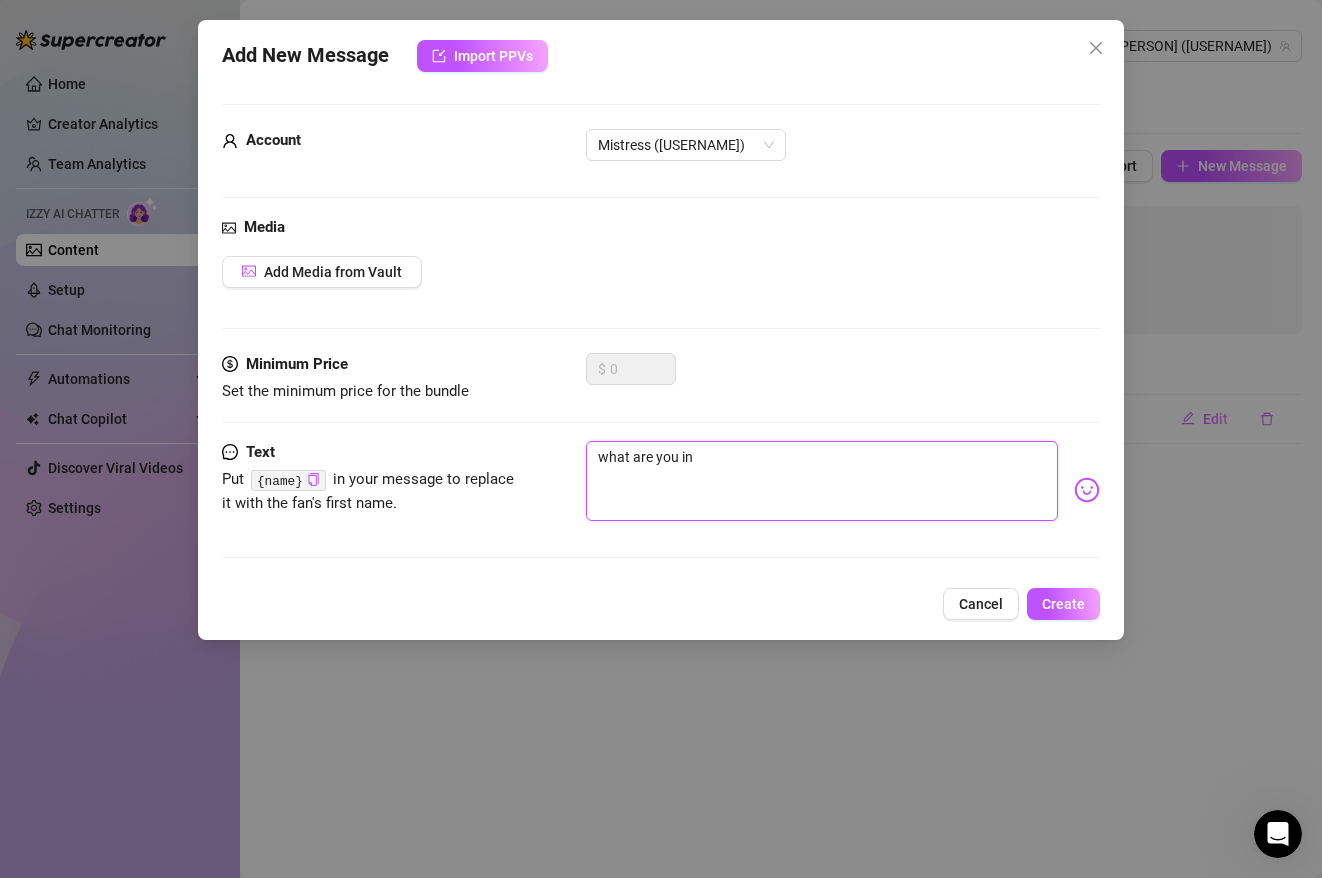 type on "what are you in" 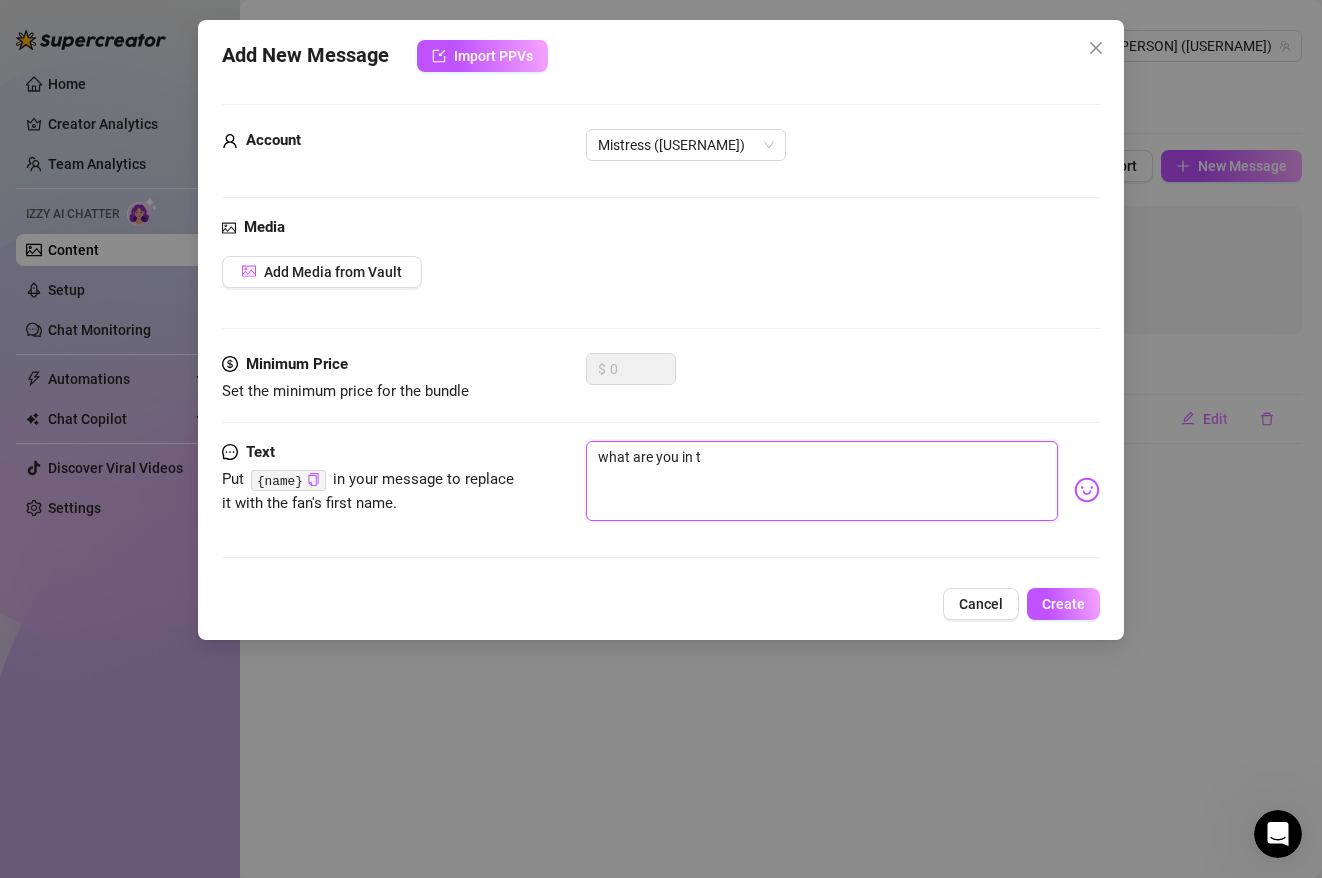 type on "what are you in th" 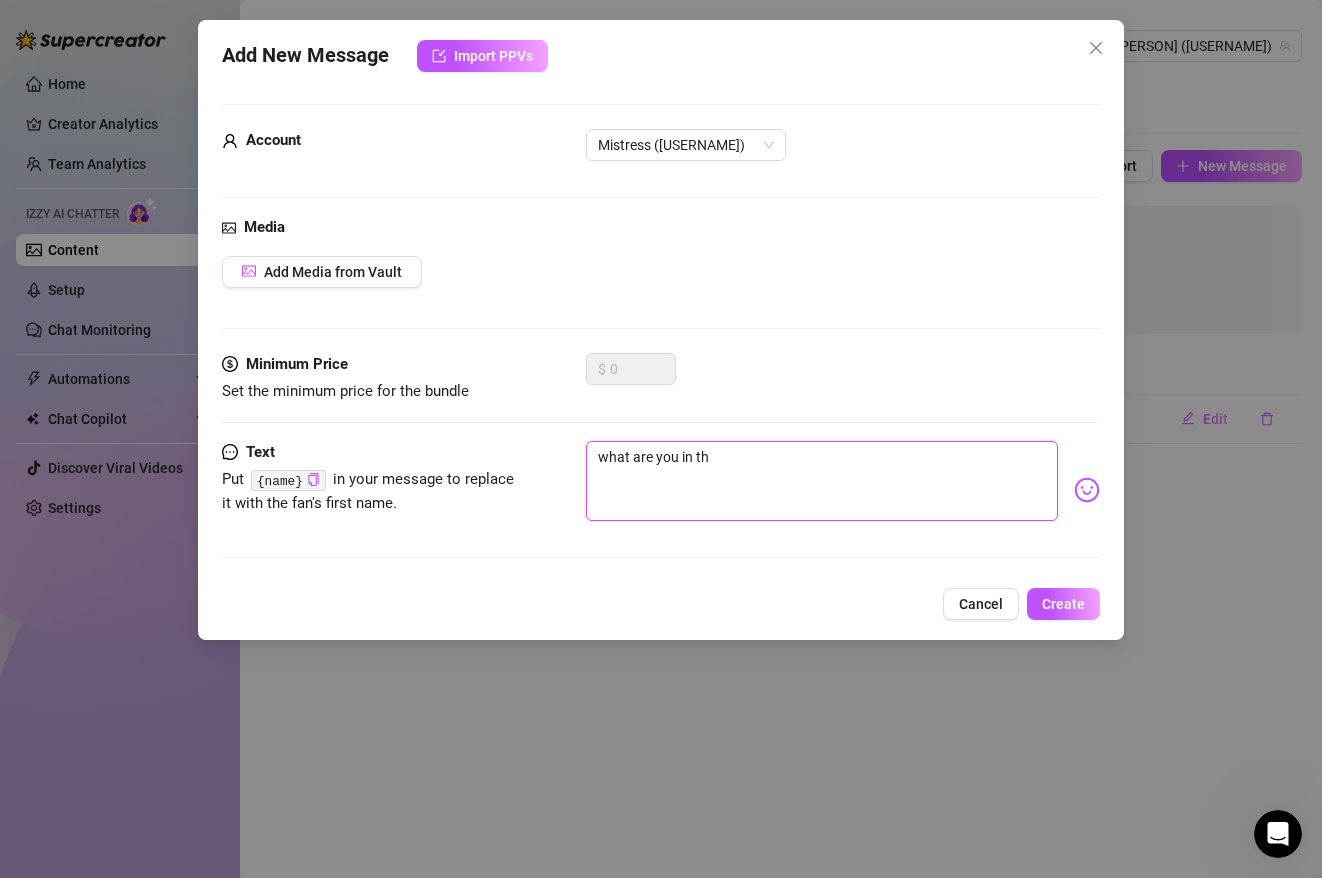 type on "what are you in the" 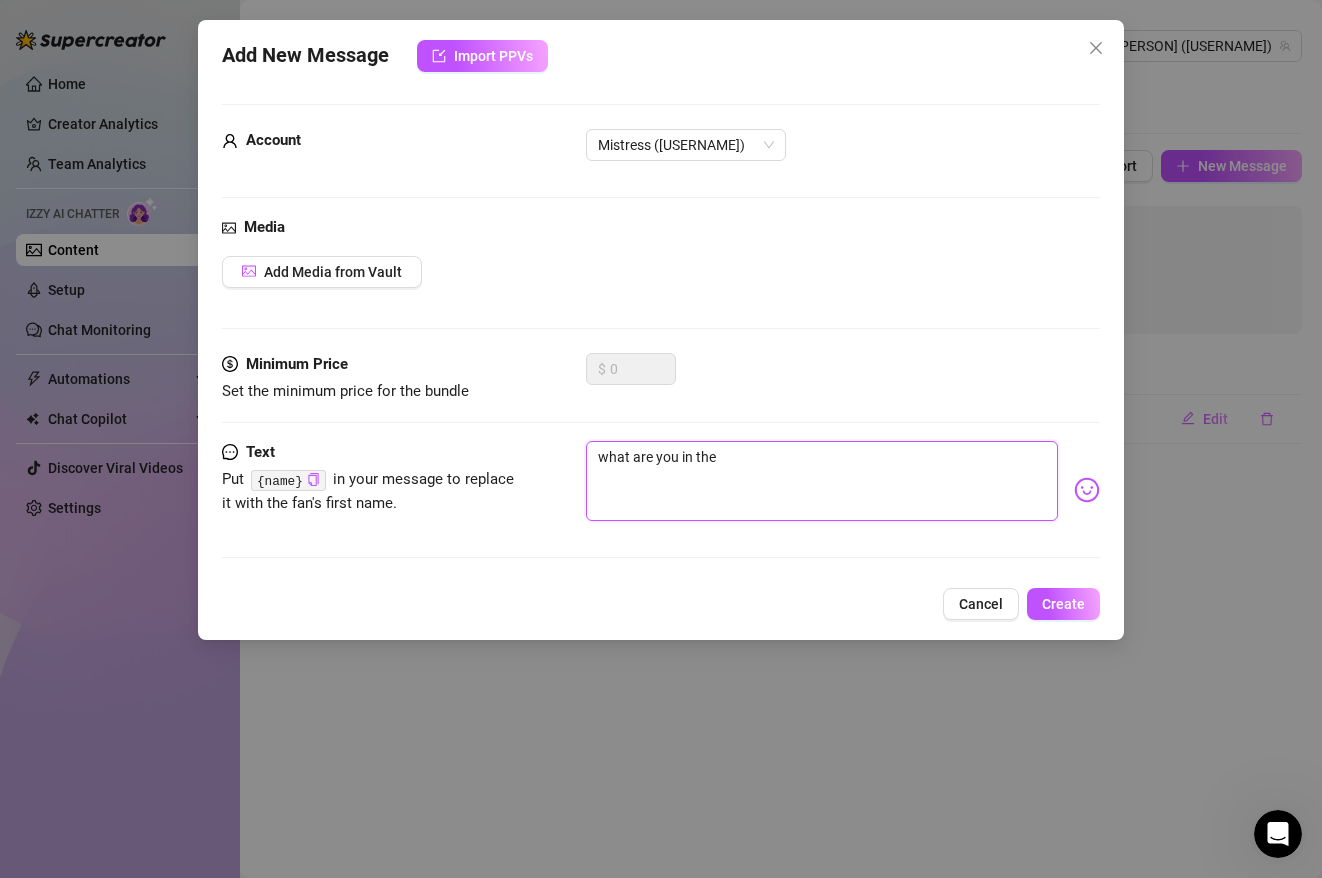 type on "what are you in the" 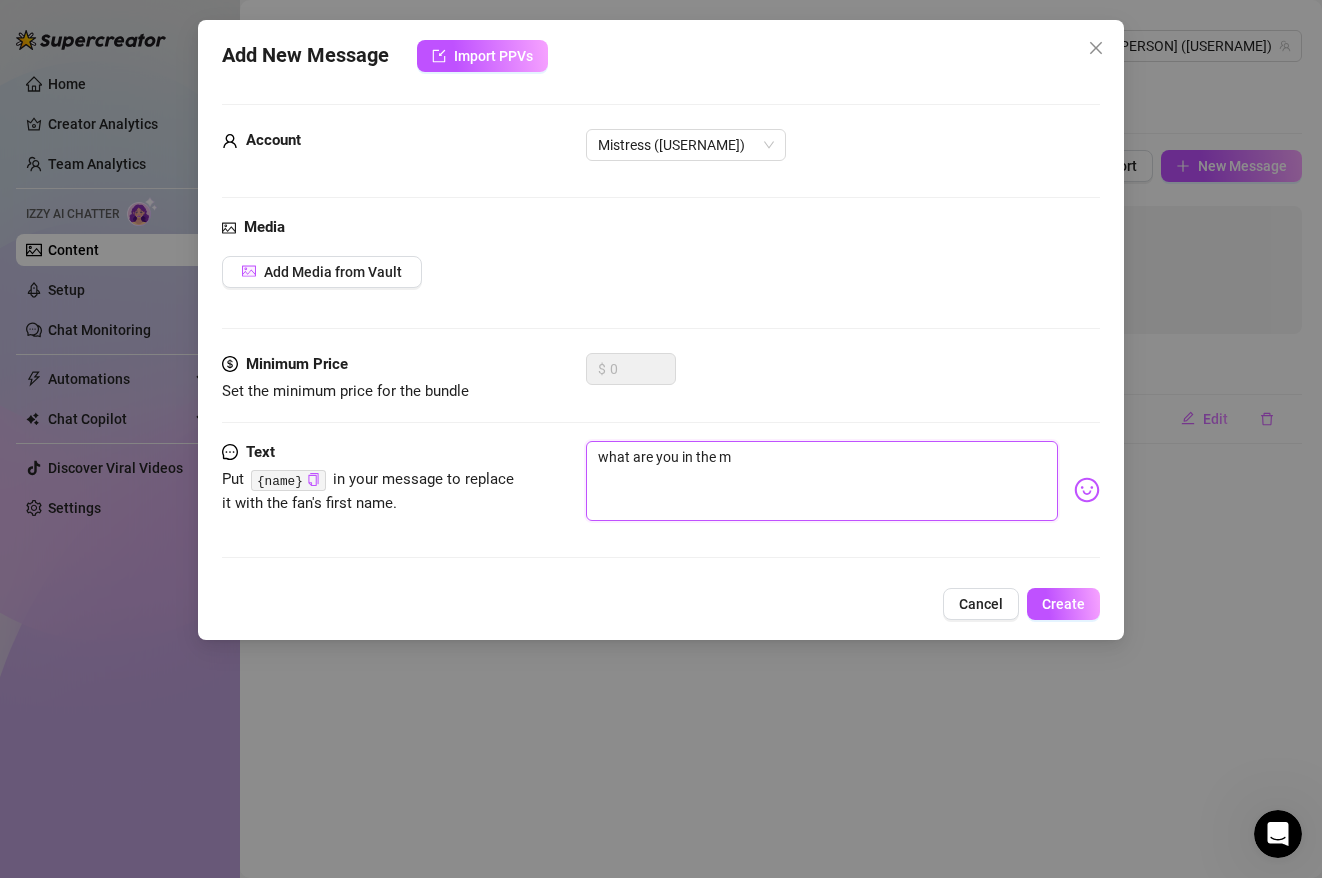 type on "what are you in the mo" 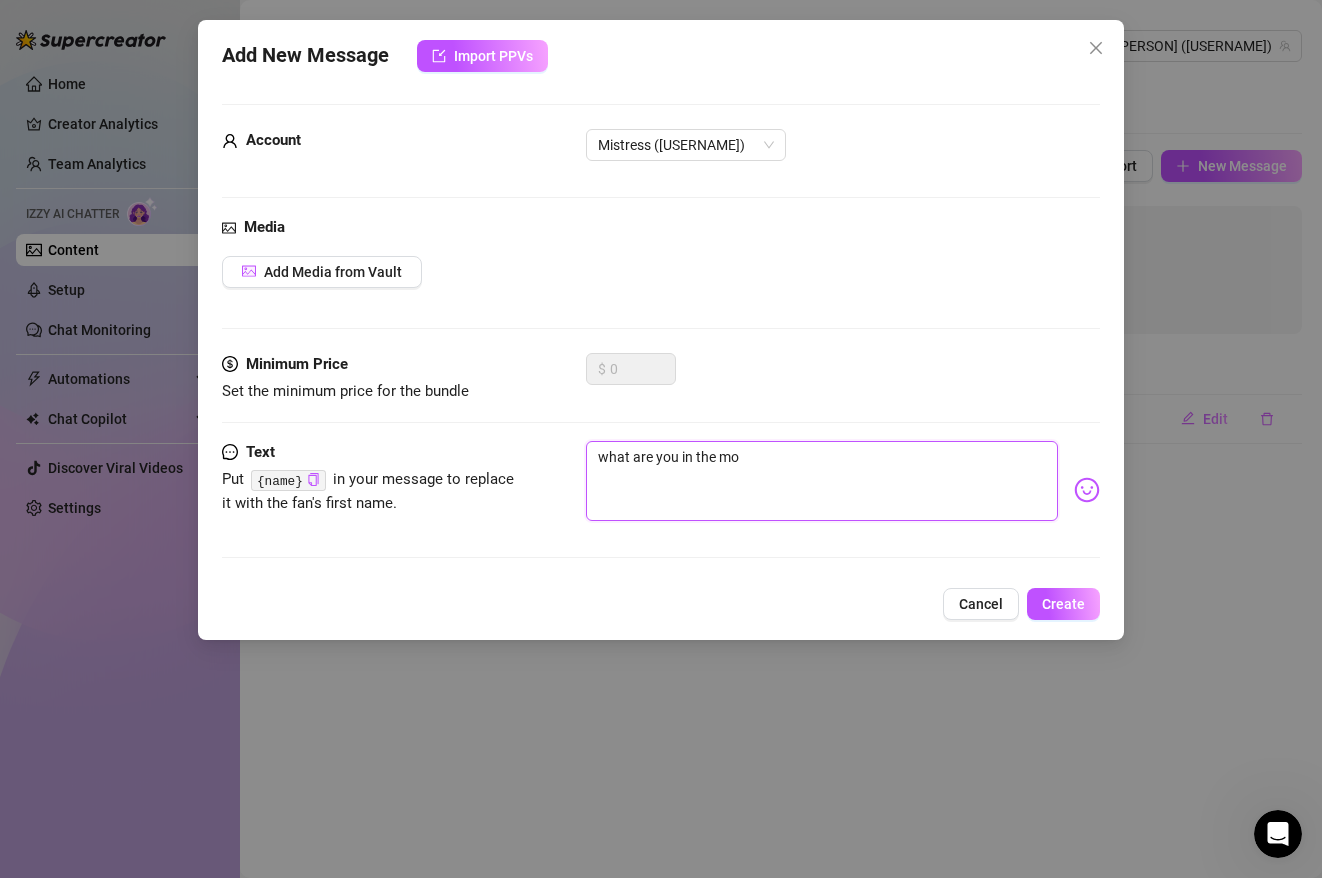 type on "what are you in the moo" 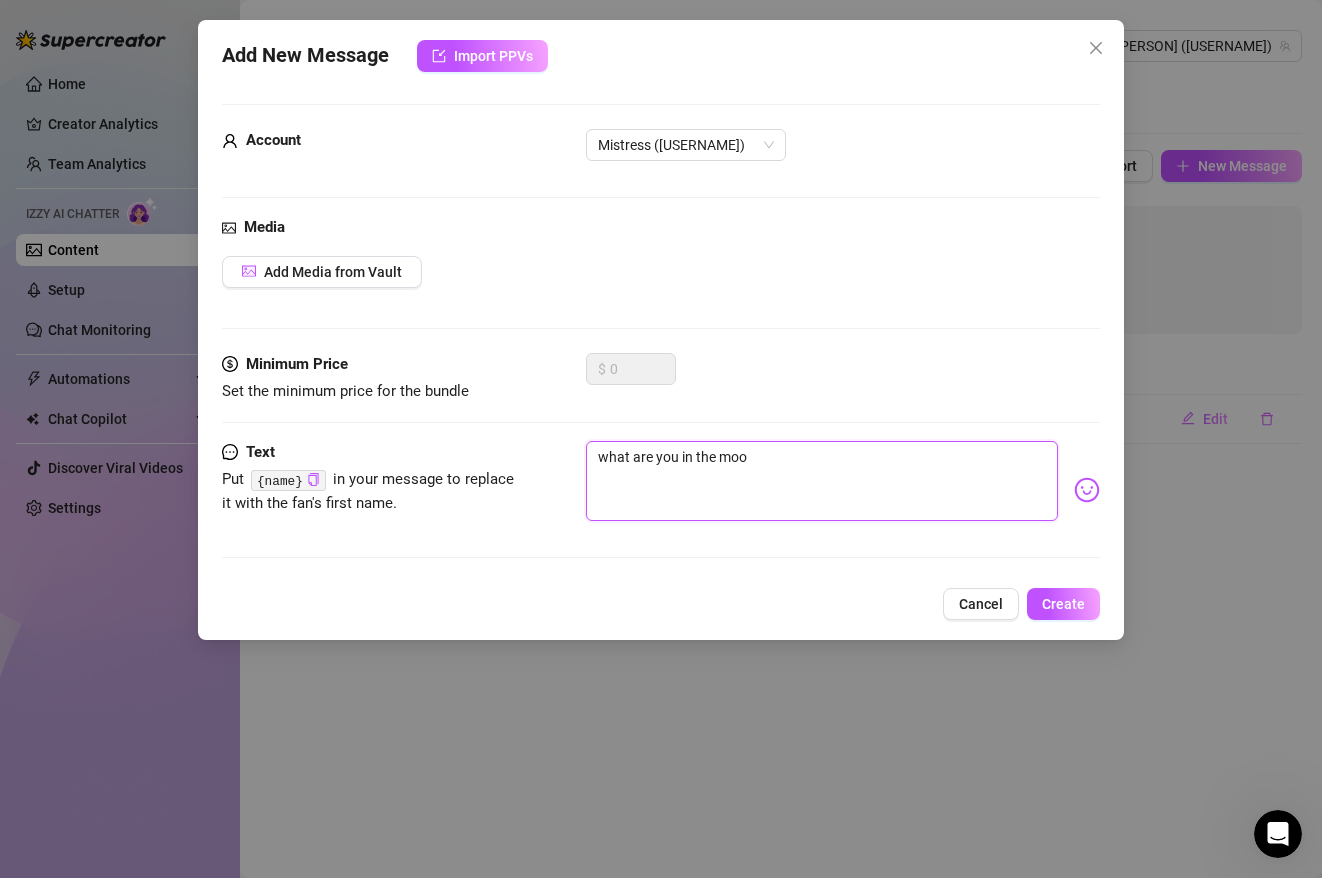 type on "what are you in the mood" 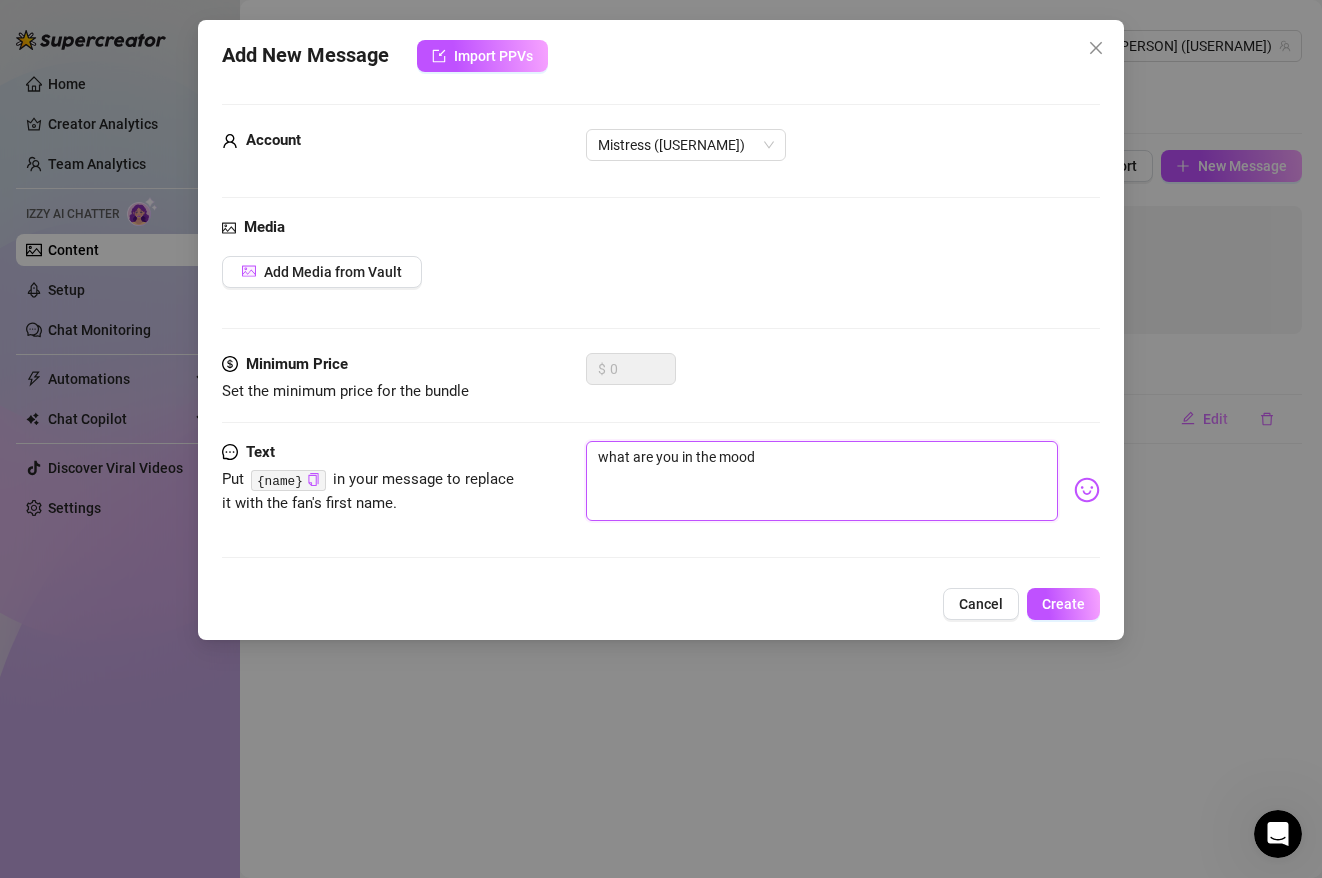 type on "what are you in the mood" 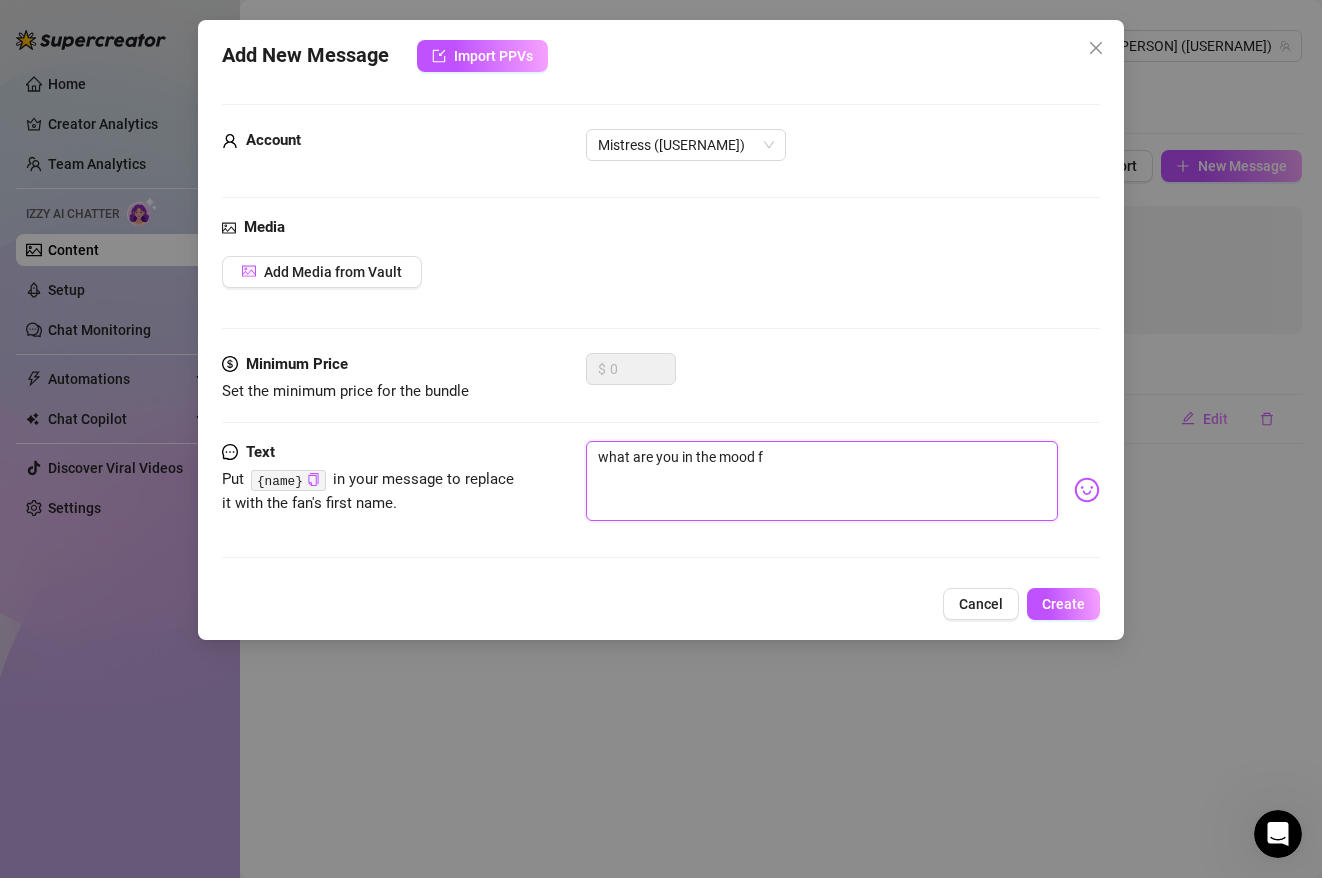 type on "what are you in the mood fo" 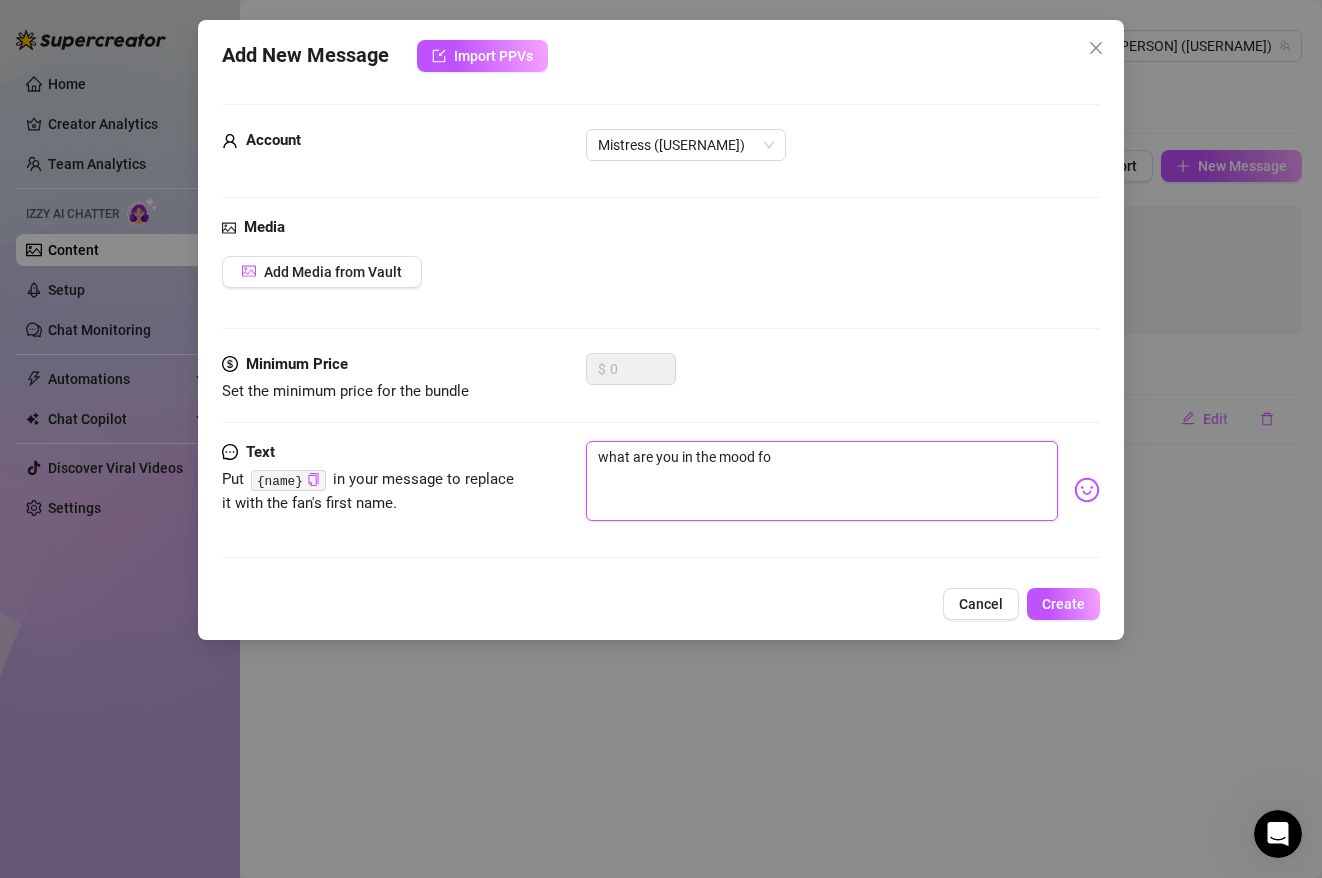 type on "what are you in the mood for" 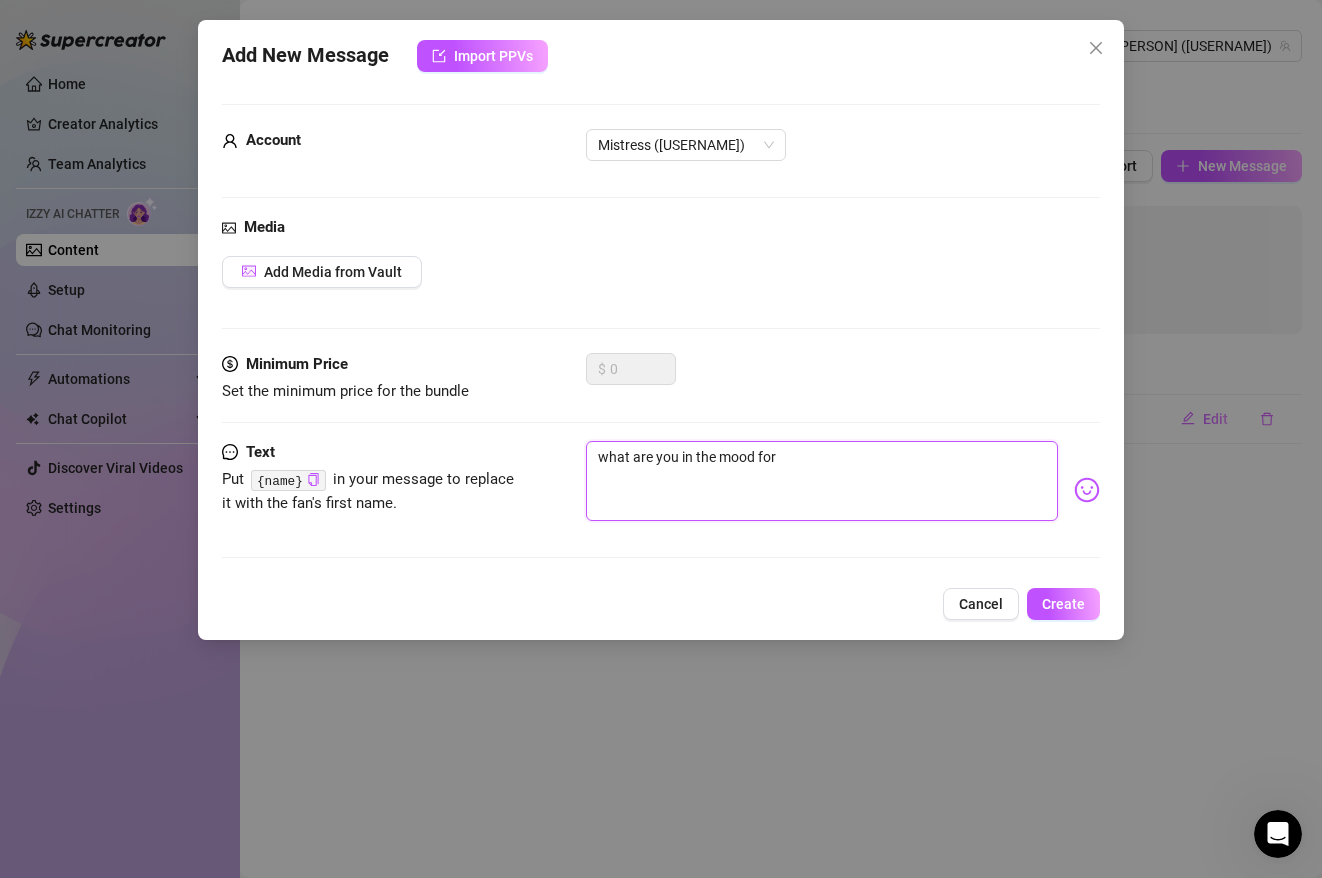 type on "what are you in the mood for?" 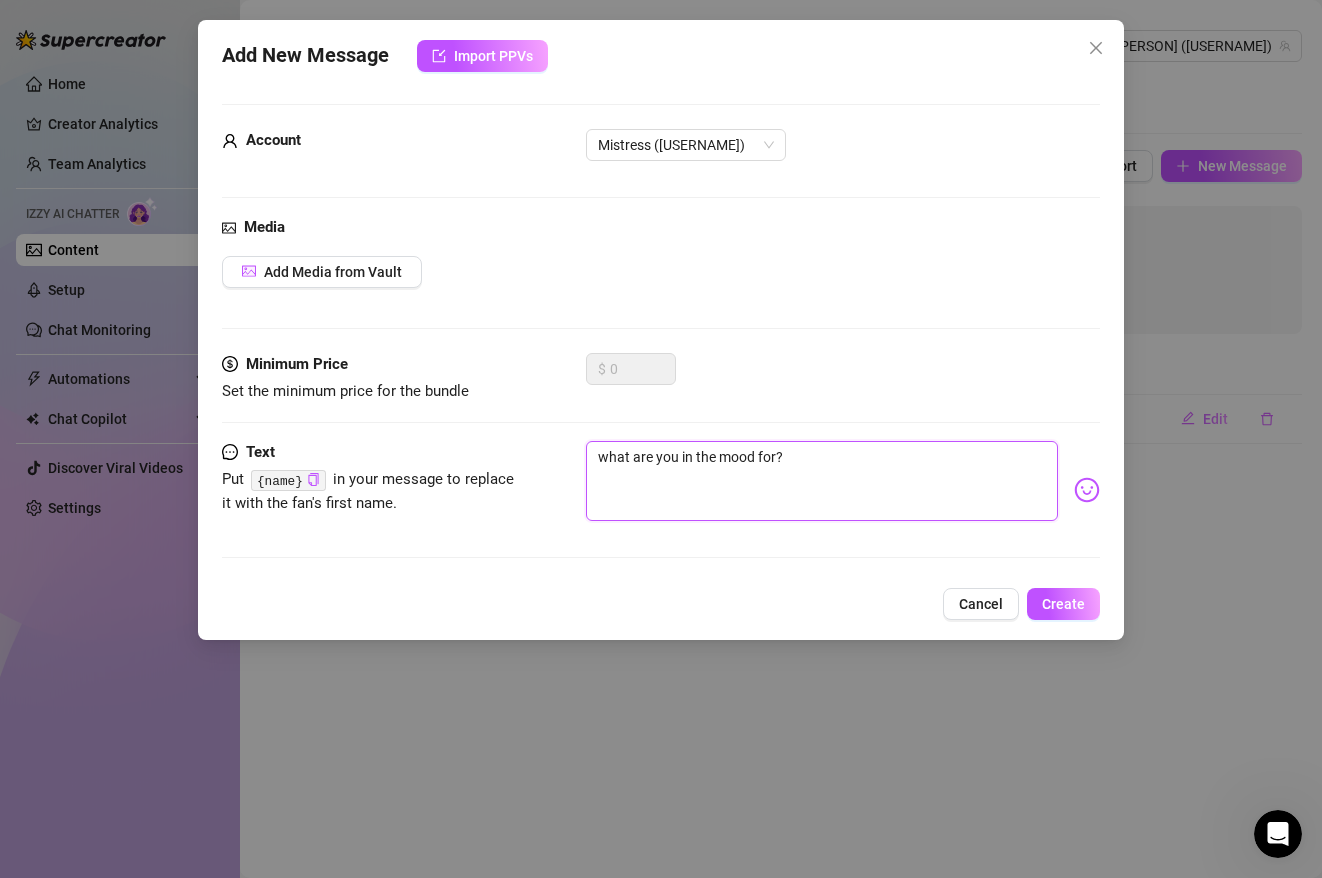 type on "what are you in the mood for??" 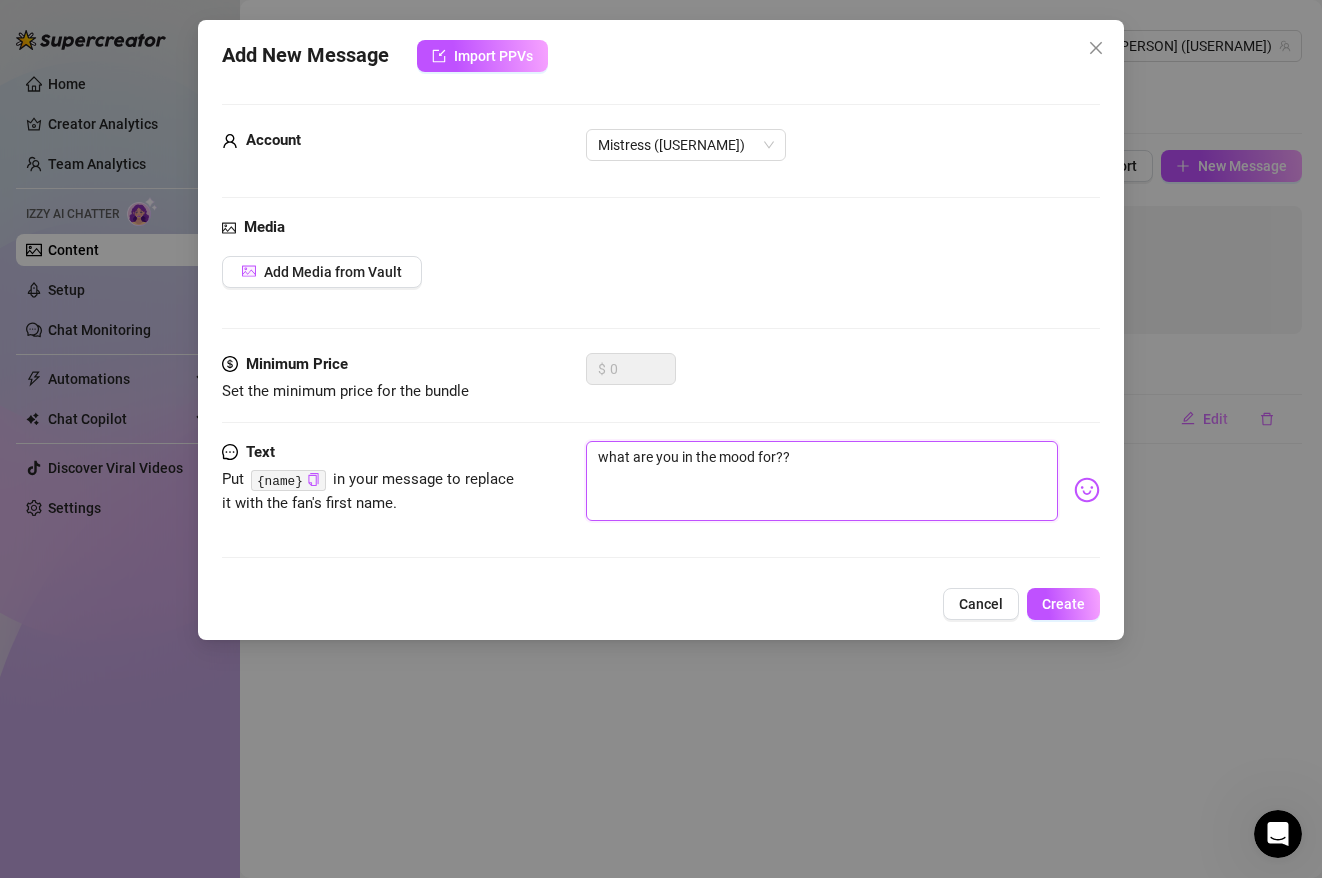 type on "what are you in the mood for??" 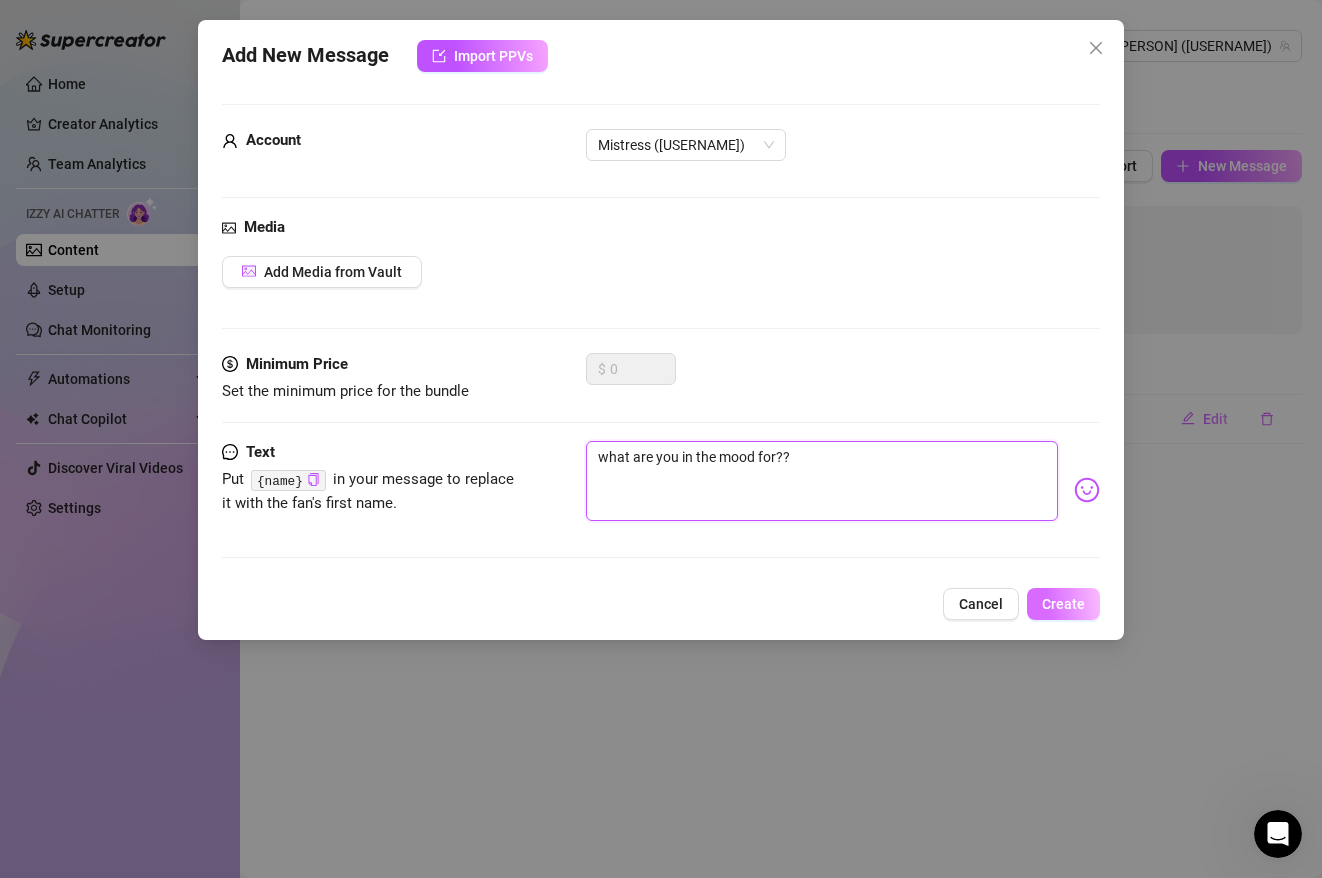 type on "what are you in the mood for??" 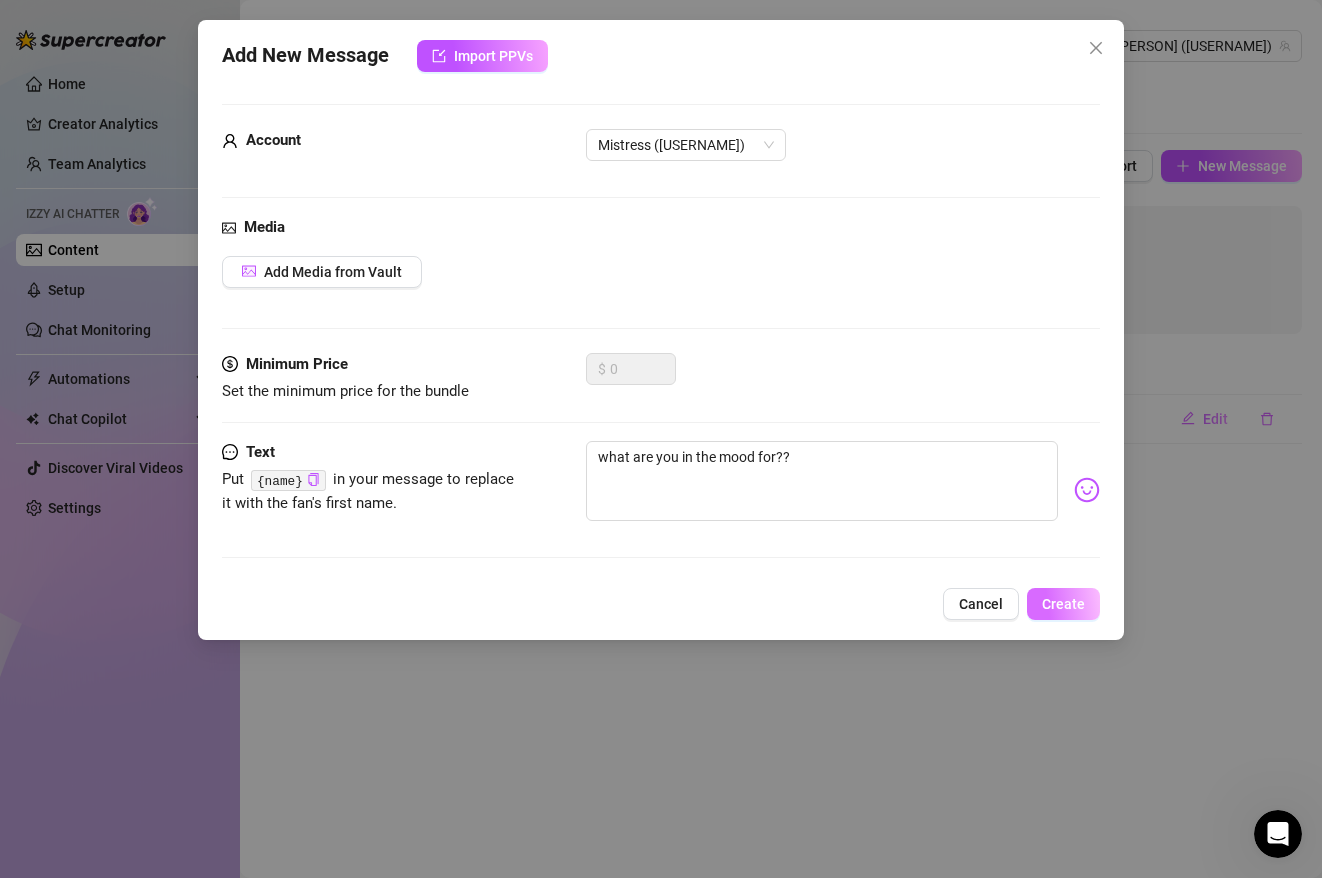 click on "Create" at bounding box center [1063, 604] 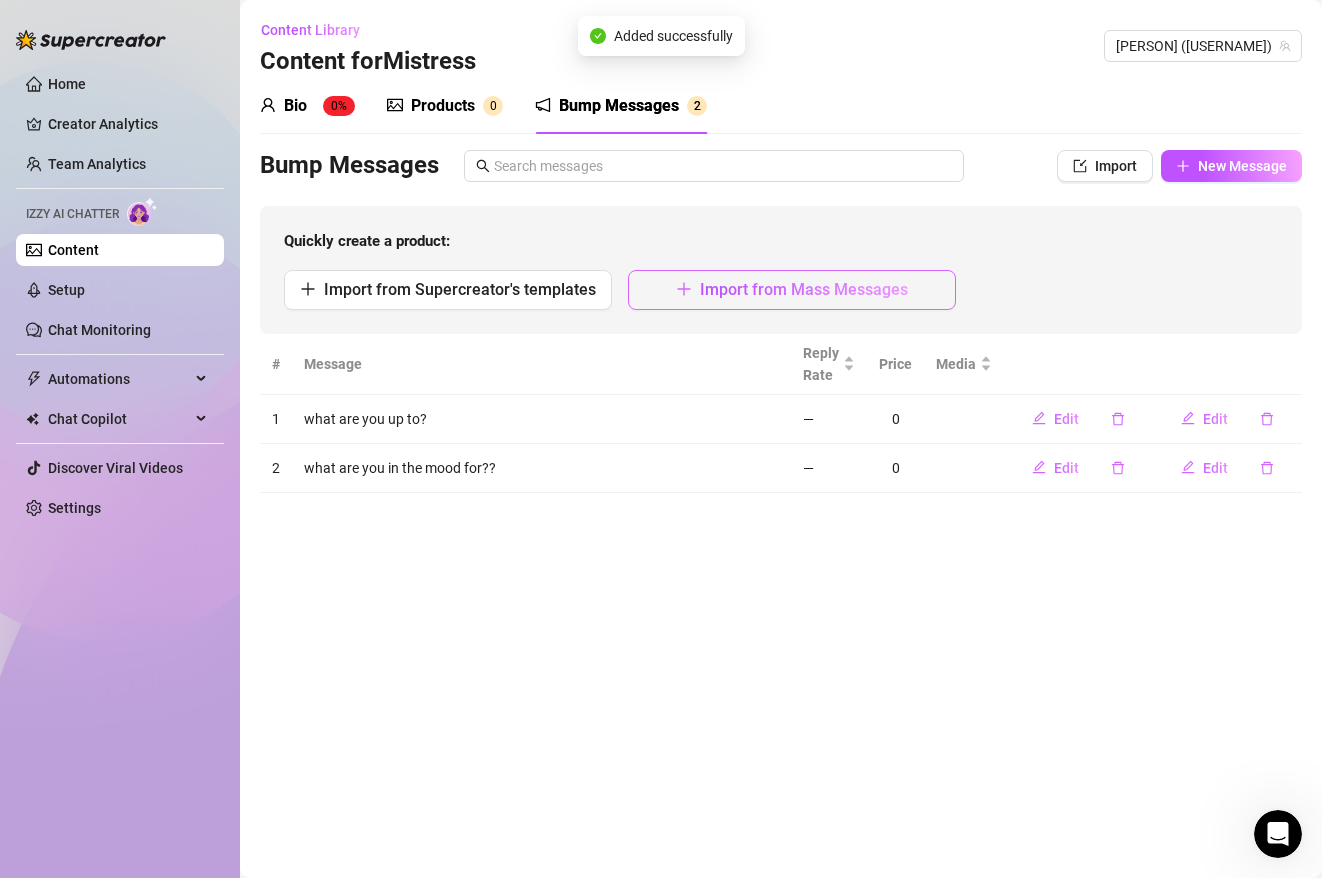 click on "Import from Mass Messages" at bounding box center (792, 290) 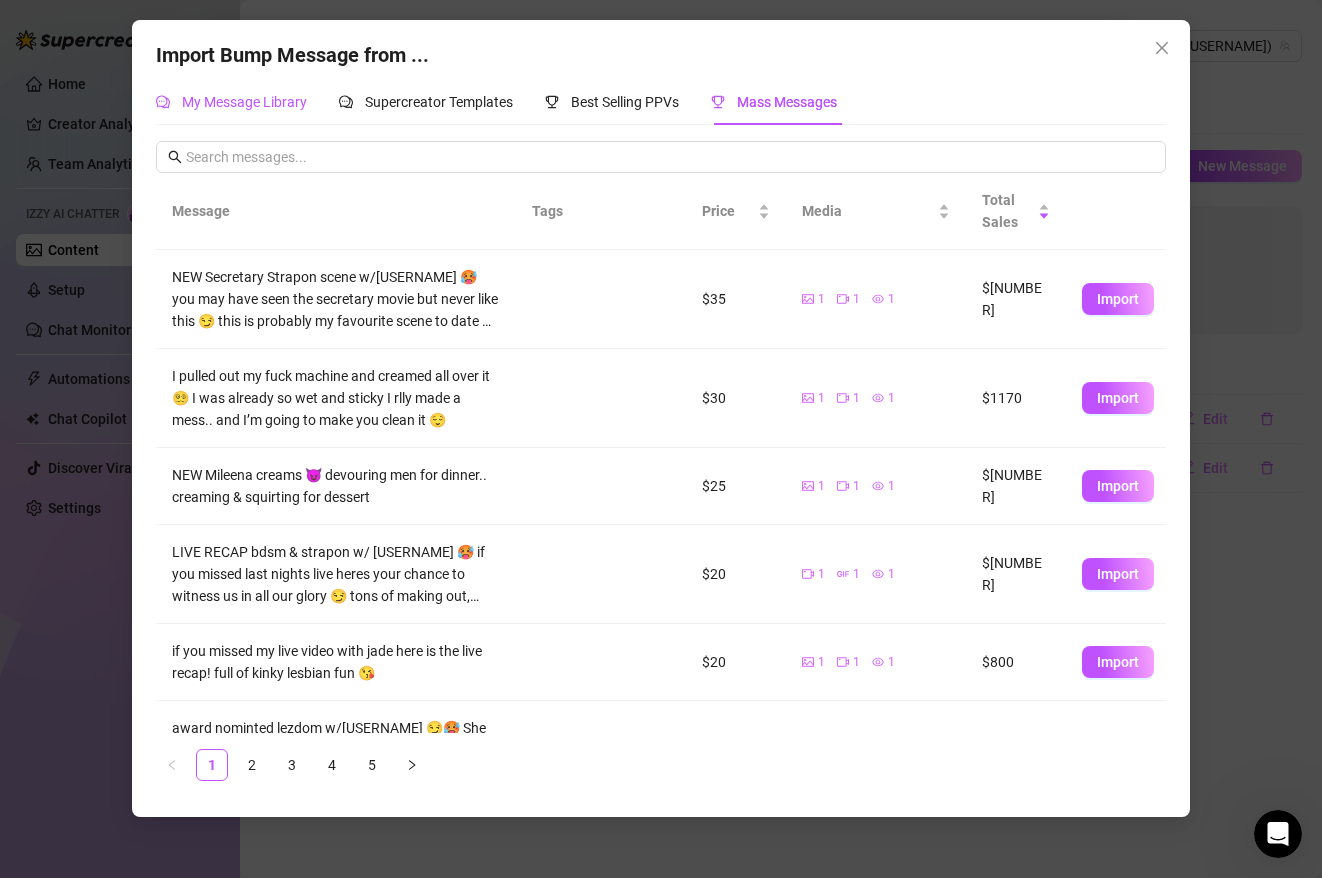 click on "My Message Library" at bounding box center (244, 102) 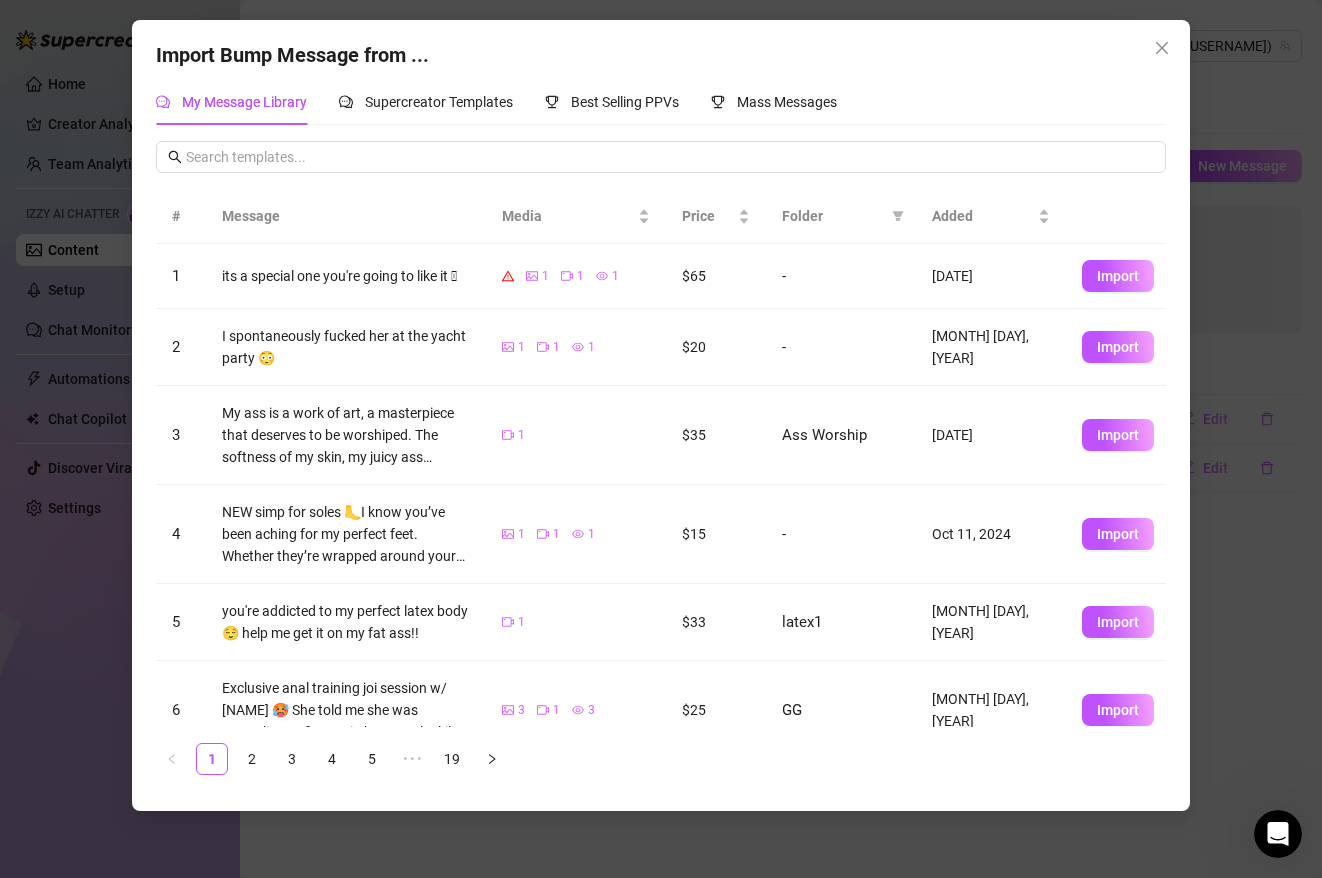 click on "Import Bump Message from ... My Message Library Supercreator Templates Best Selling PPVs Mass Messages # Message Media Price Folder Added               1 its a special one you're going to like it 🫢 1 1 1 $65 - [MONTH] [DAY], [YEAR] Import 2 I spontaneously fucked her at the yacht party 😳 1 1 1 $20 - [MONTH] [DAY], [YEAR] Import 3 My ass is a work of art, a masterpiece that deserves to be worshiped. The softness of my skin, my juicy ass cheeks, its perfect scent.. It's a treasure that few get to behold, and you're one of the lucky ones 😘 I know this one is going to drive you crazy.. 1 $35 Ass Worship [MONTH] [DAY], [YEAR] Import 4 NEW simp for soles 🦶I know you’ve been aching for my perfect feet. Whether they’re wrapped around your cock or dangling in front of you, theres nothing you can do to resist! 1 1 1 $15 - [MONTH] [DAY], [YEAR] Import 5 you're addicted to my perfect latex body 😌 help me get it on my fat ass!! 1 $33 latex1 [MONTH] [DAY], [YEAR] Import 6 3 1 3 $25 GG [MONTH] [DAY], [YEAR] Import 7 how do I look? 8 $25 latex1 Import 8" at bounding box center (661, 439) 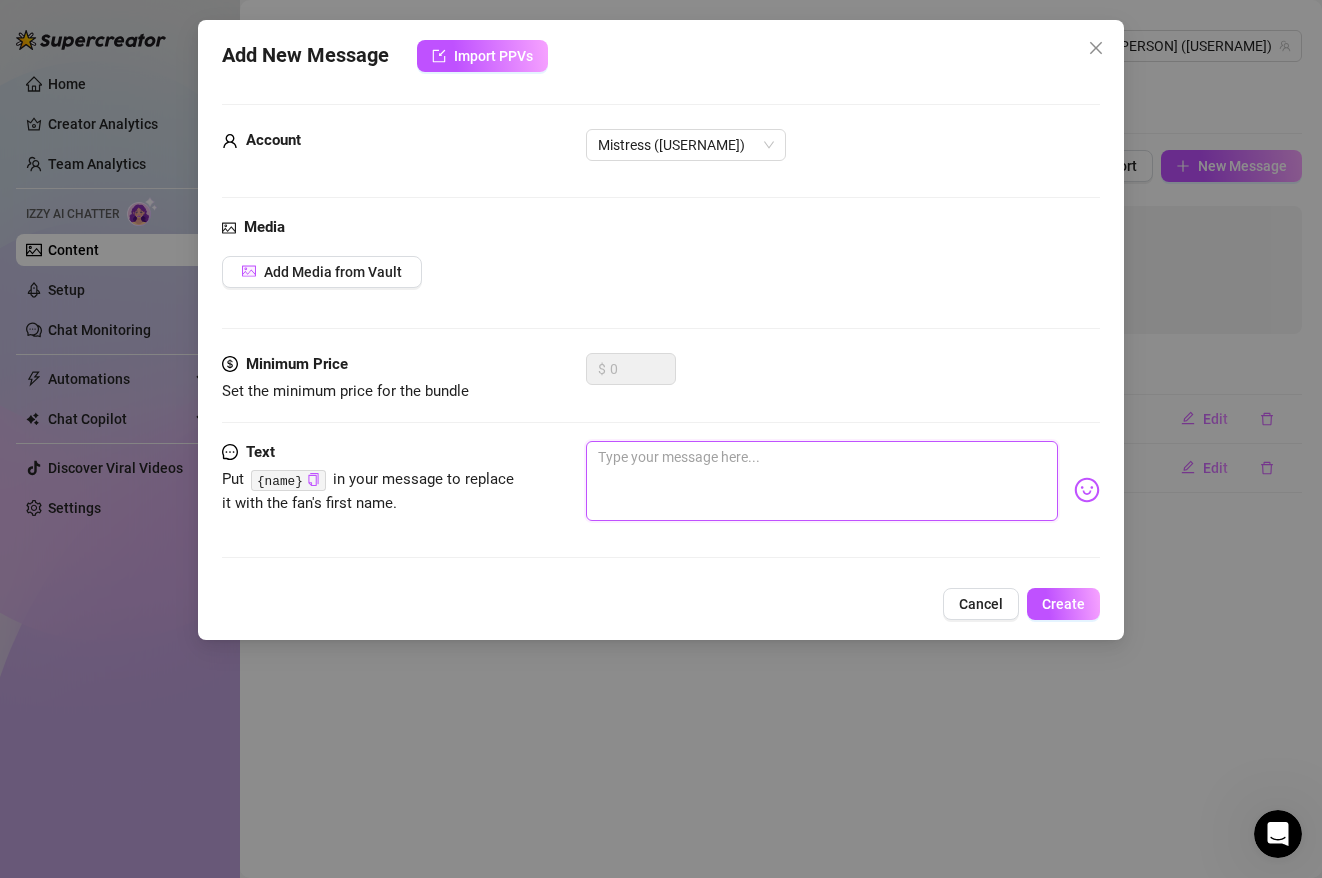 click at bounding box center (821, 481) 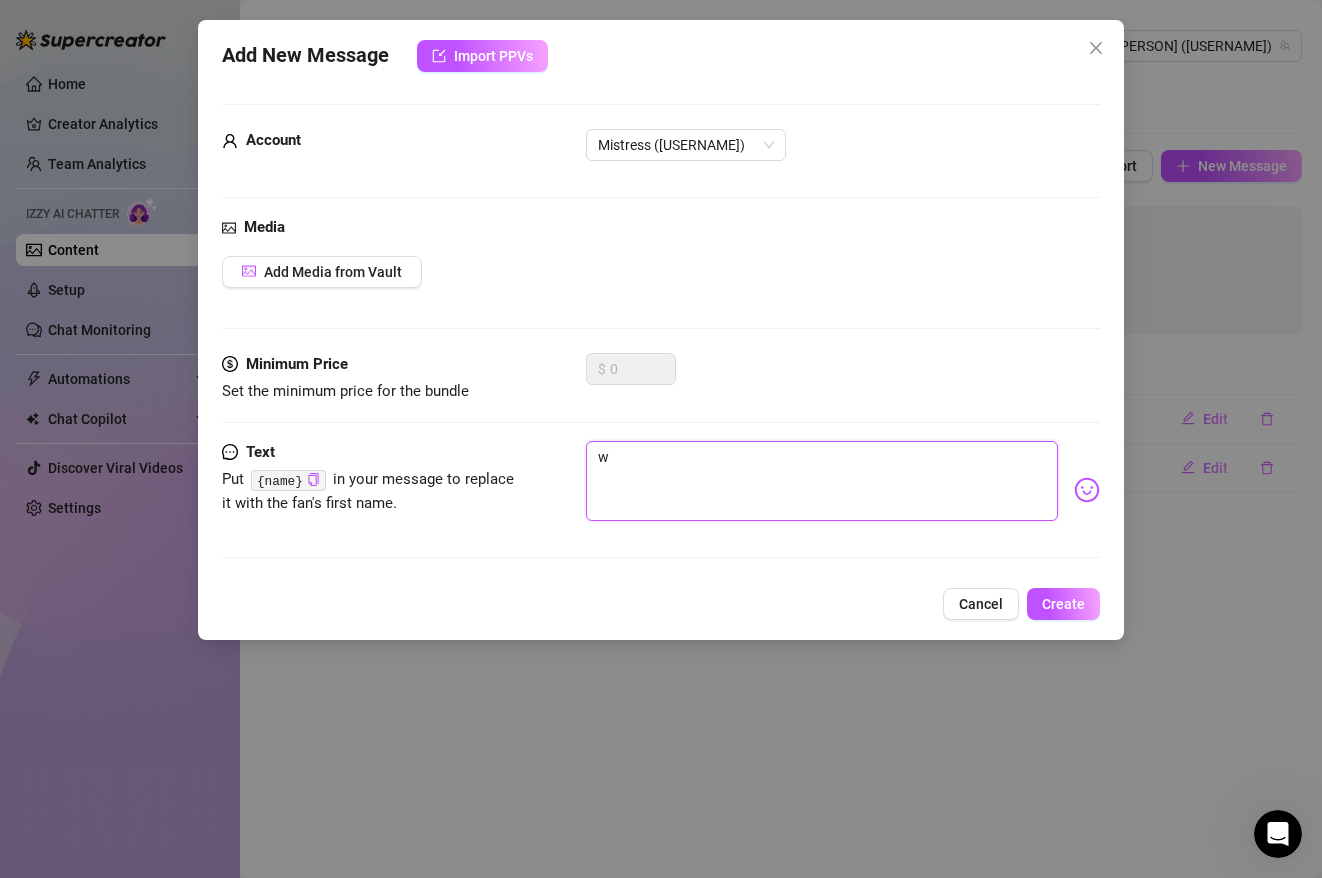 type on "wa" 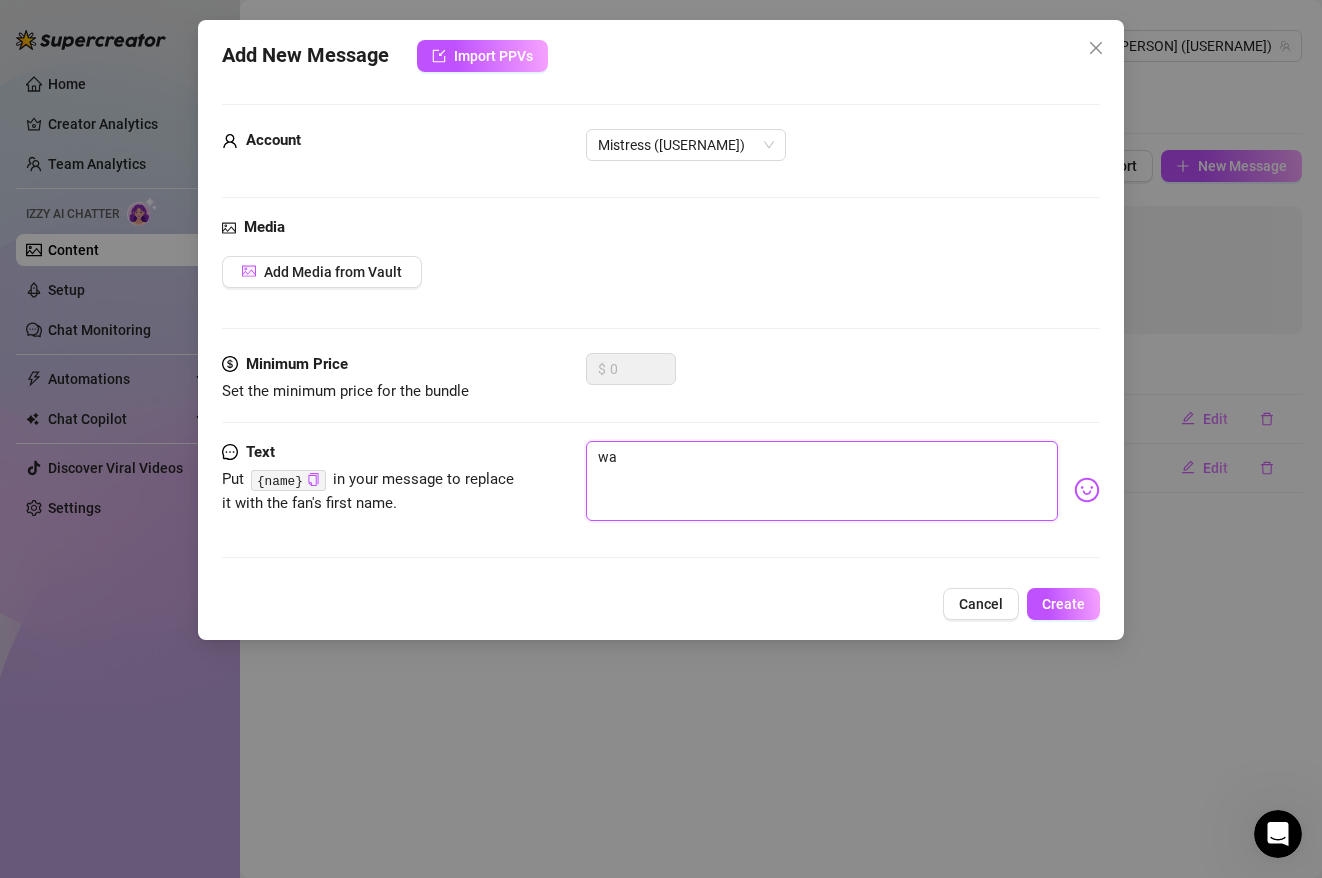 type on "wan" 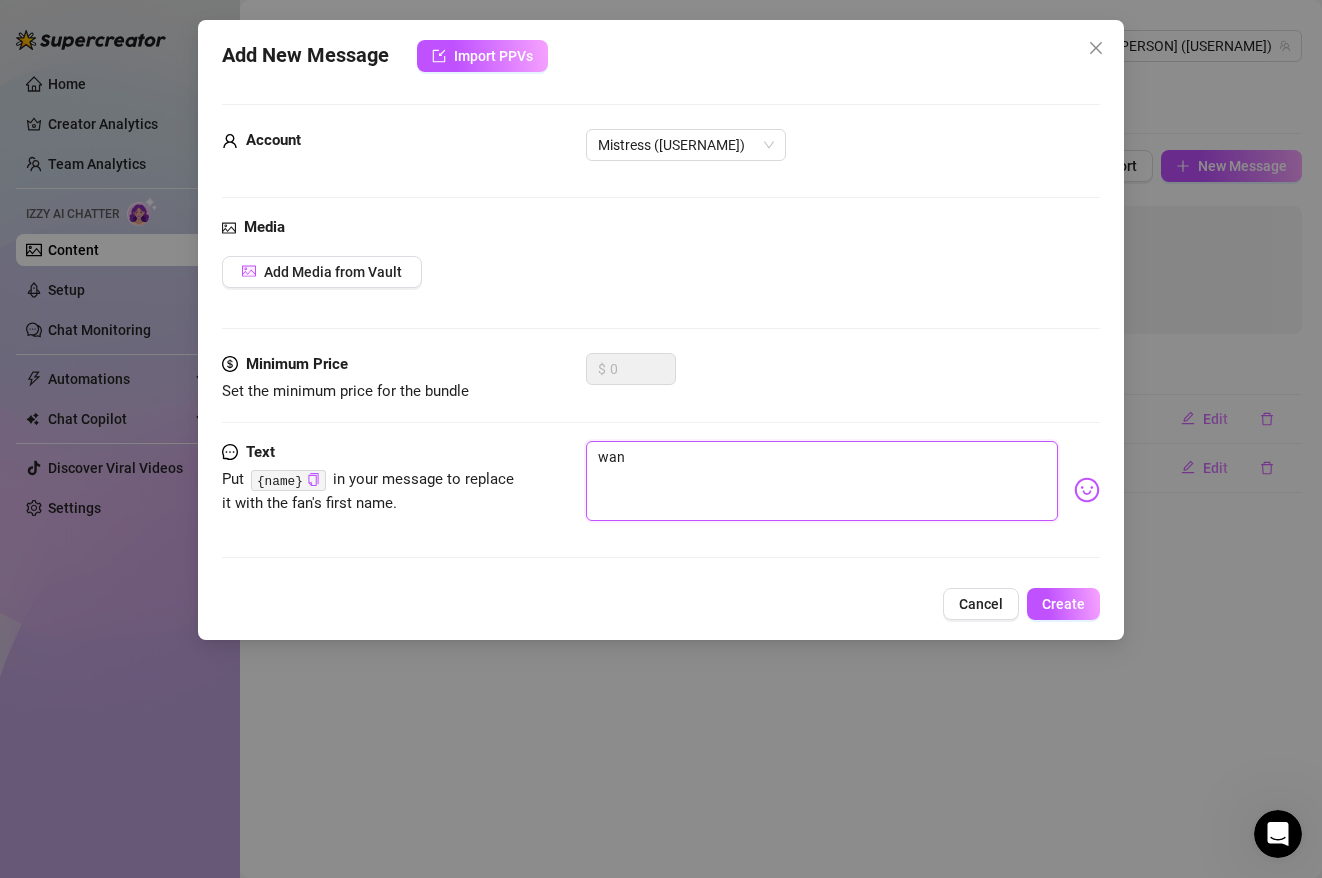 type on "wann" 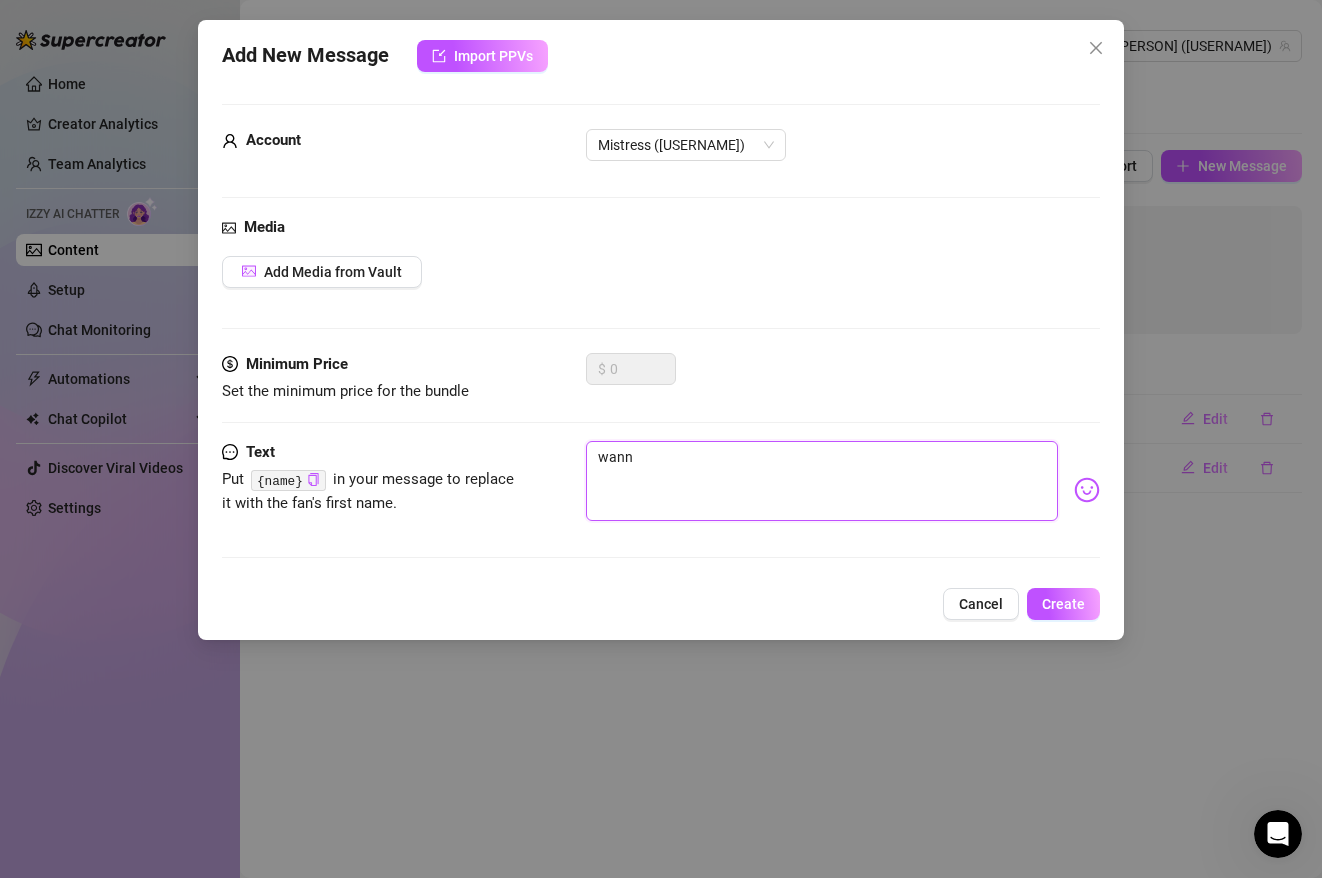 type on "wanna" 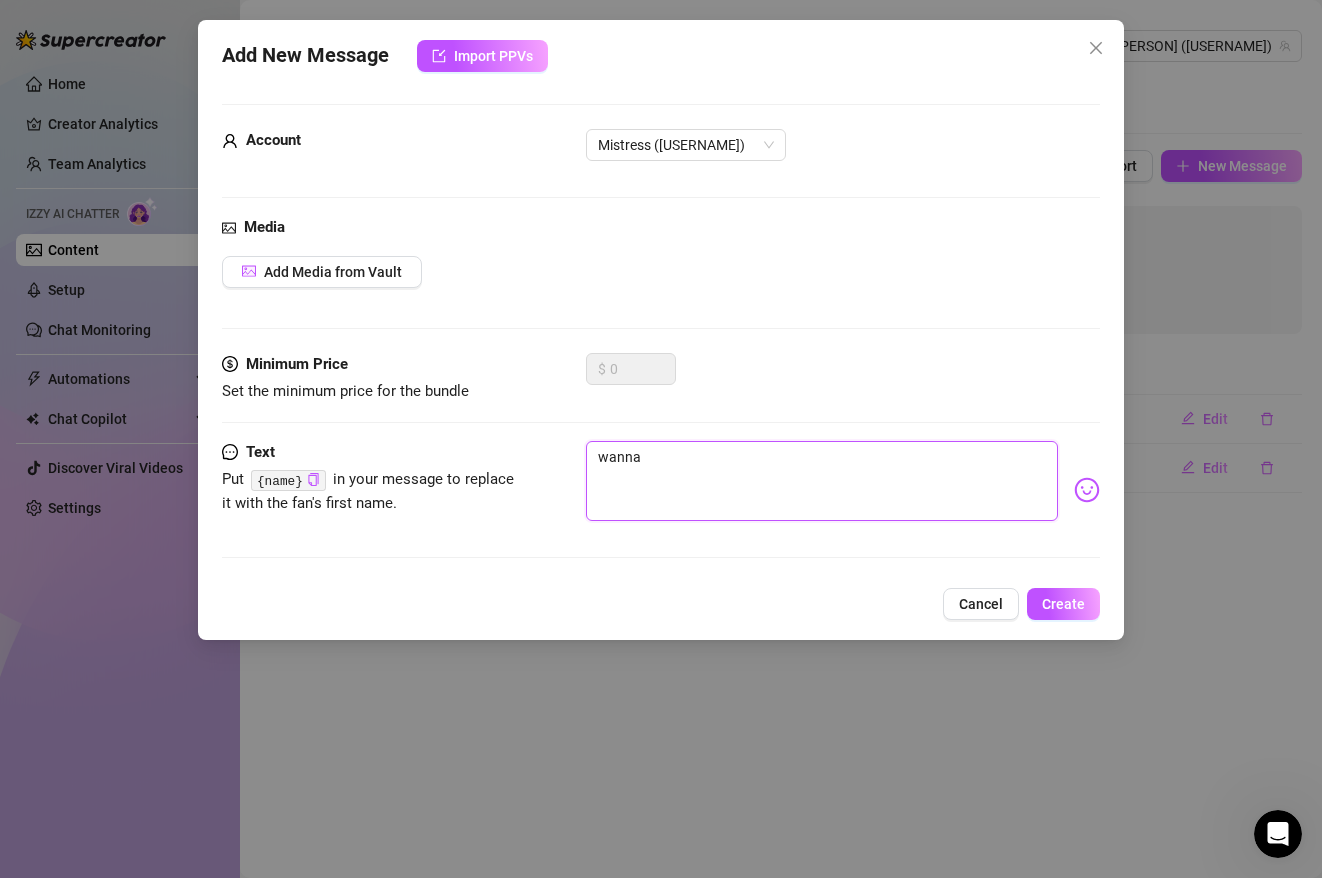type on "wanna" 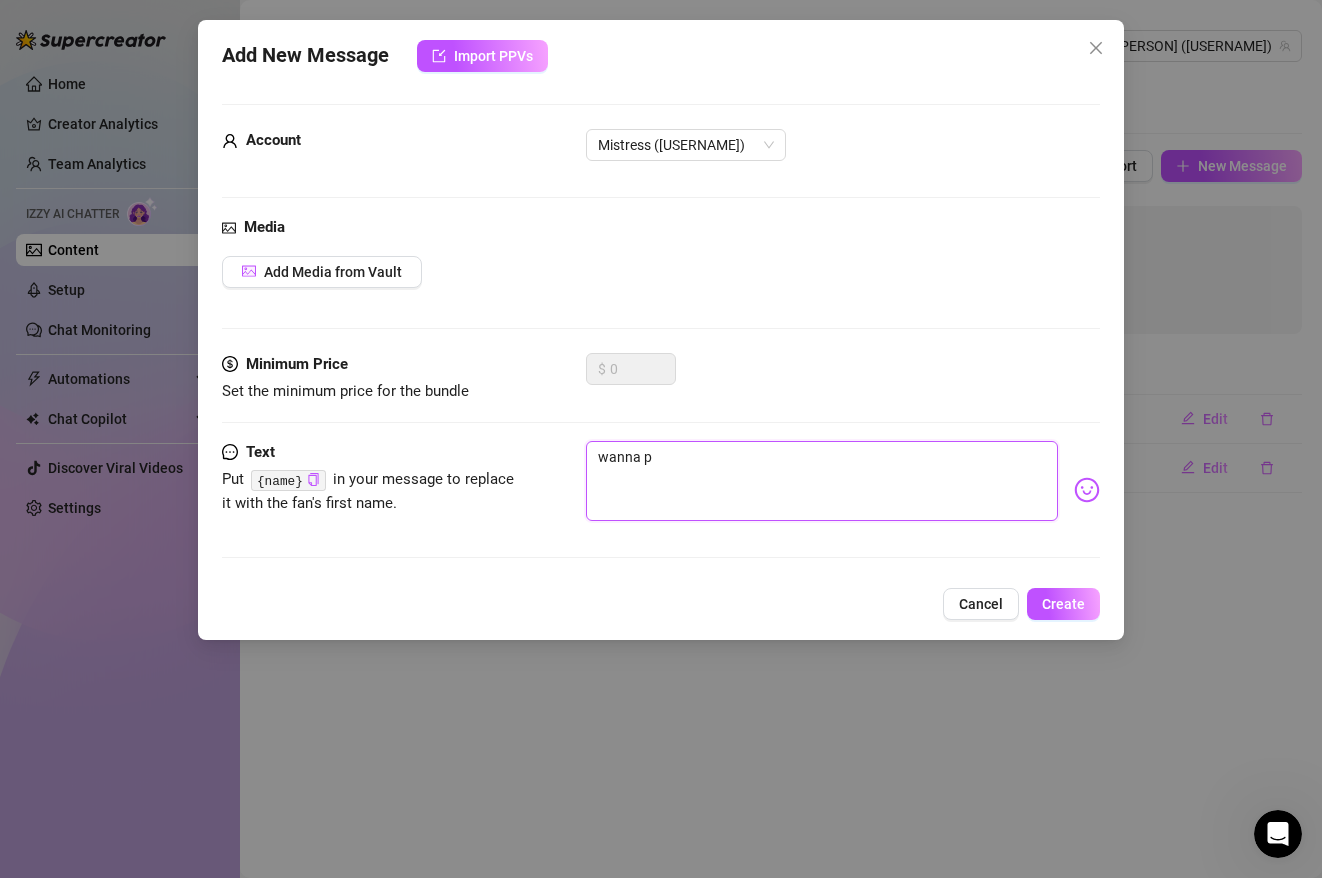 type on "wanna pl" 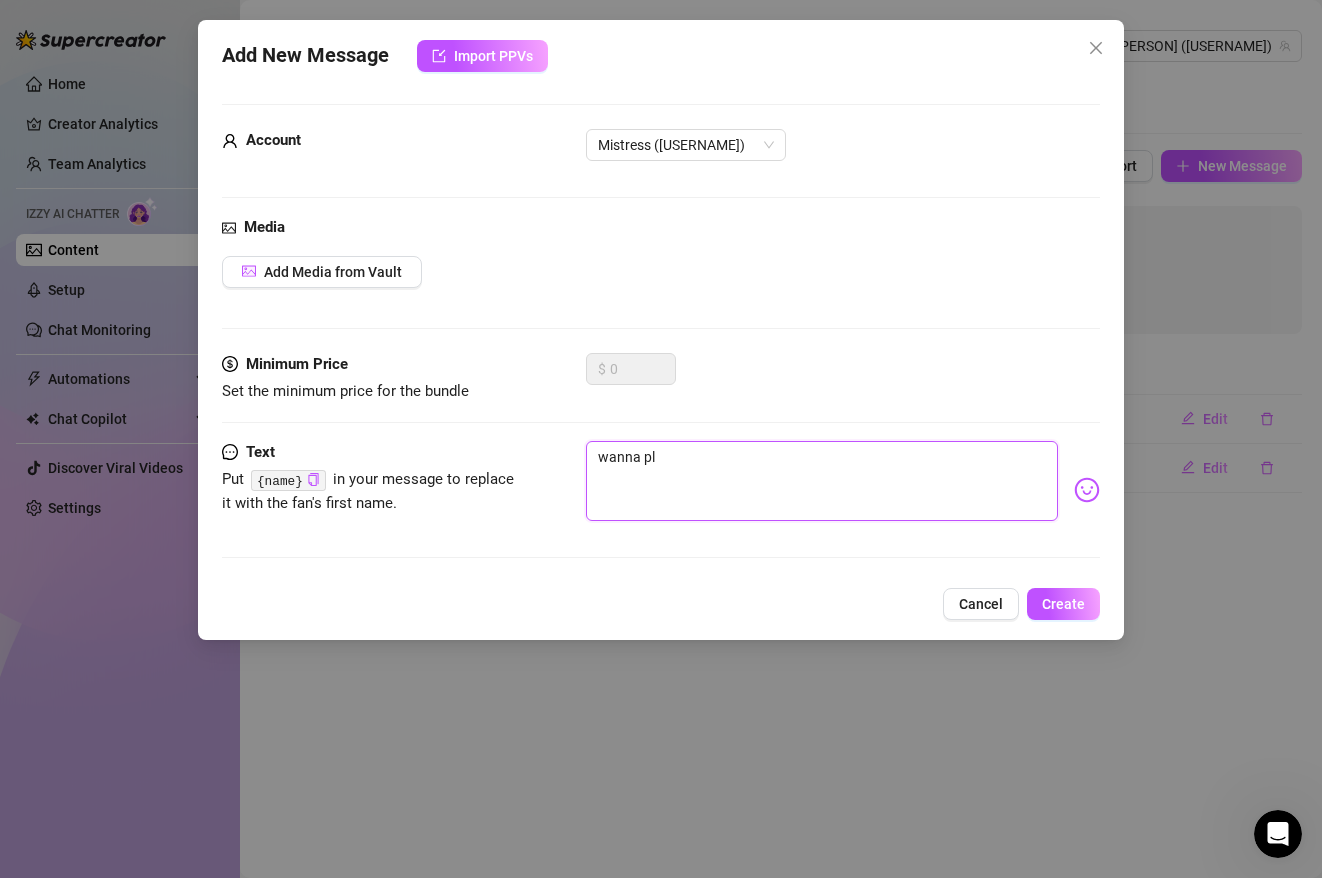 type on "wanna pla" 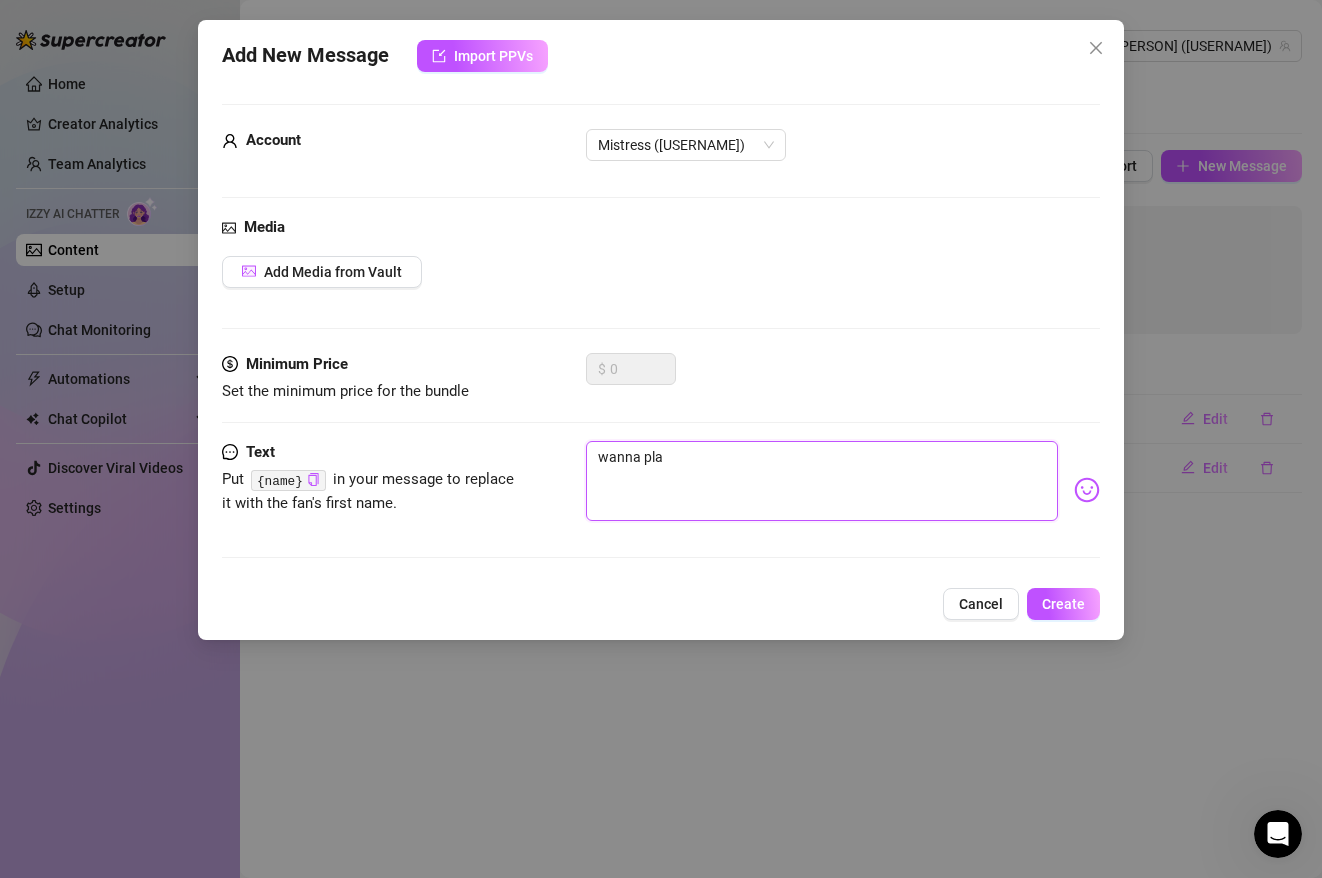 type on "wanna play" 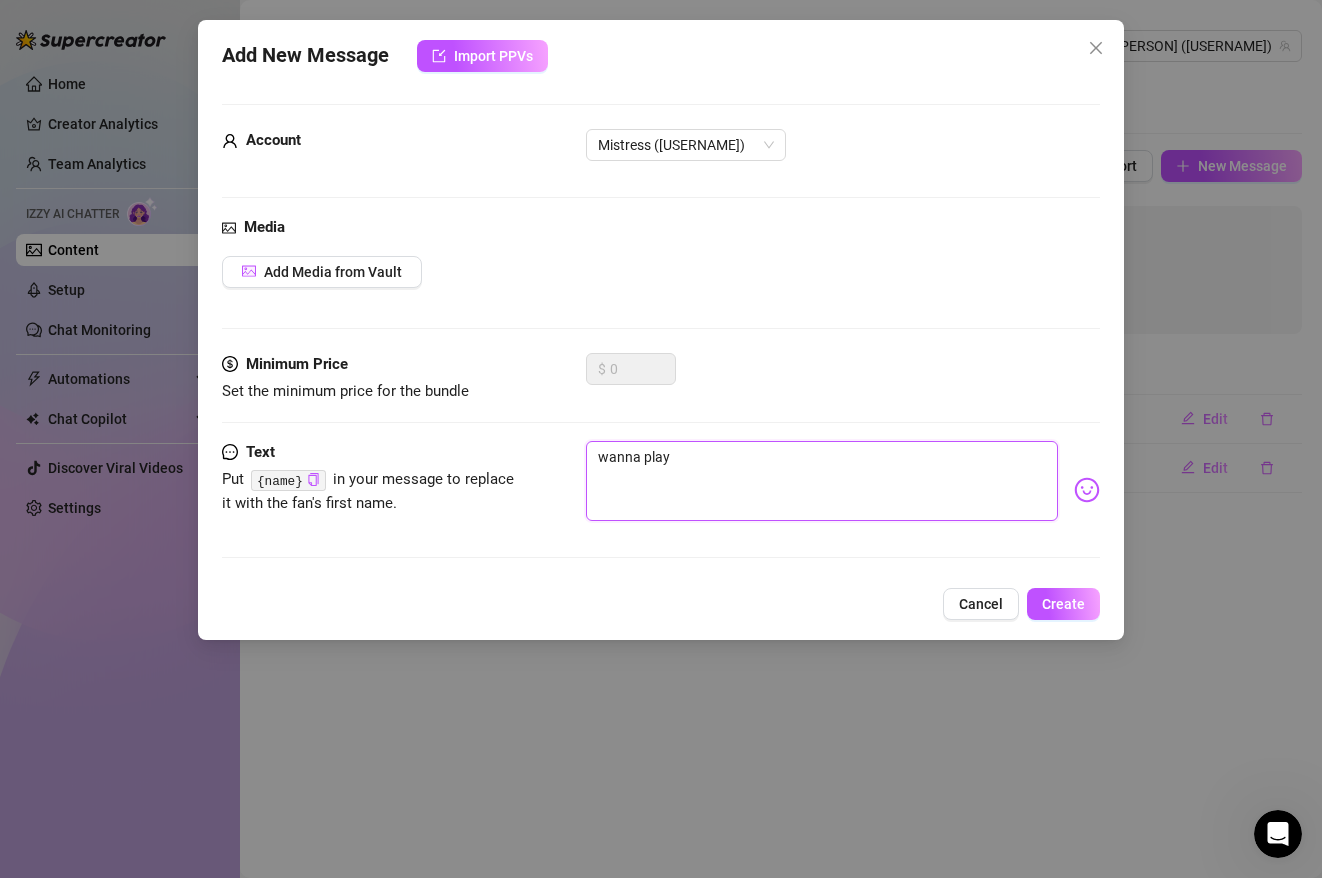 type on "wanna play?" 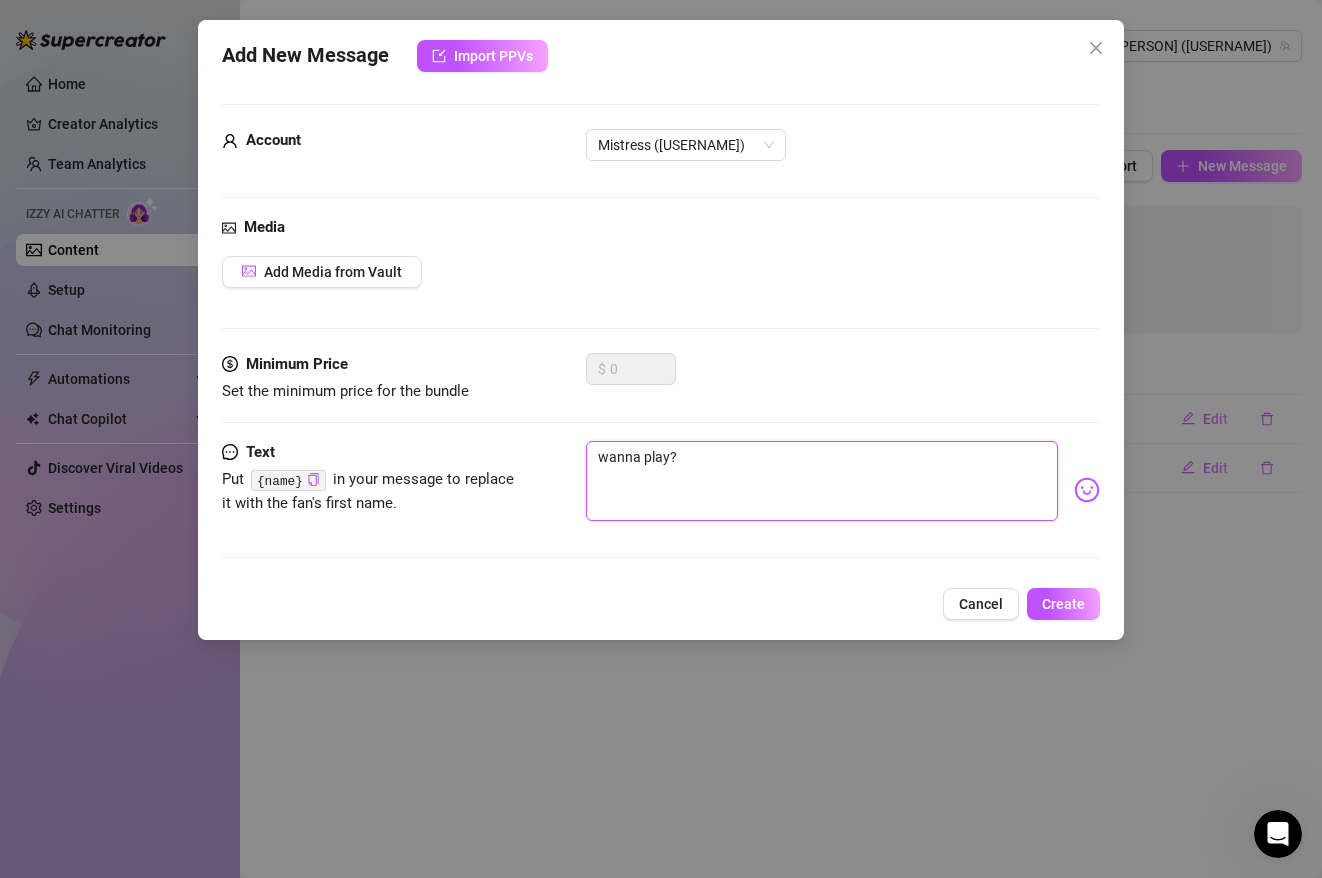 type on "wanna play?" 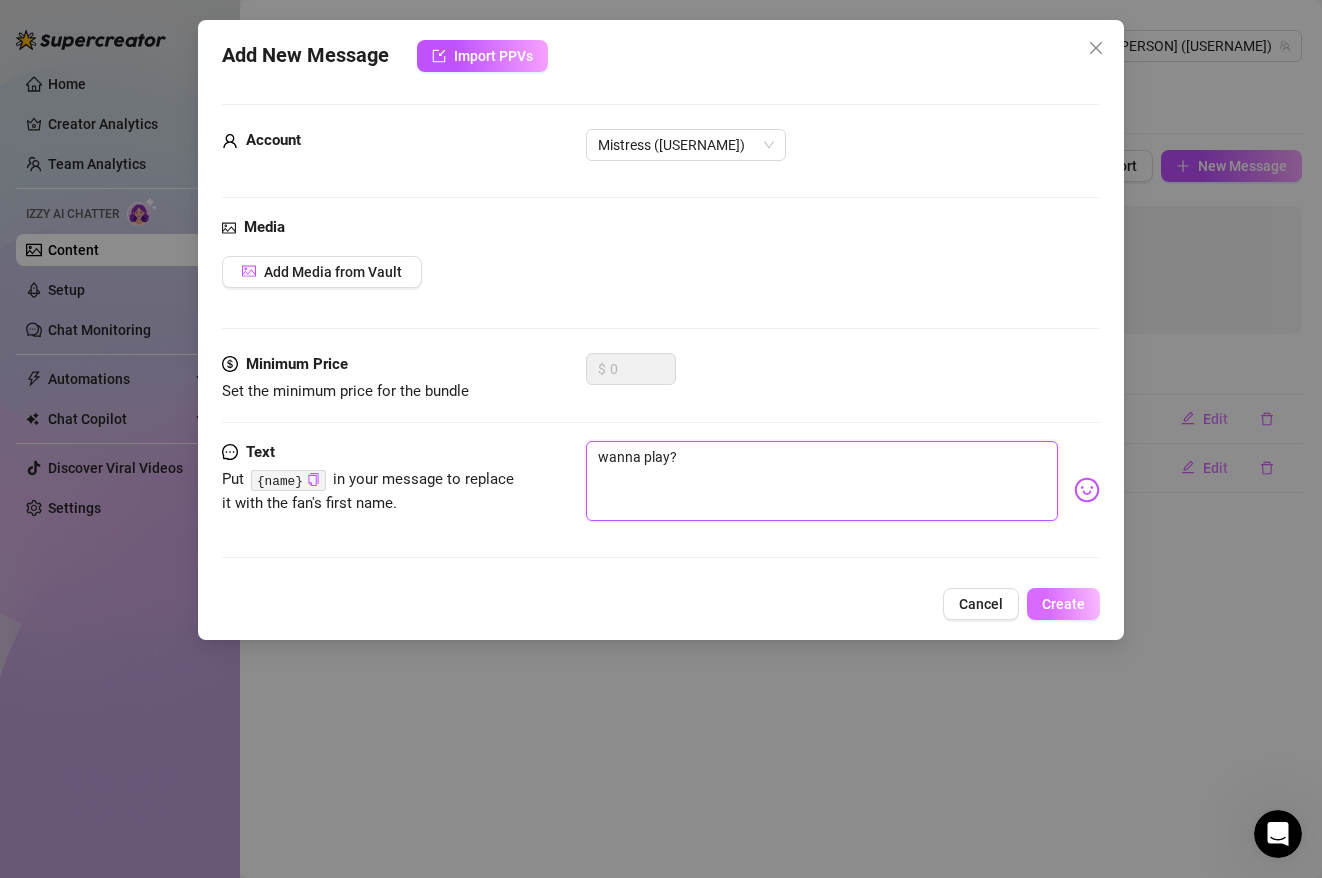 type on "wanna play?" 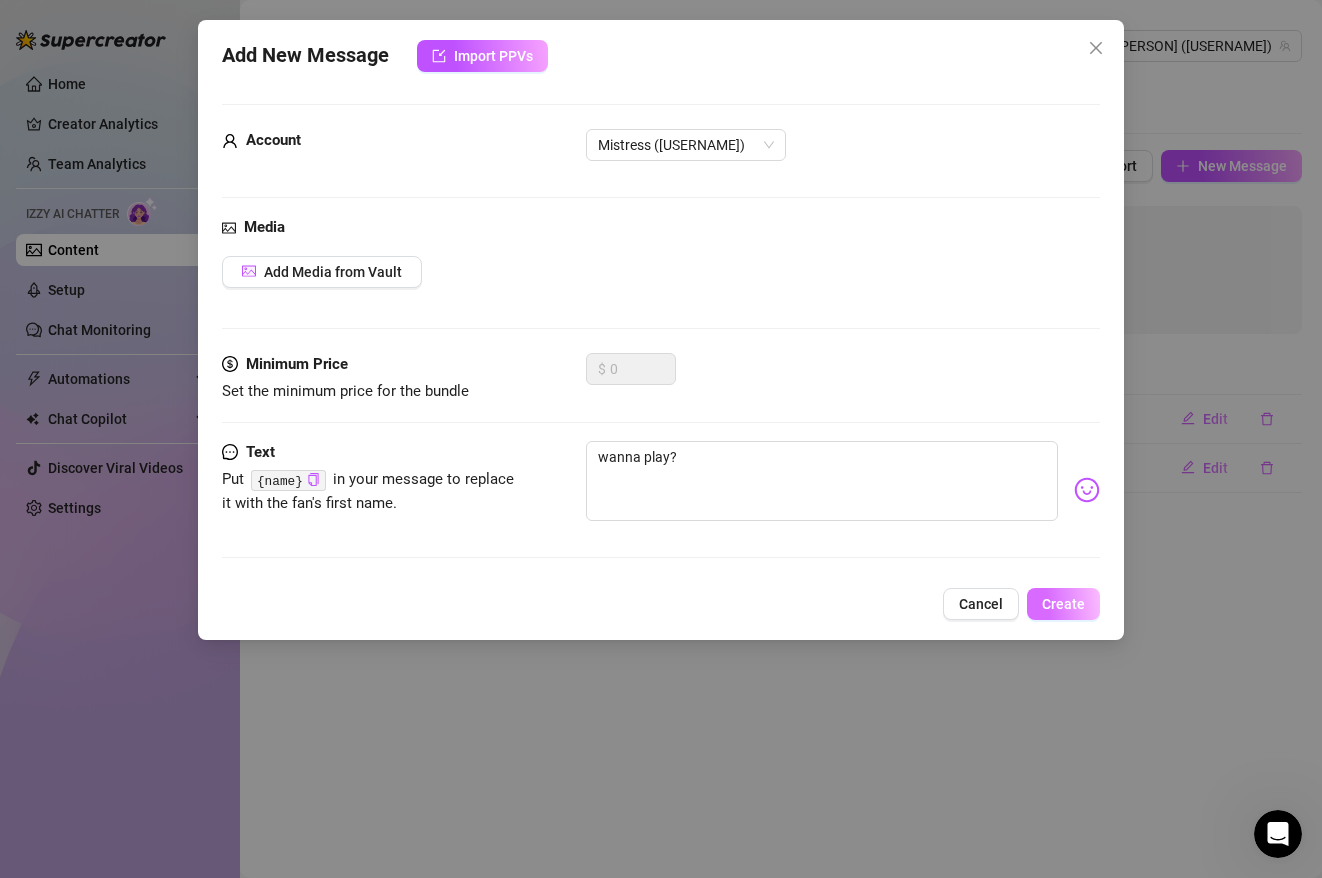click on "Create" at bounding box center (1063, 604) 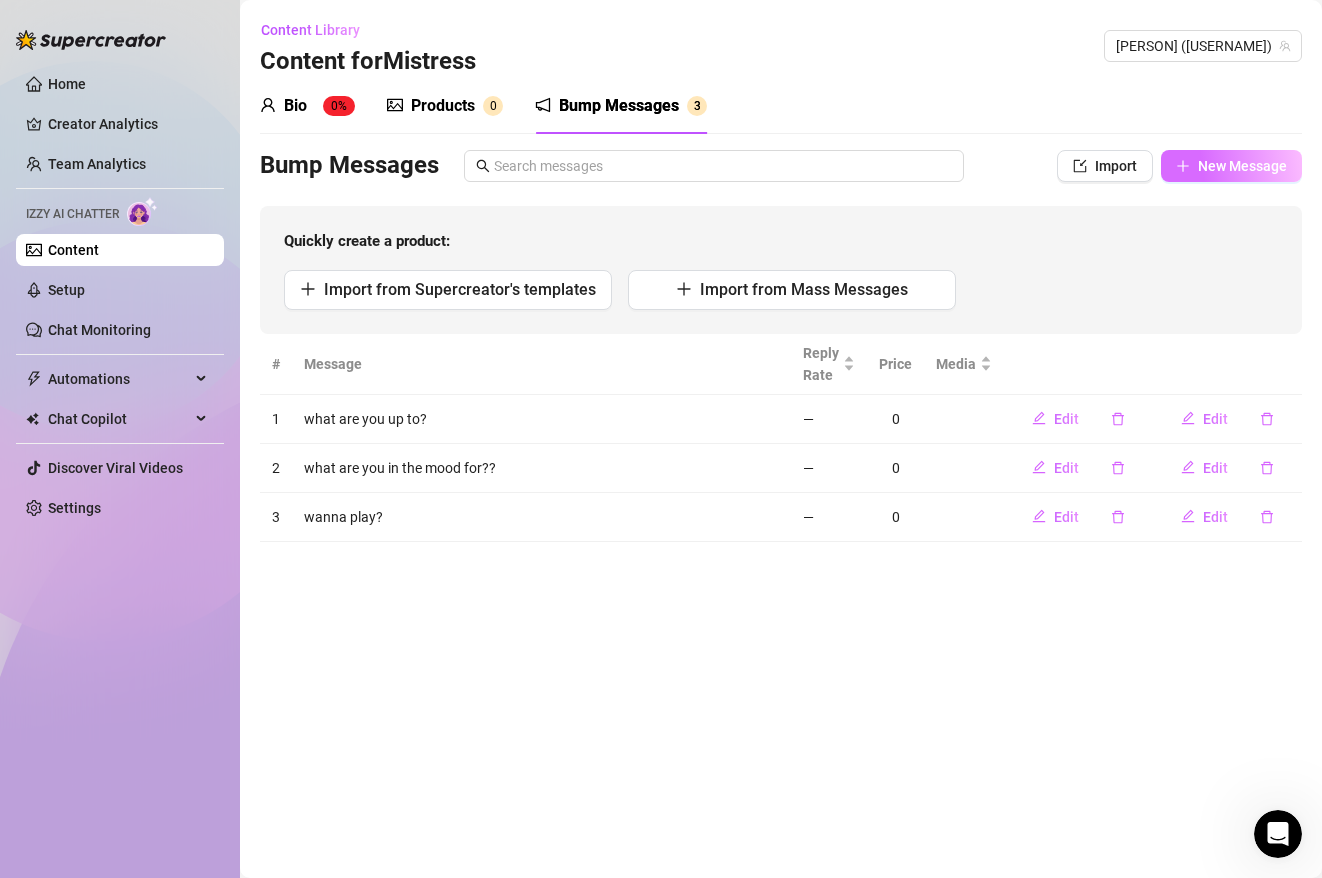 click on "New Message" at bounding box center (1231, 166) 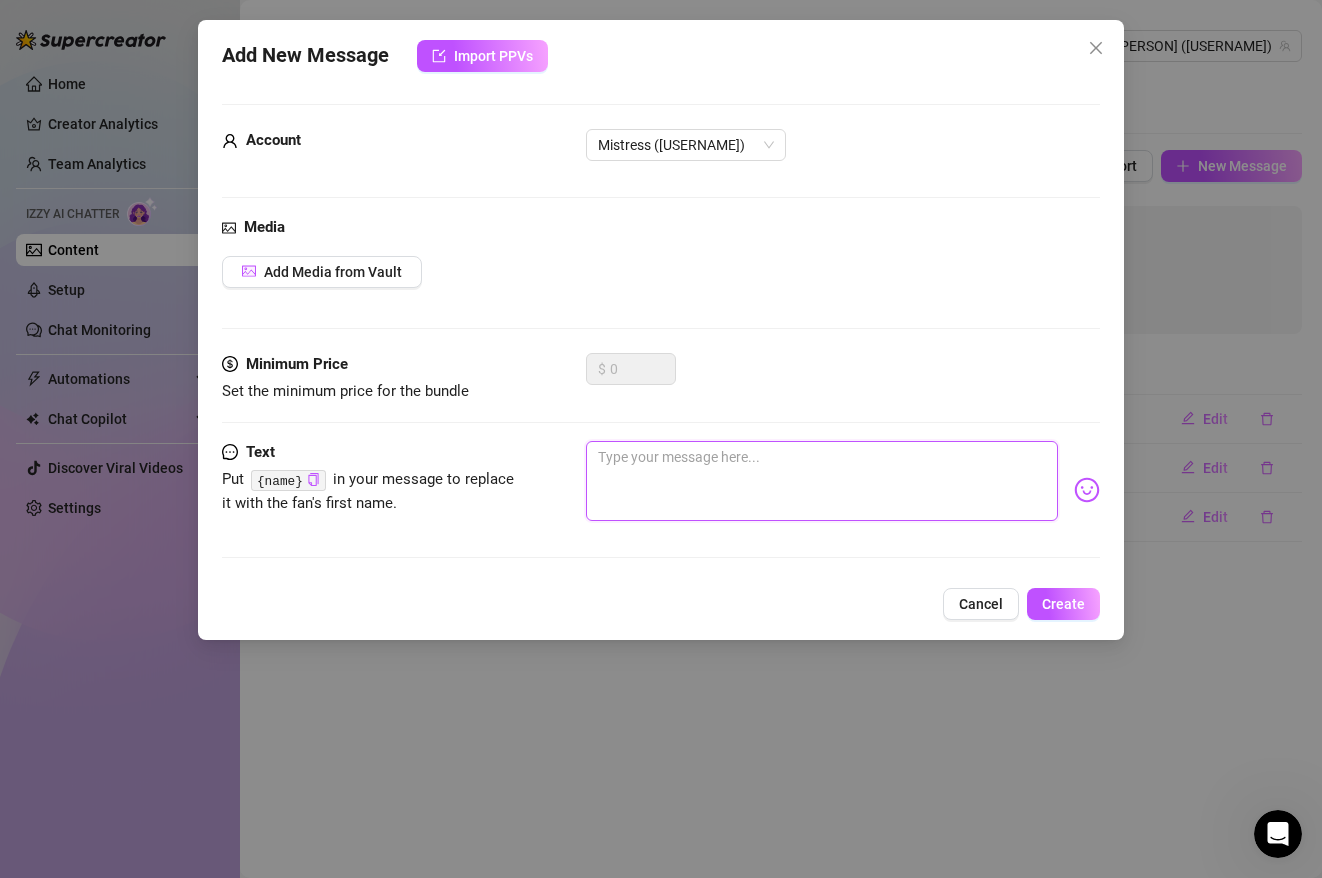 click at bounding box center [821, 481] 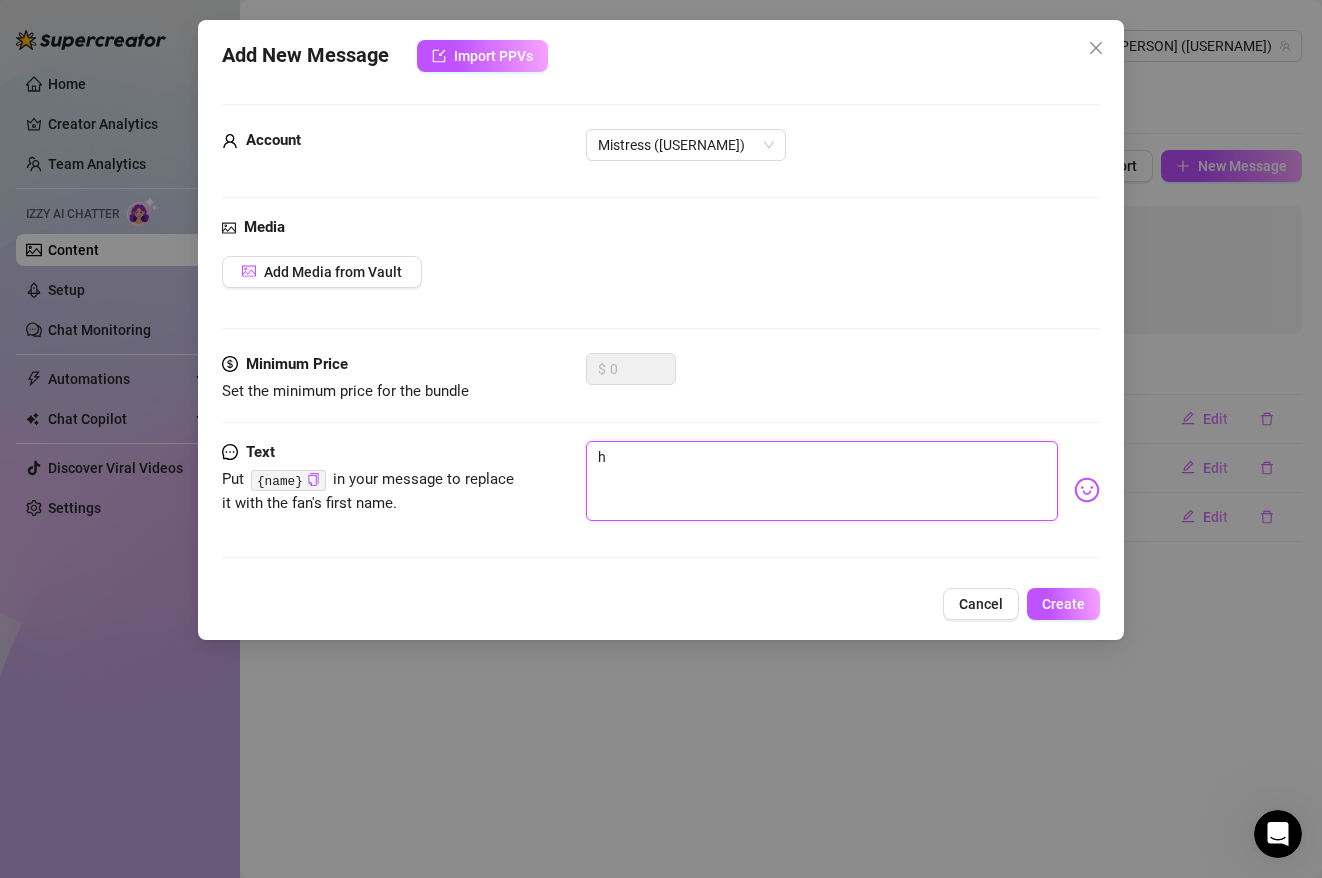 type on "hi" 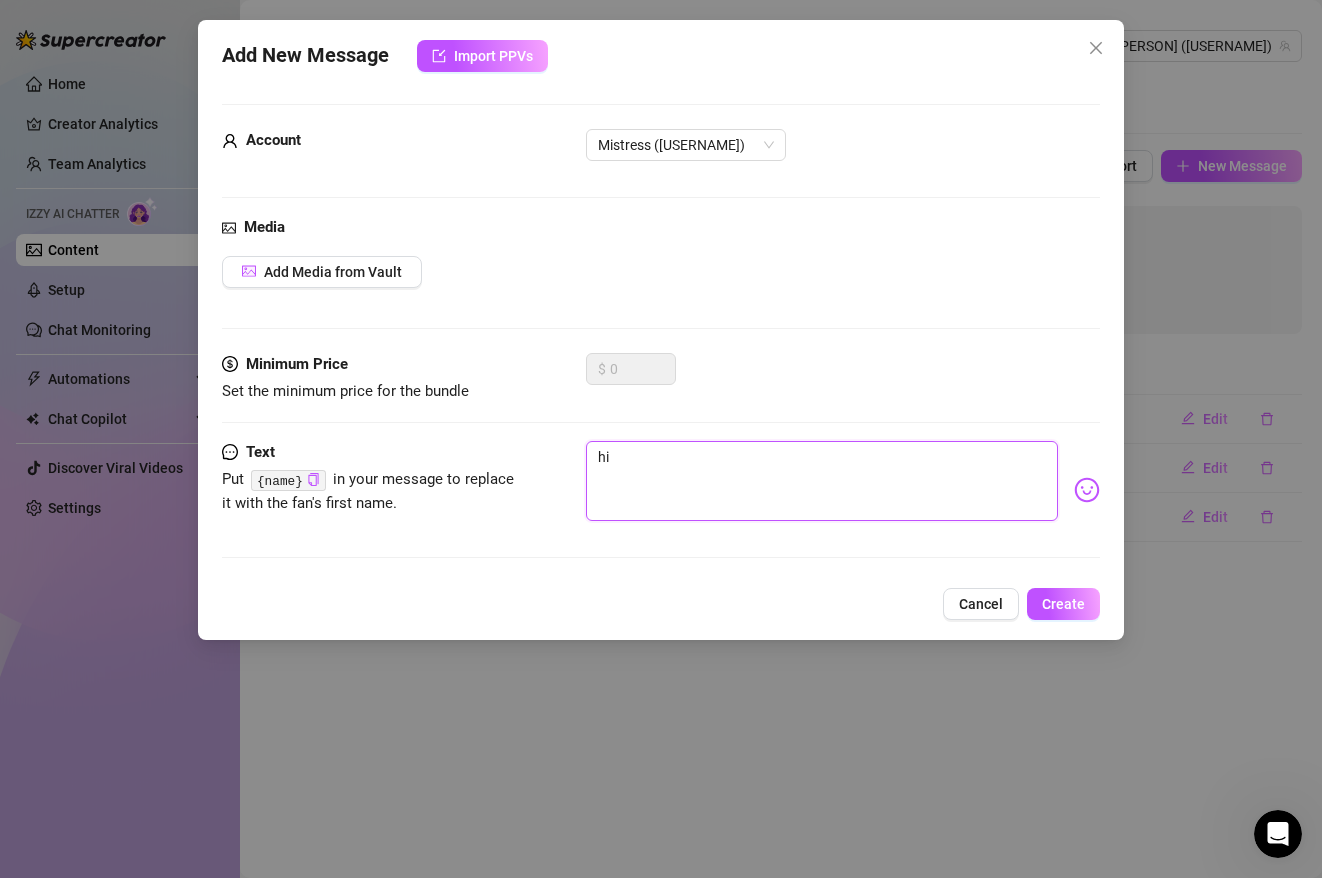 type on "hii" 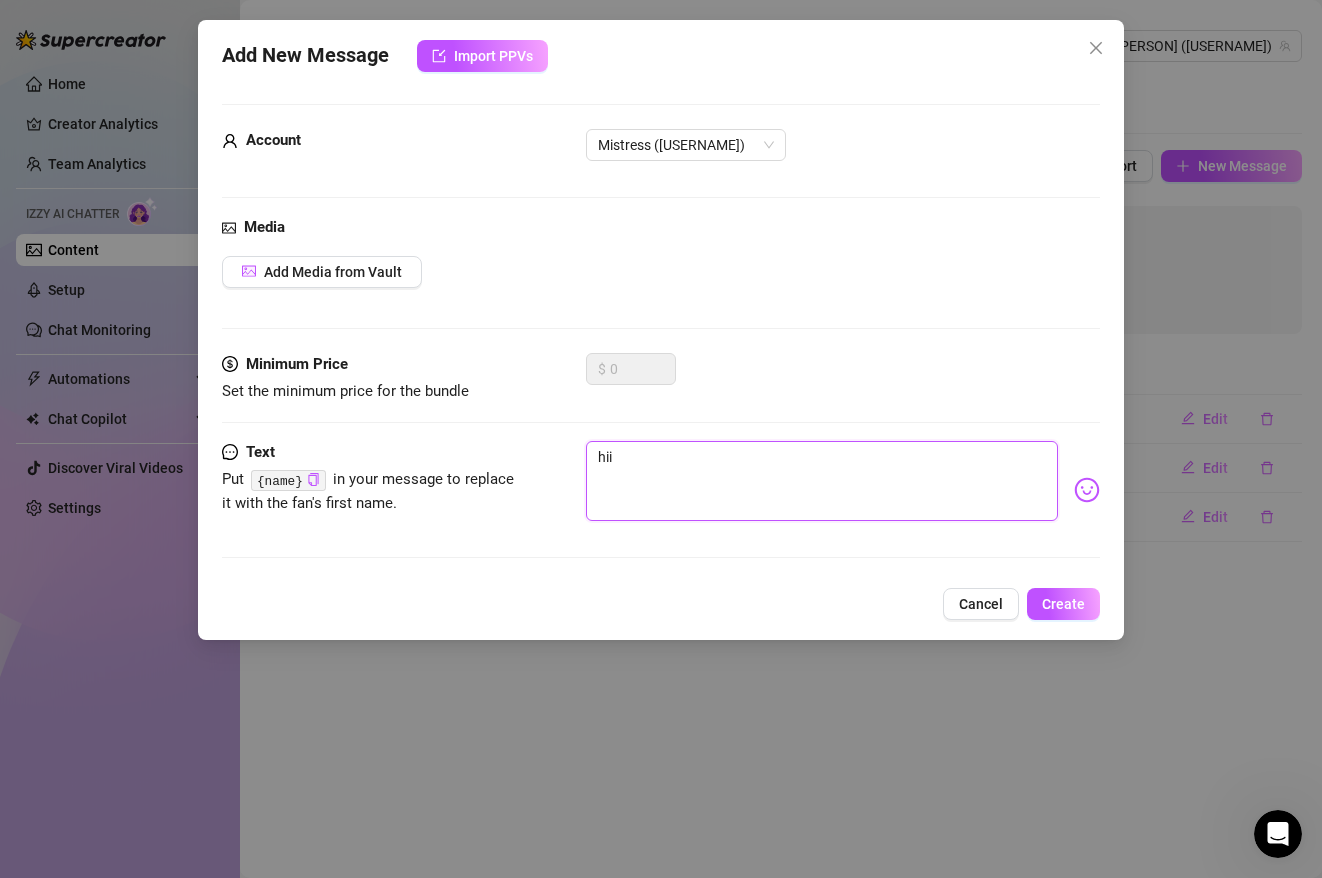 type on "hiii" 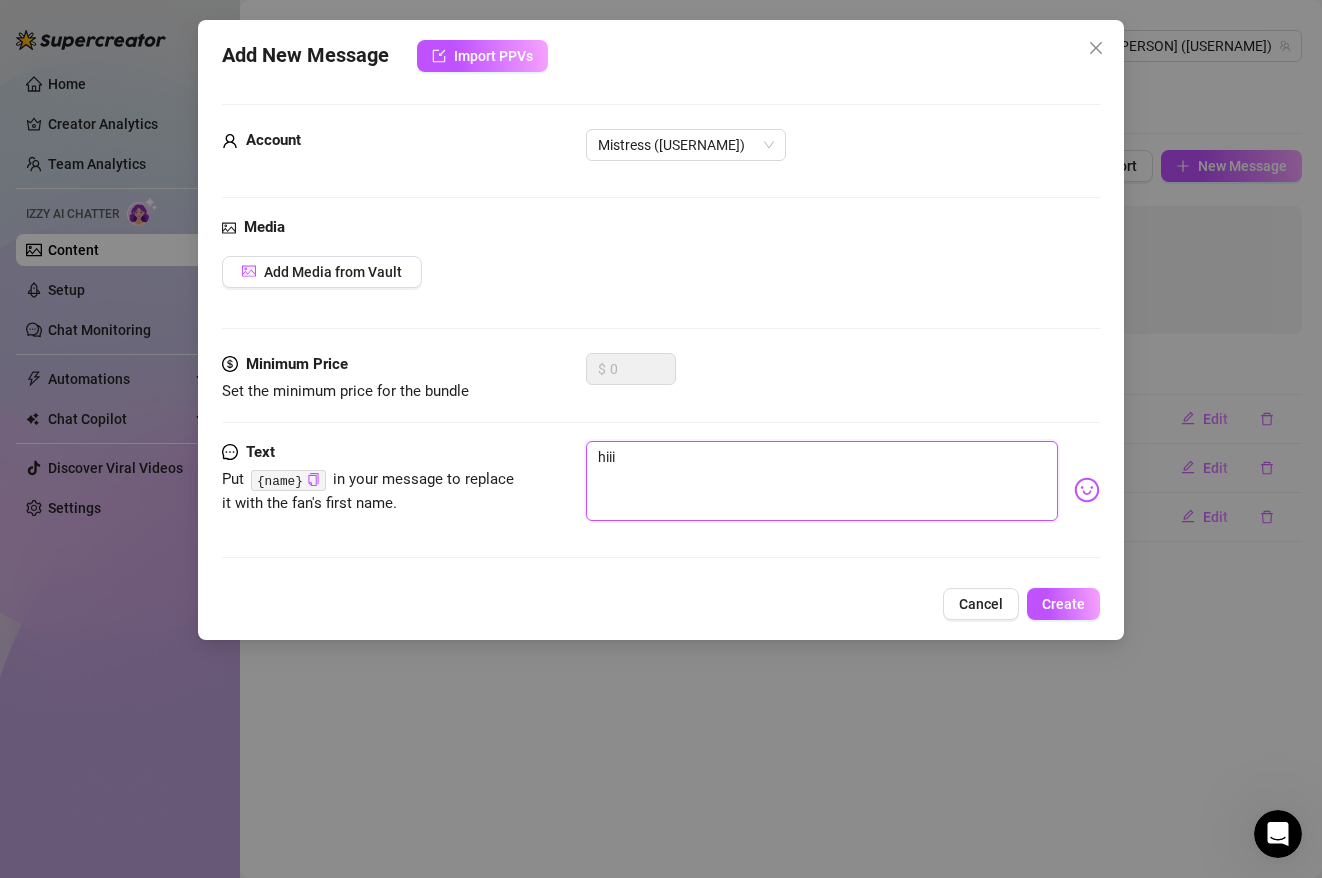 type on "hiiii" 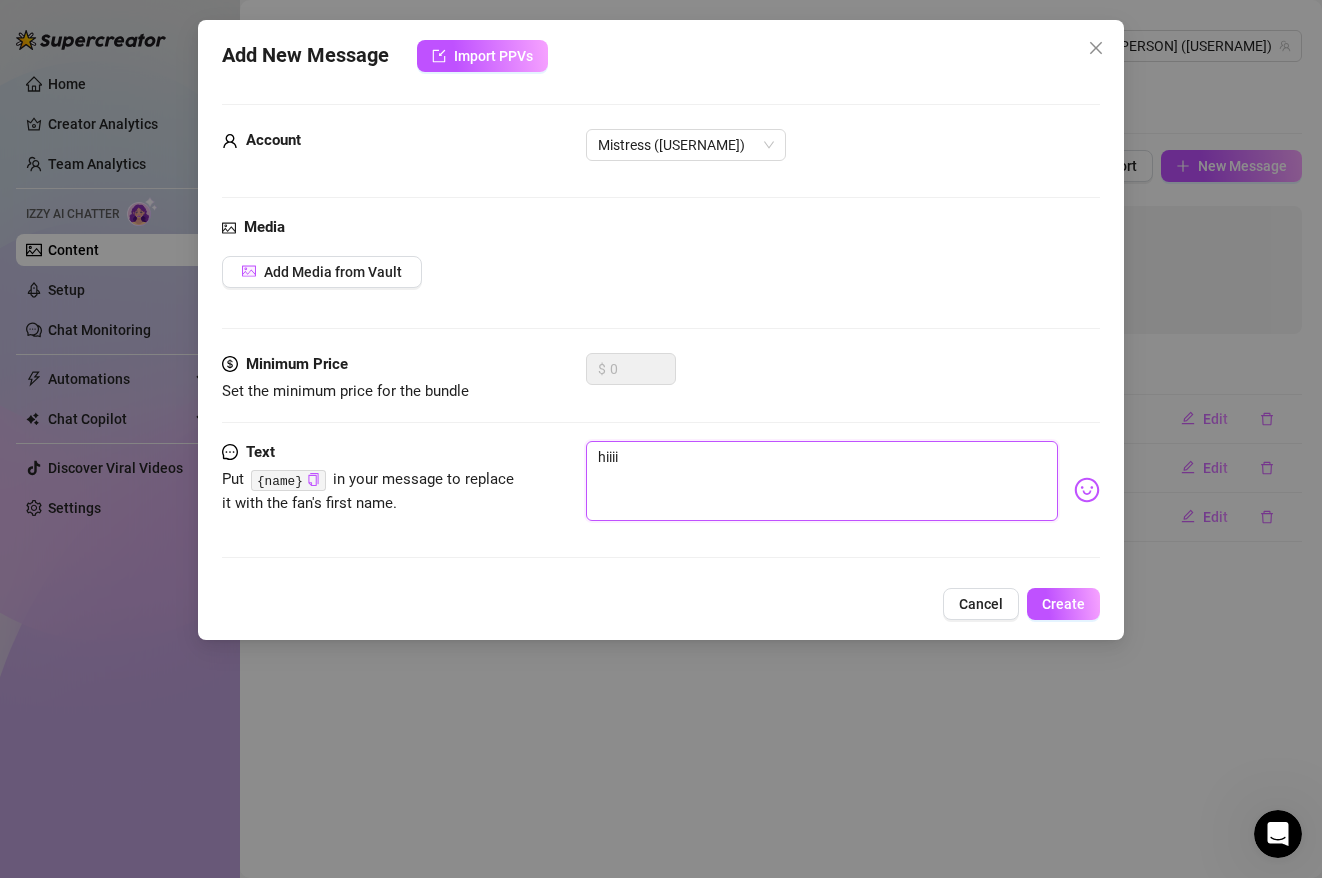 type on "hiiiii" 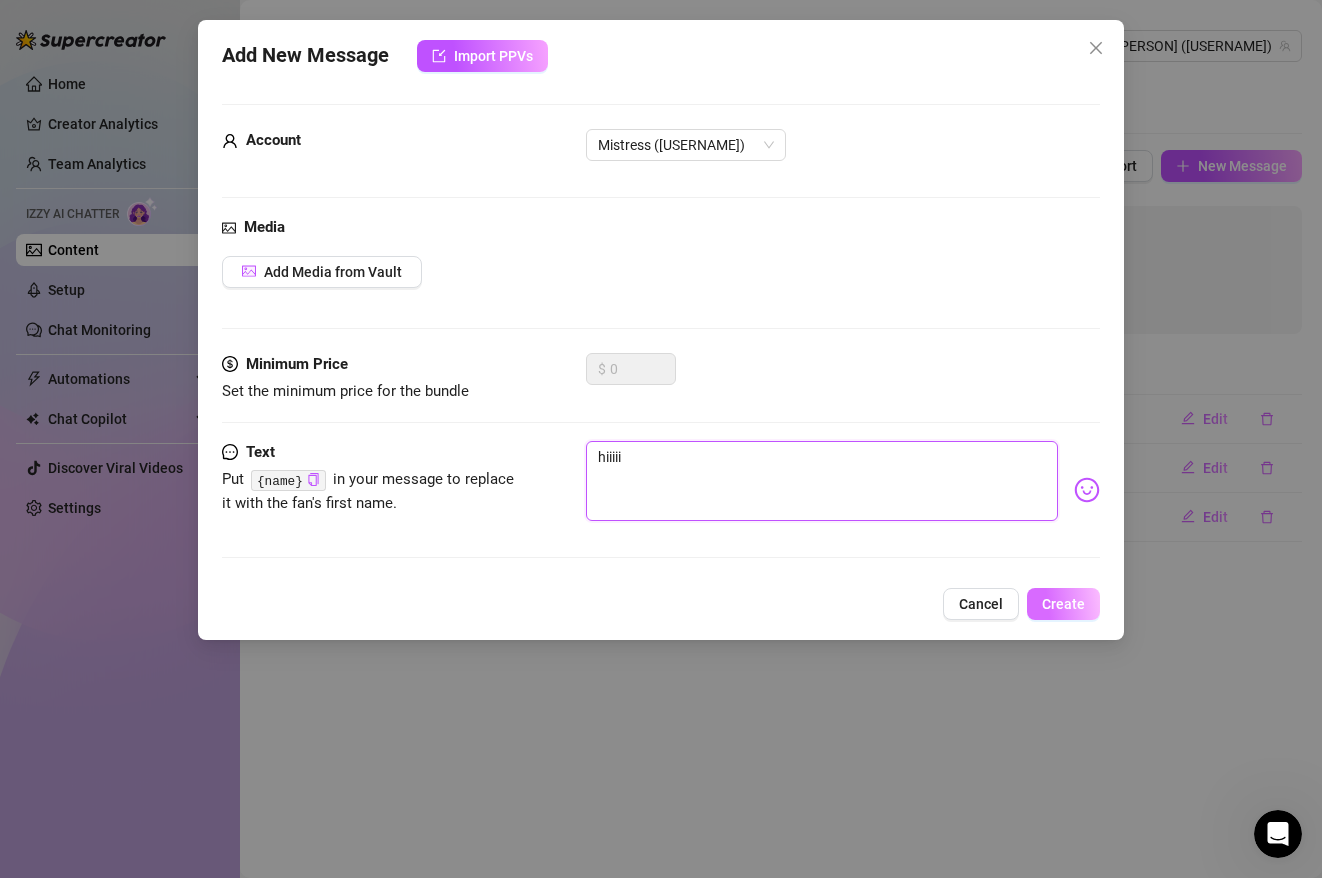 type on "hiiiii" 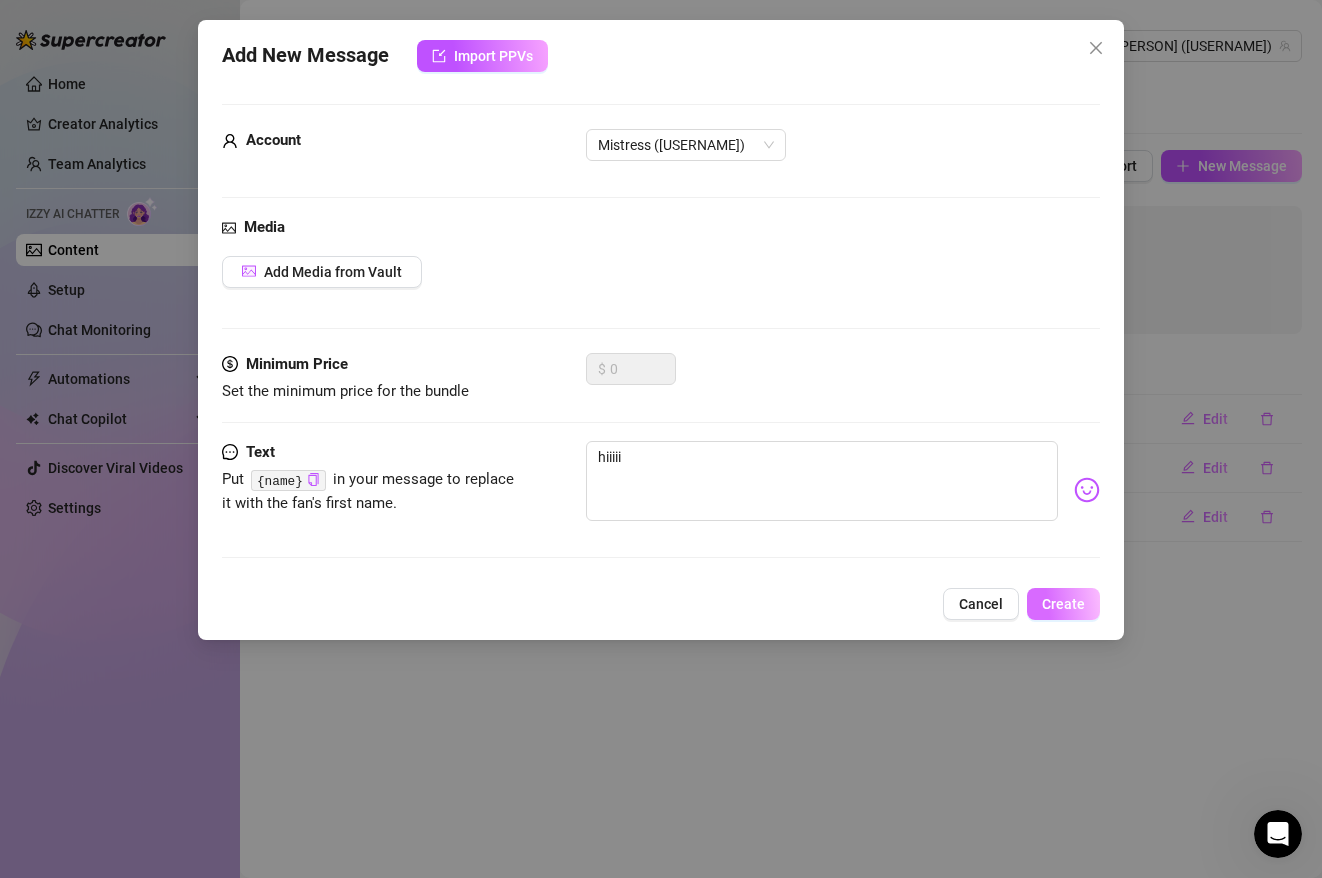 click on "Create" at bounding box center (1063, 604) 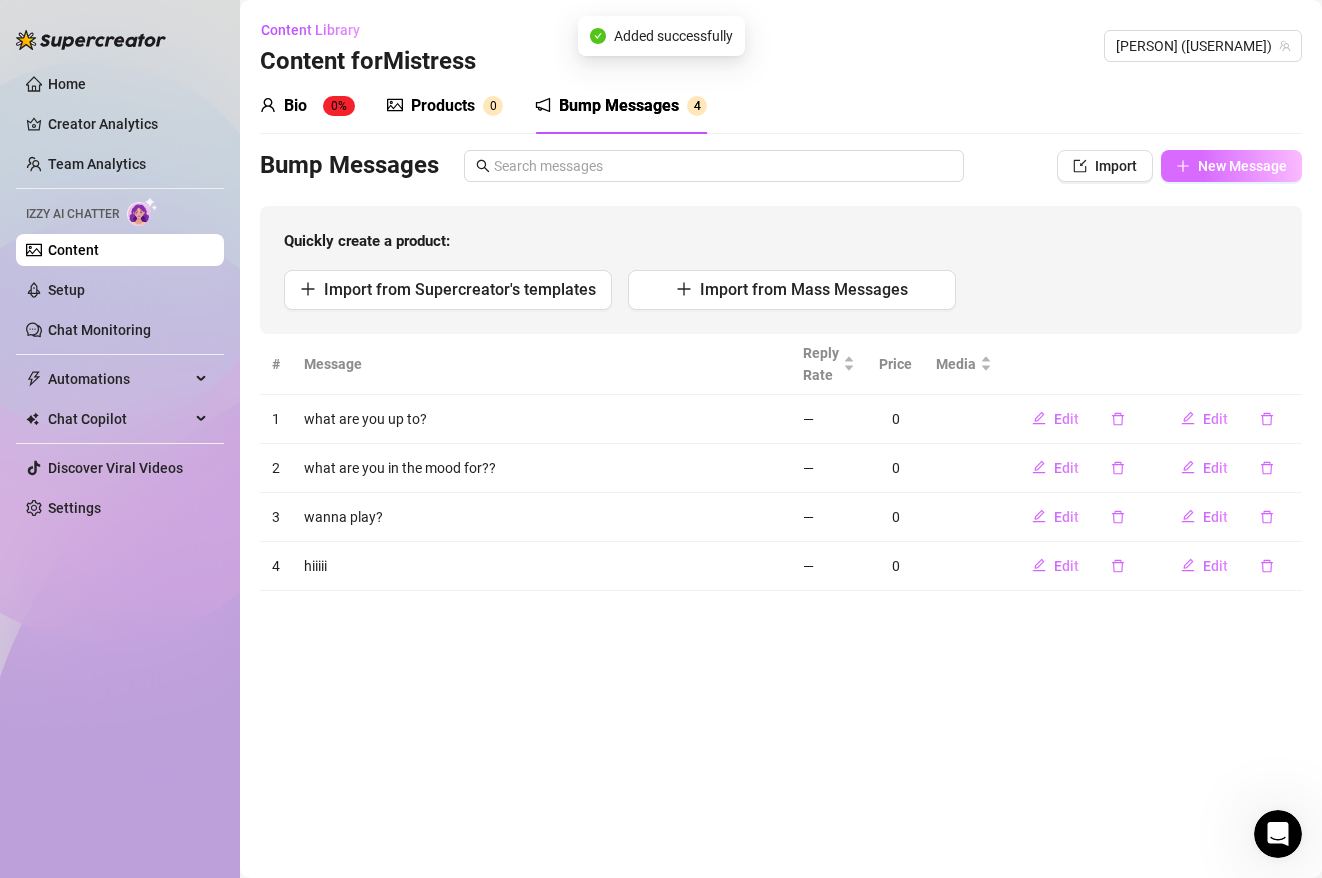 click on "New Message" at bounding box center [1242, 166] 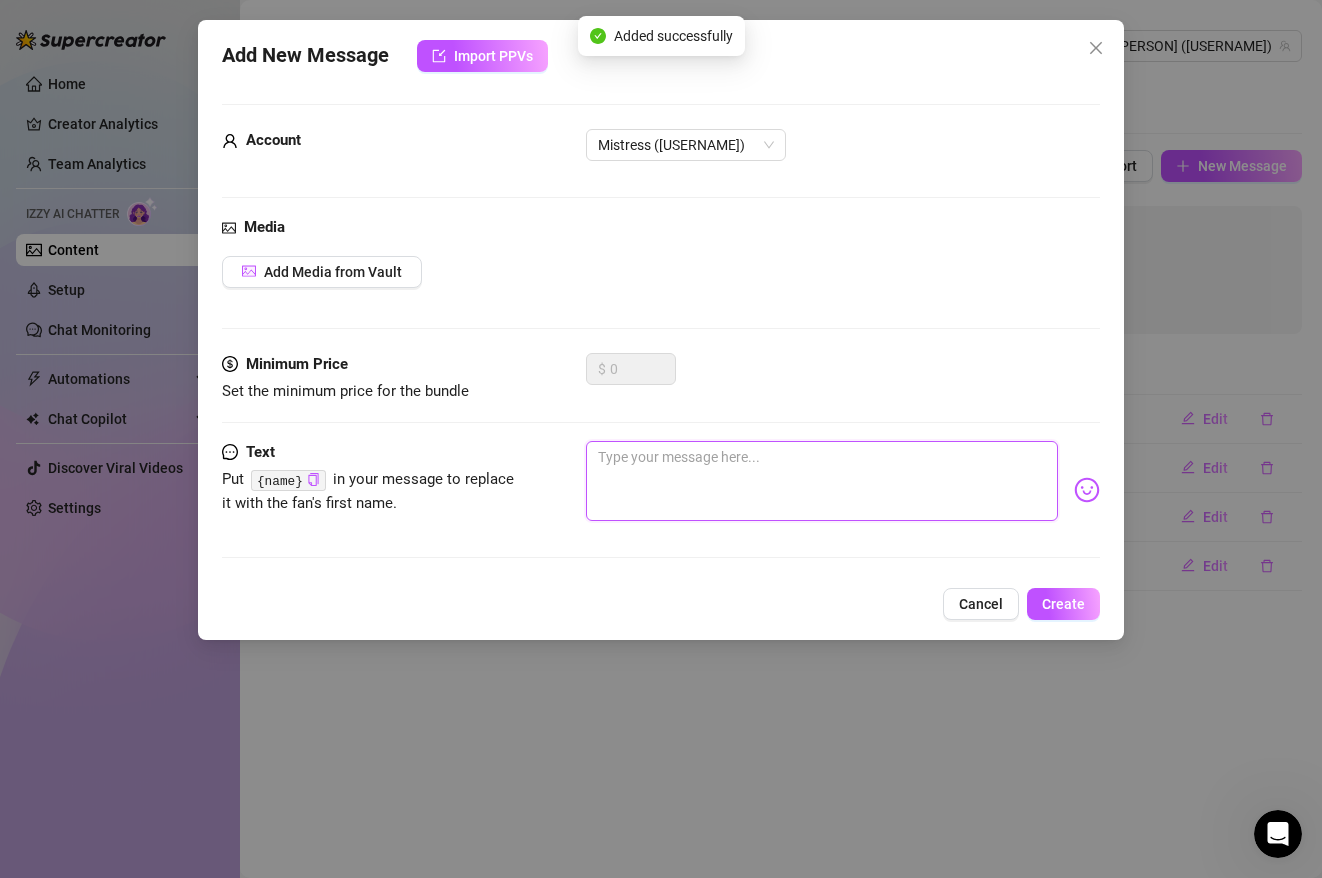 click at bounding box center [821, 481] 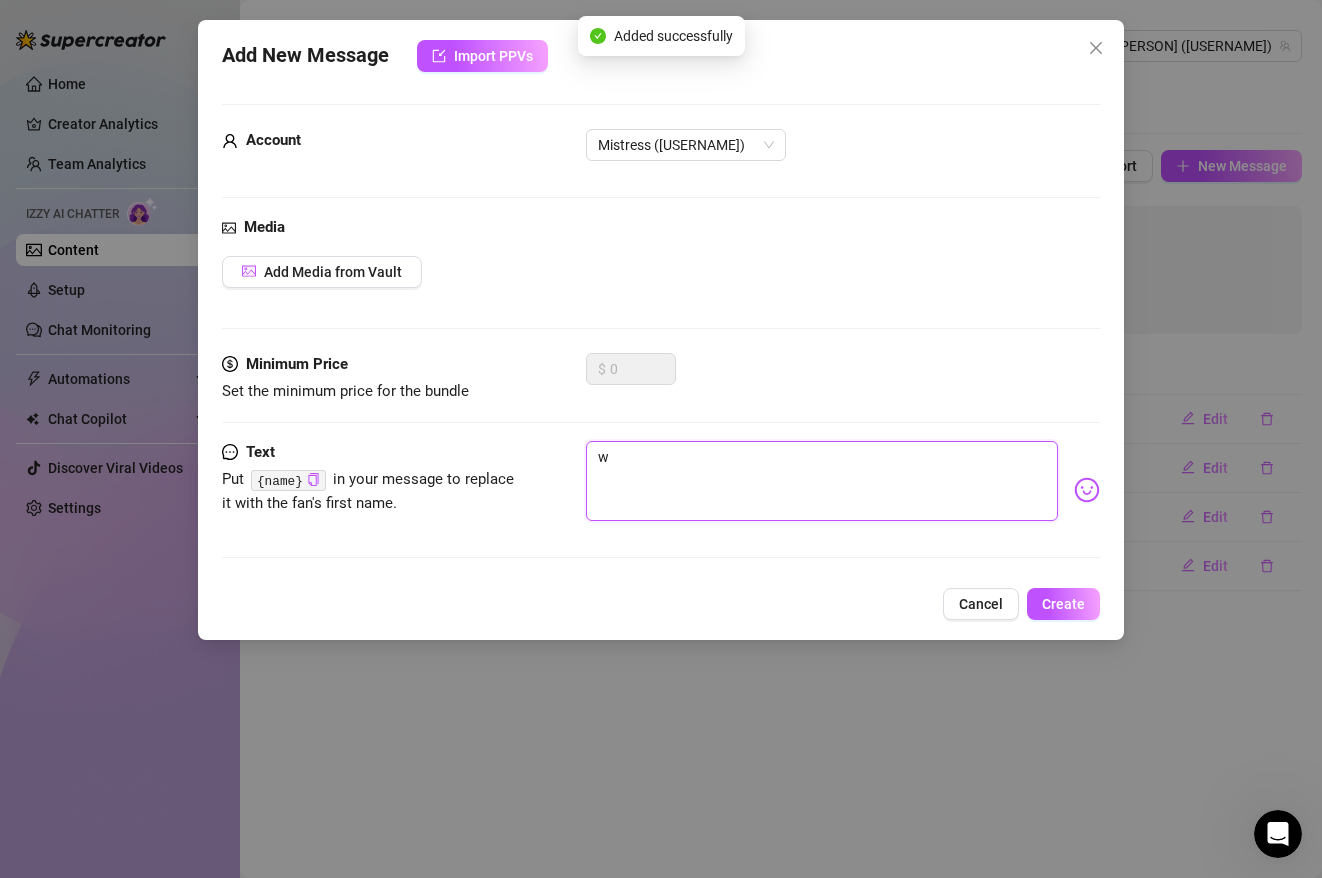 type on "wy" 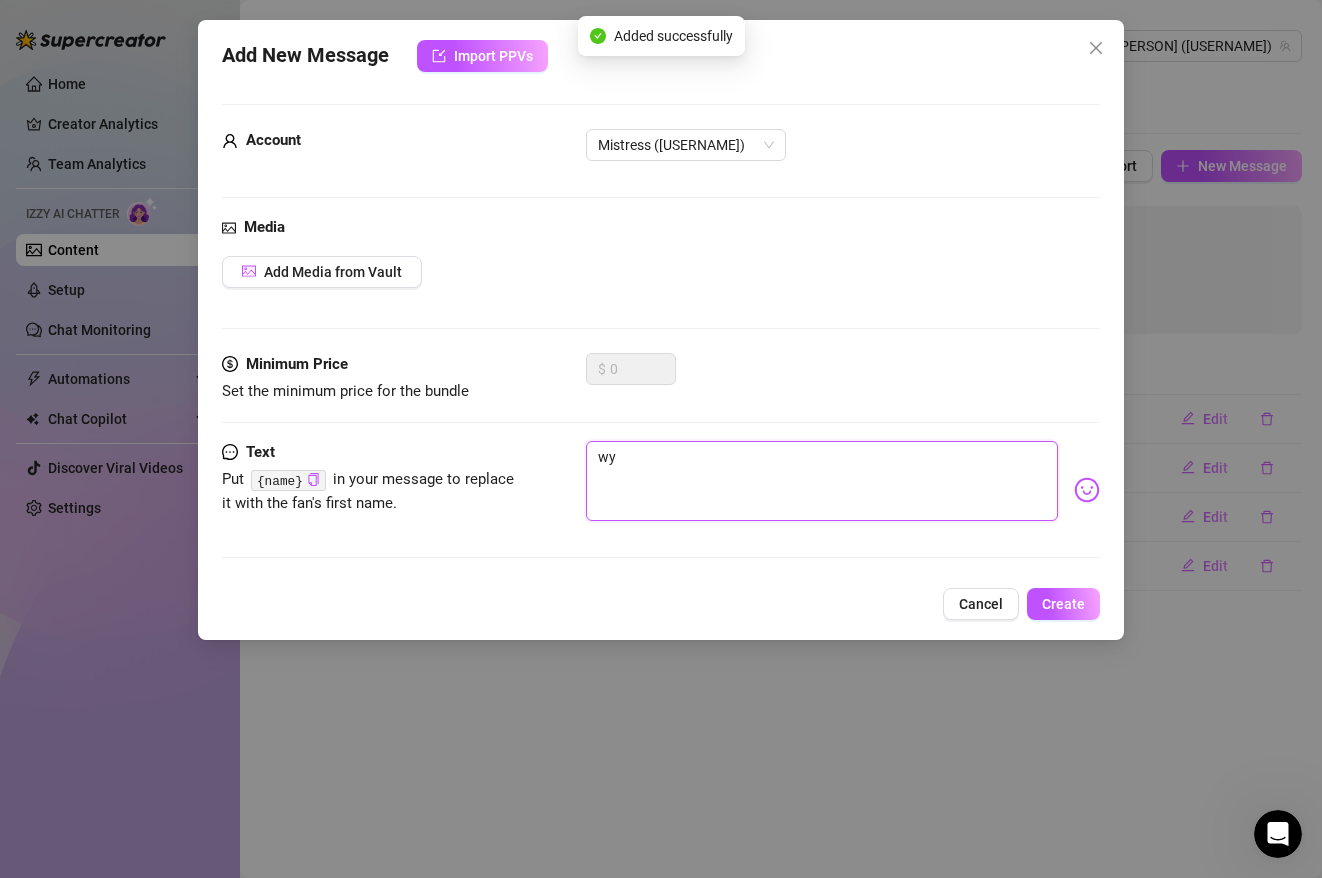 type on "wyd" 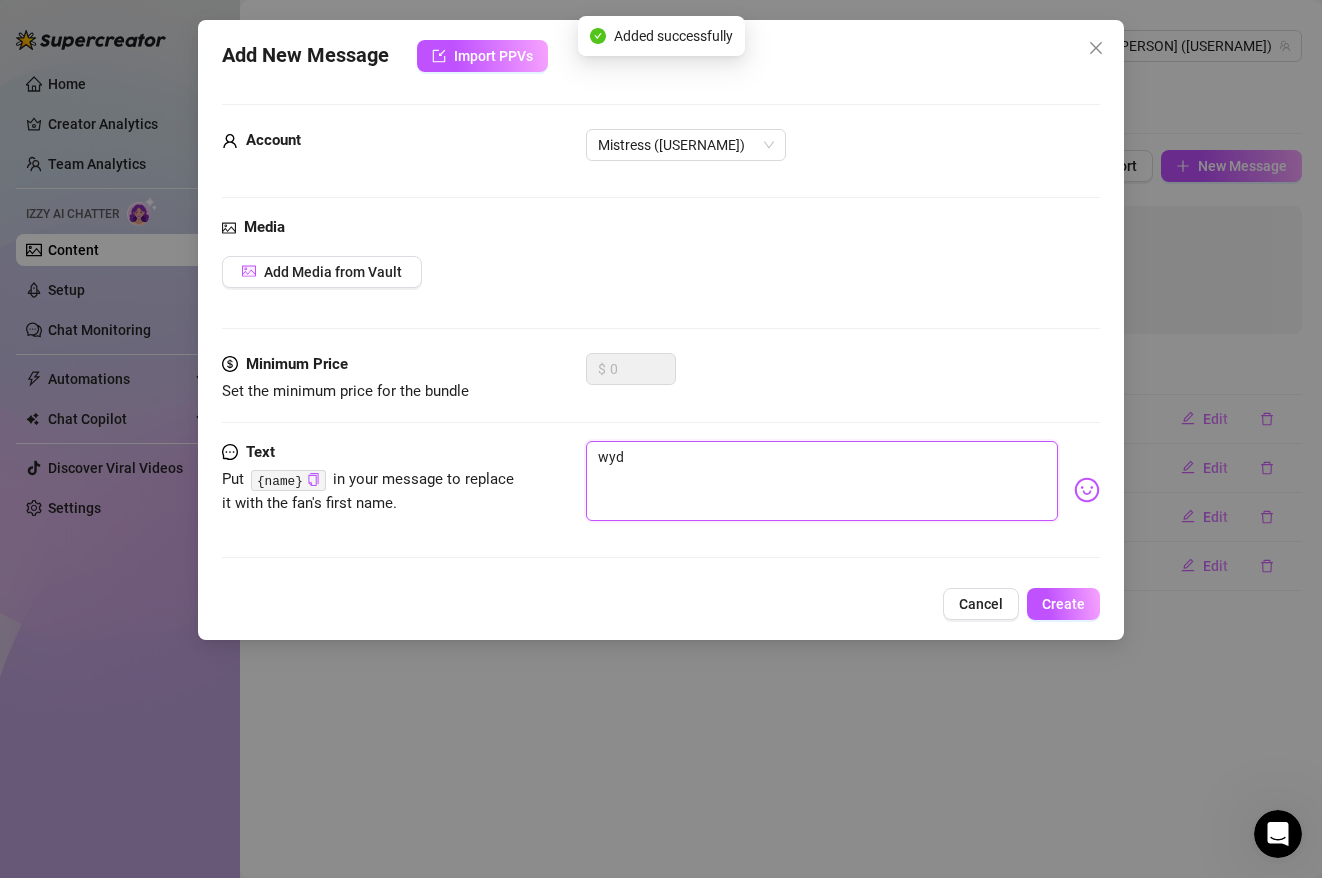 type on "wyd?" 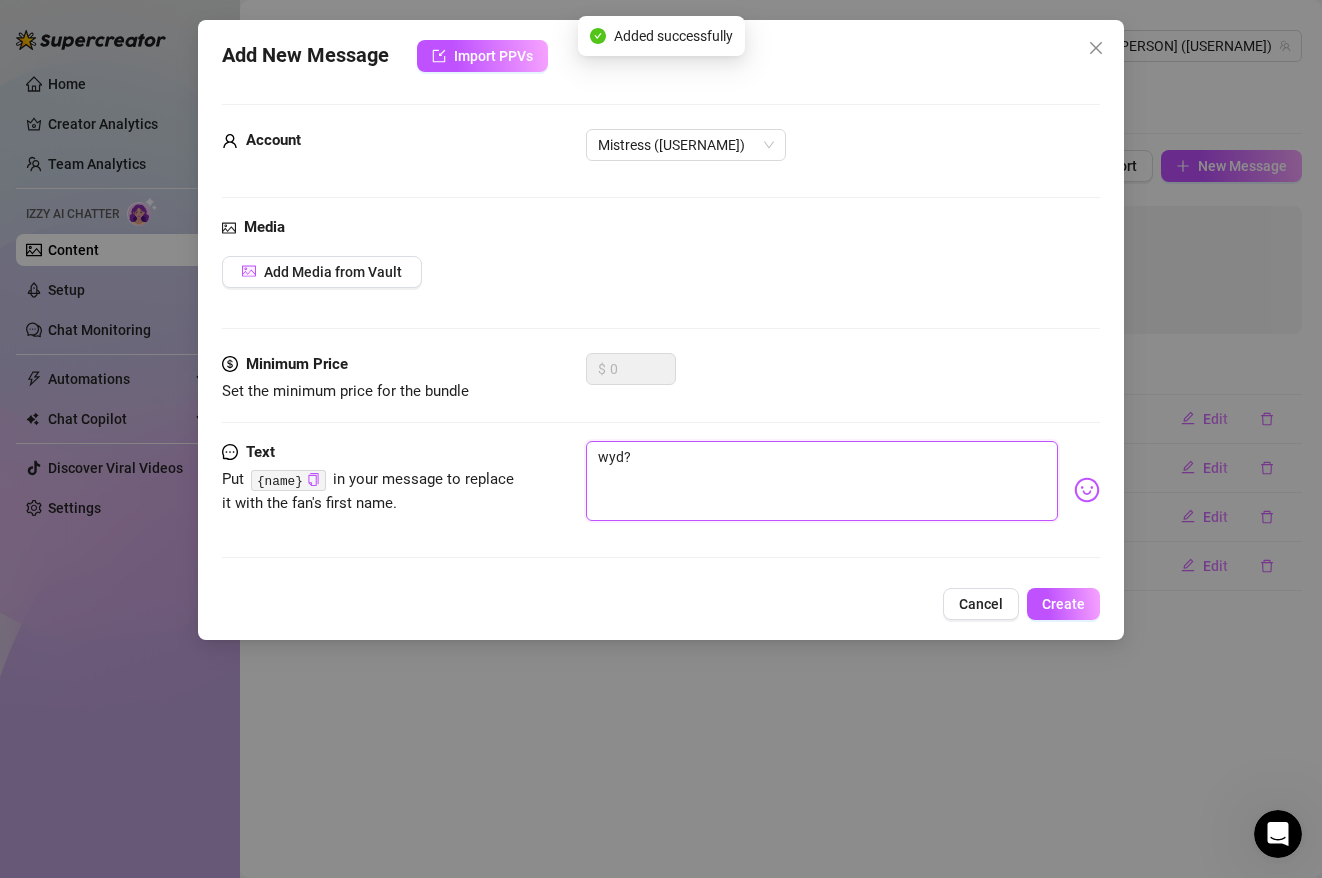 type on "wyd??" 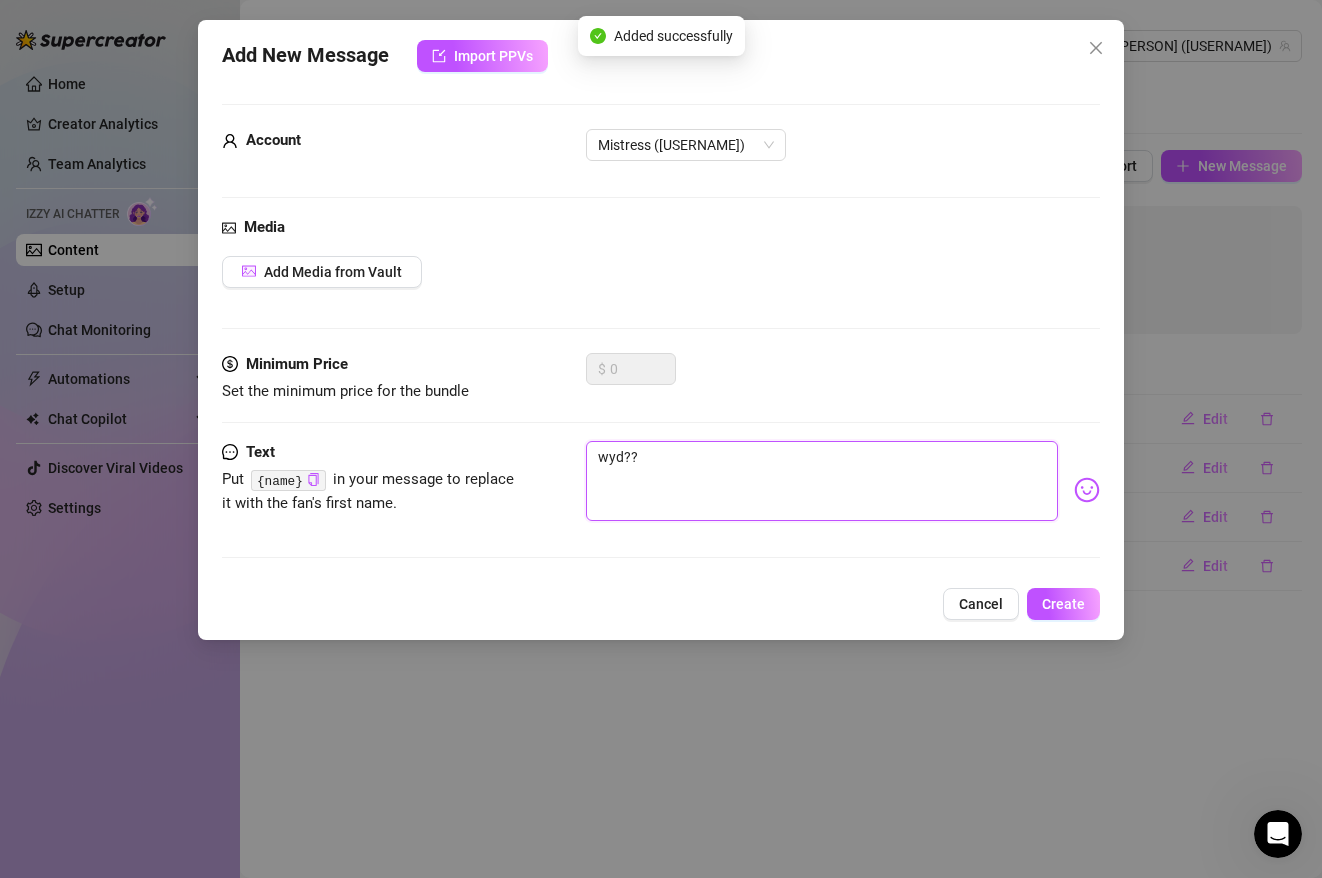 type on "wyd??" 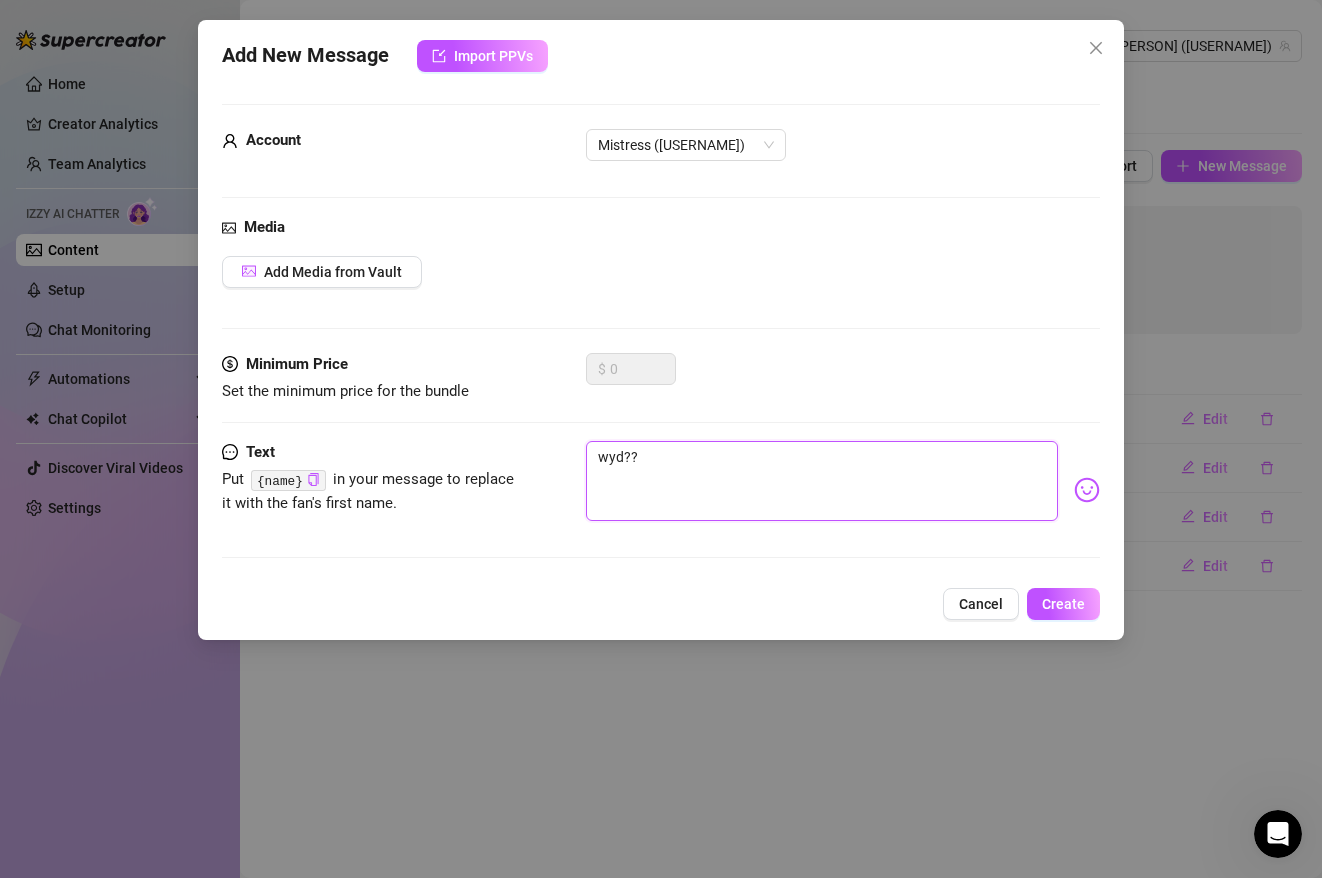 type on "wyd??" 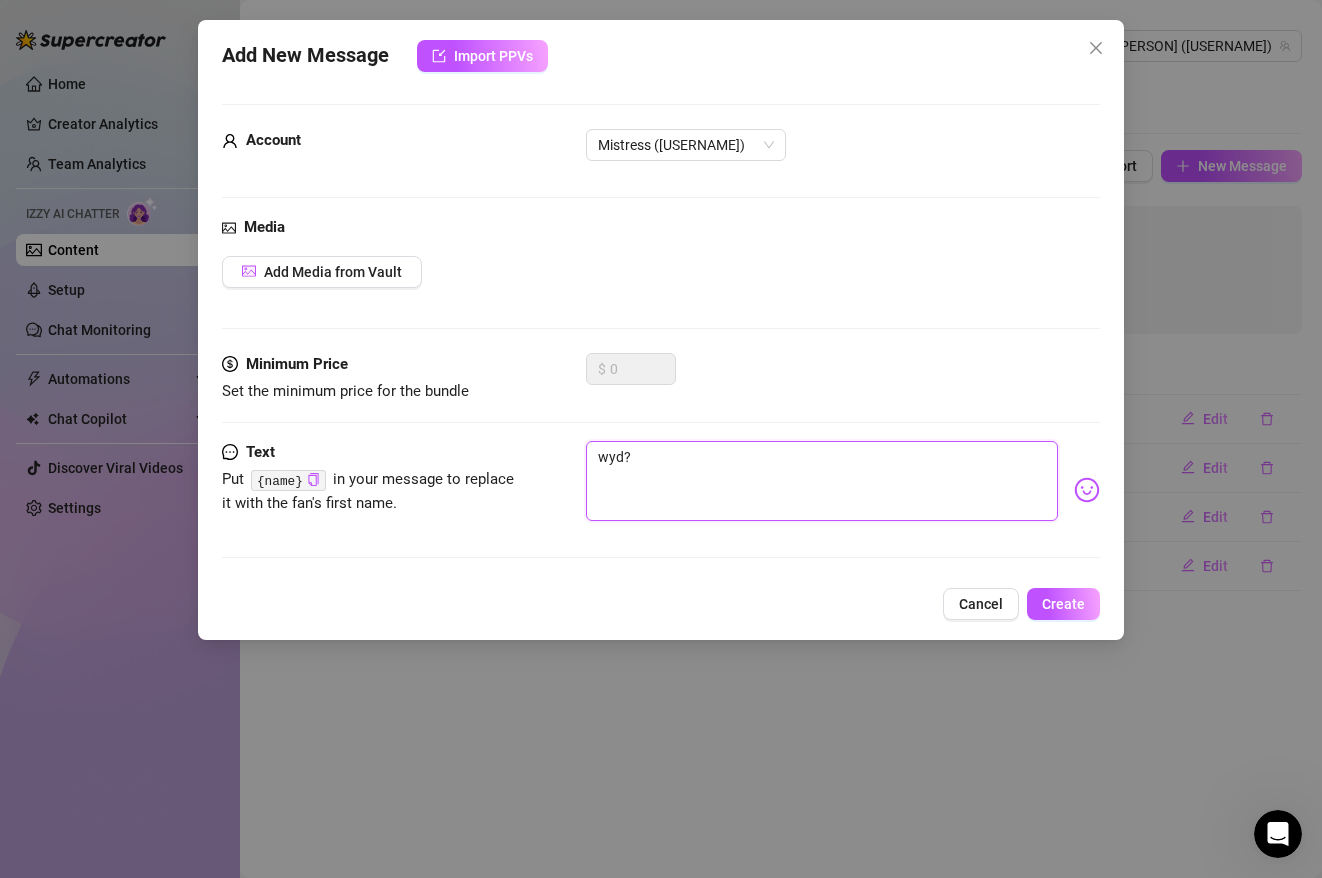 type on "wyd" 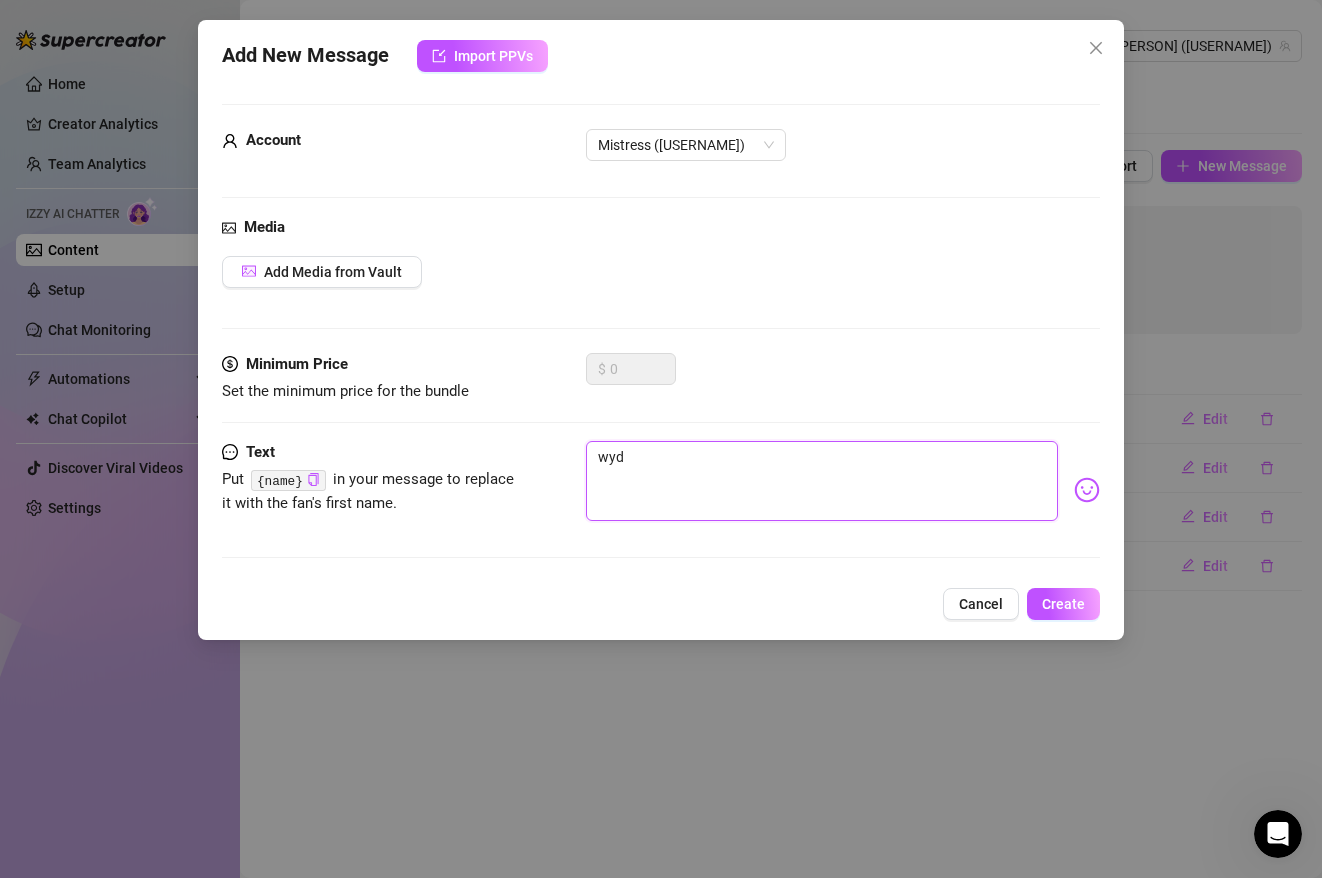 type on "wyd" 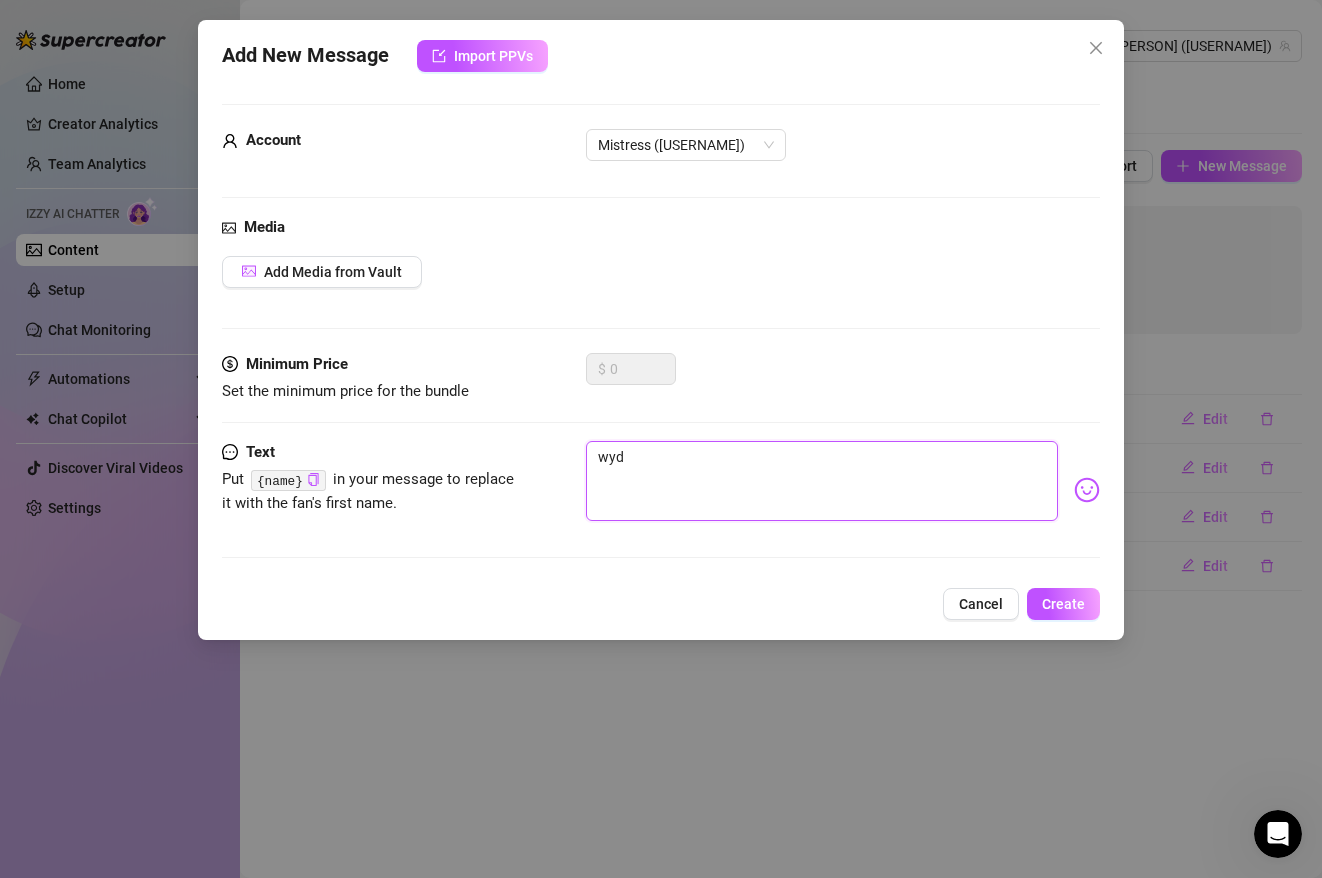 type on "wyd 👀" 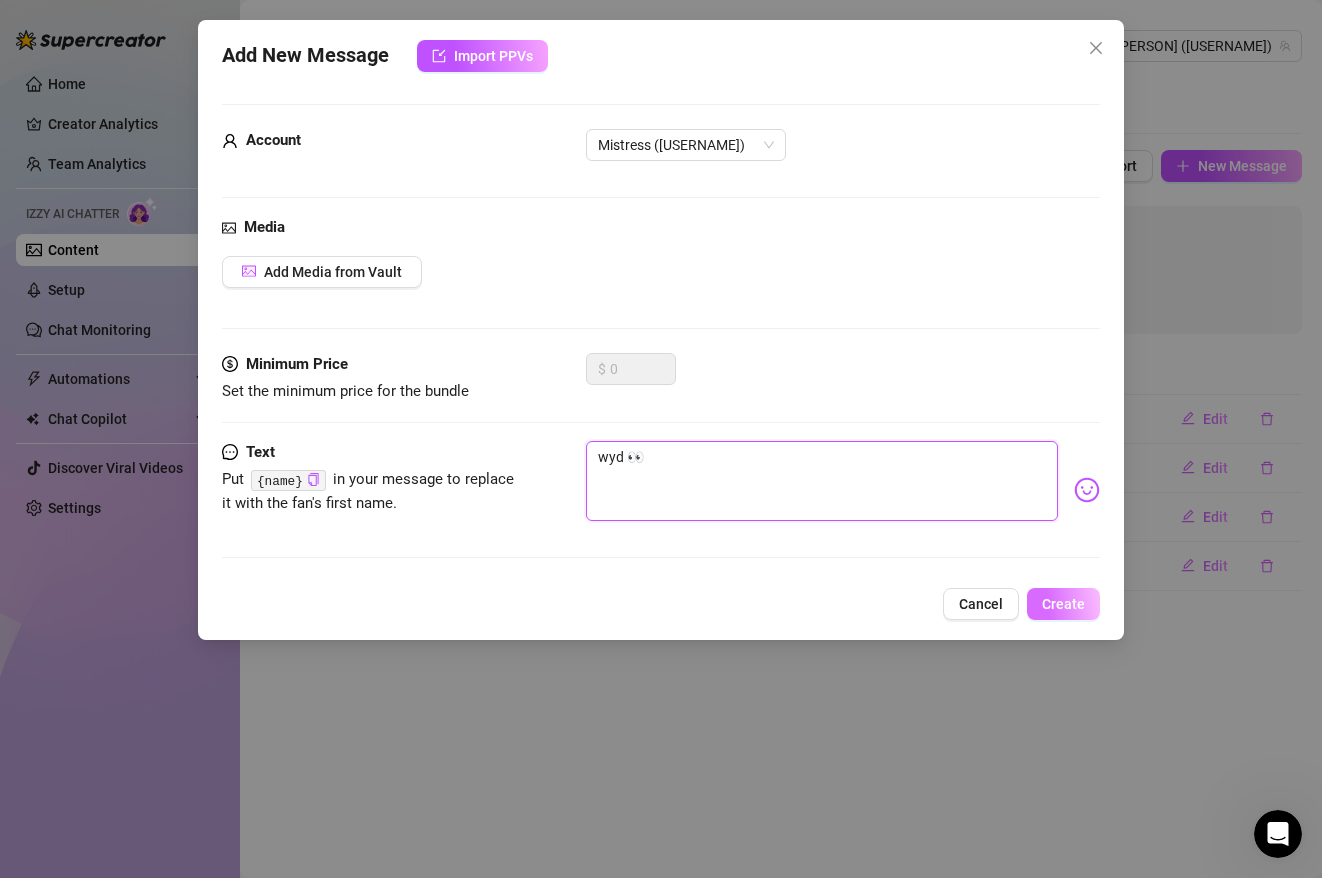 type on "wyd 👀" 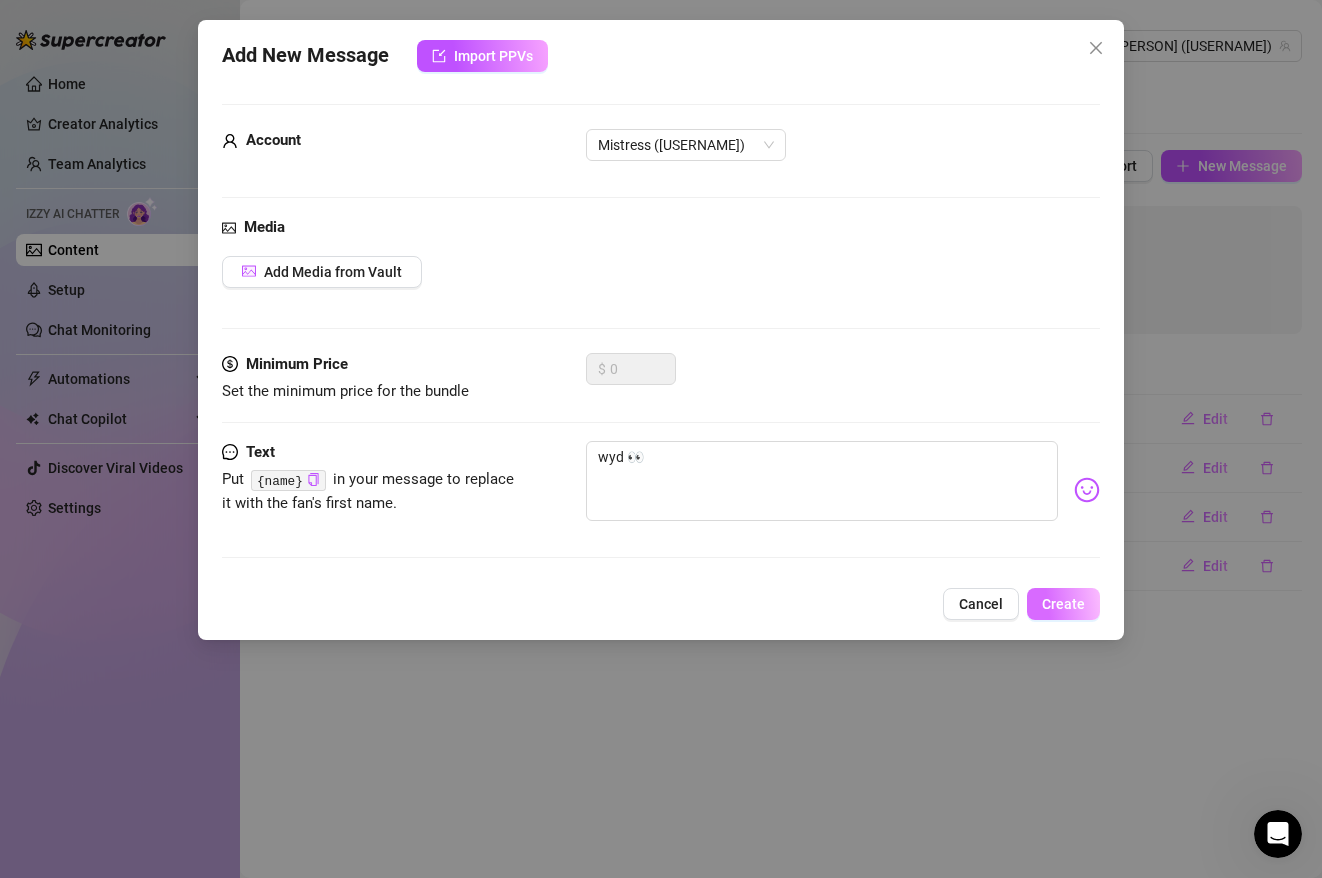 click on "Create" at bounding box center (1063, 604) 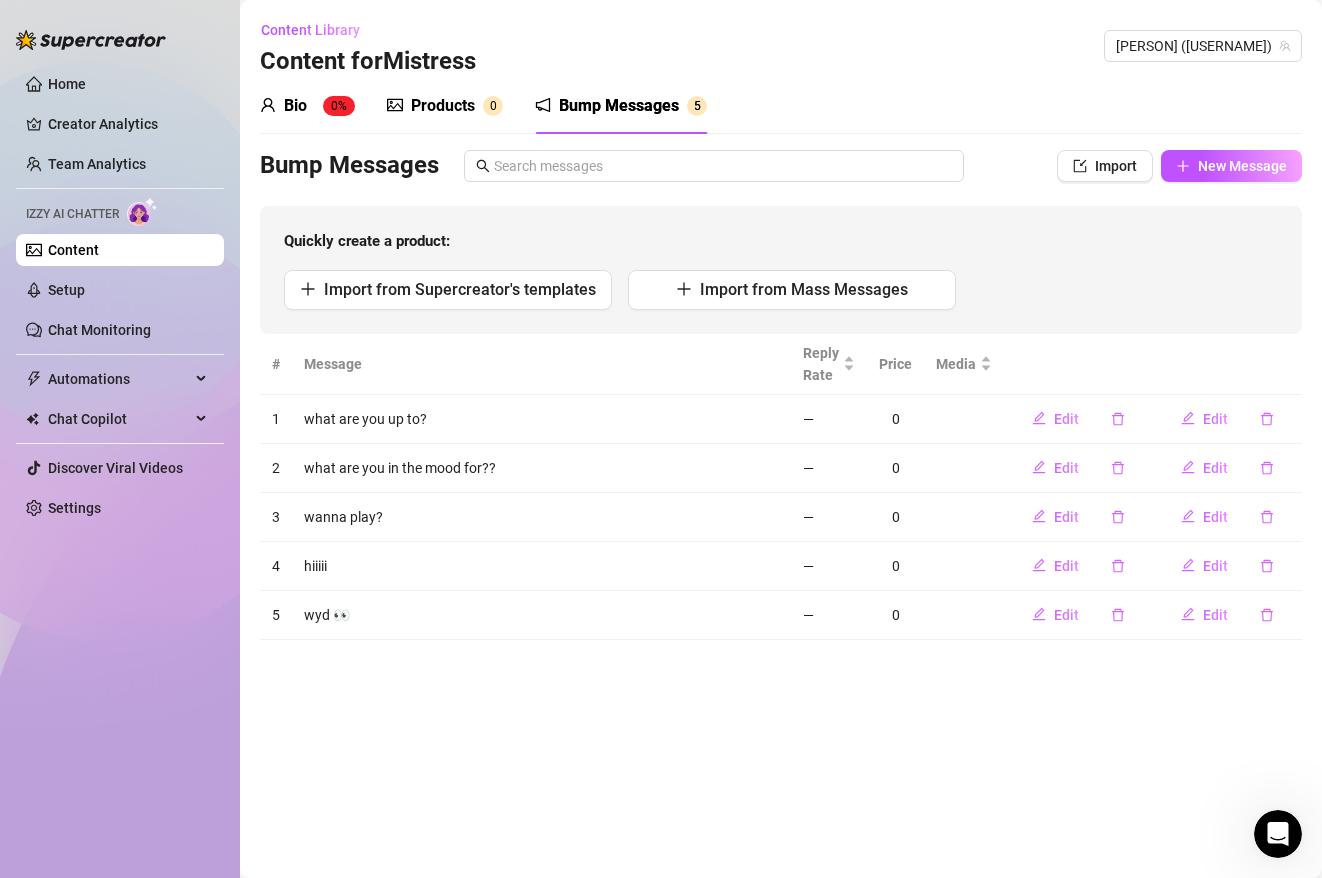 click on "Products" at bounding box center (443, 106) 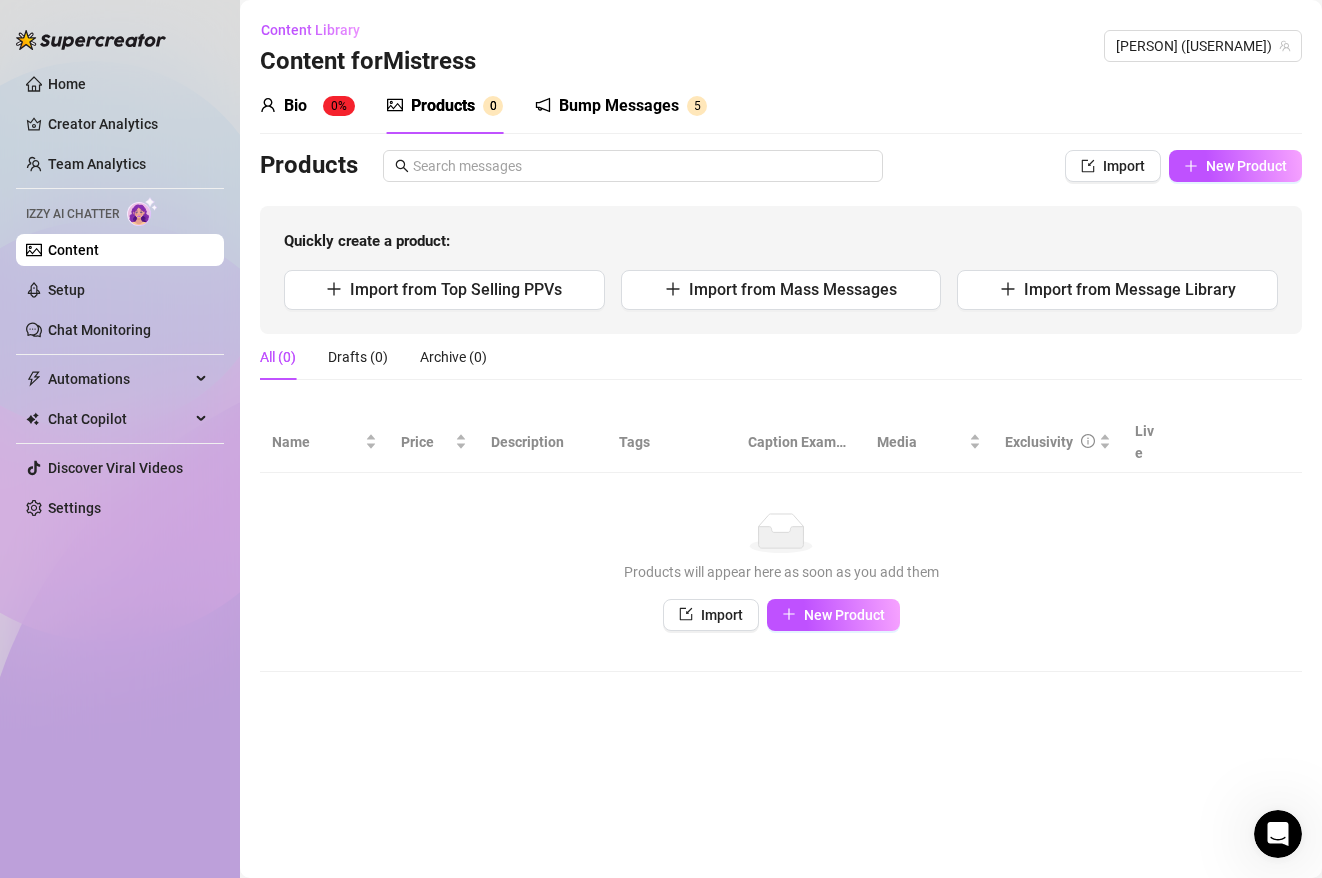 click on "Bump Messages" at bounding box center (619, 106) 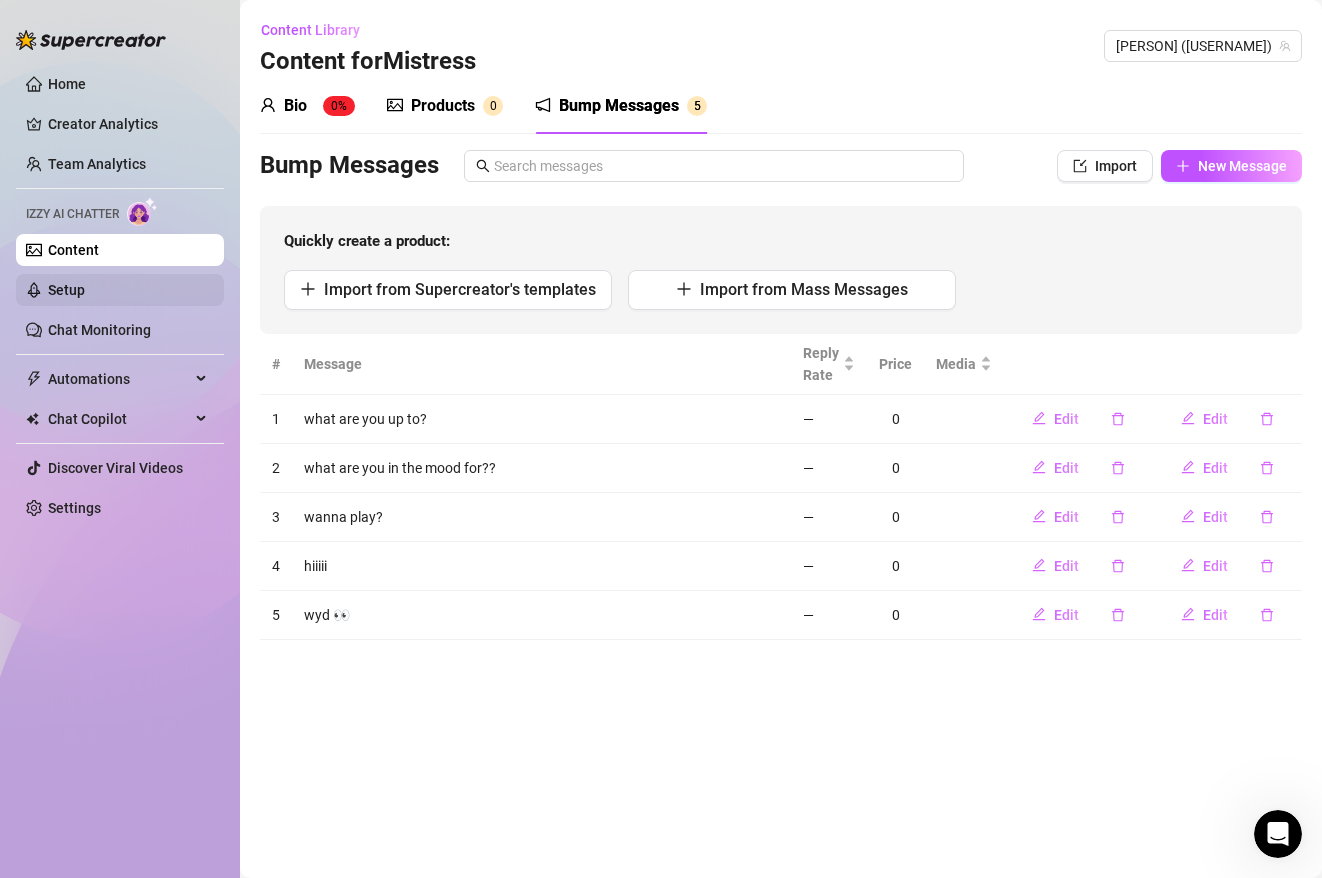 click on "Setup" at bounding box center (66, 290) 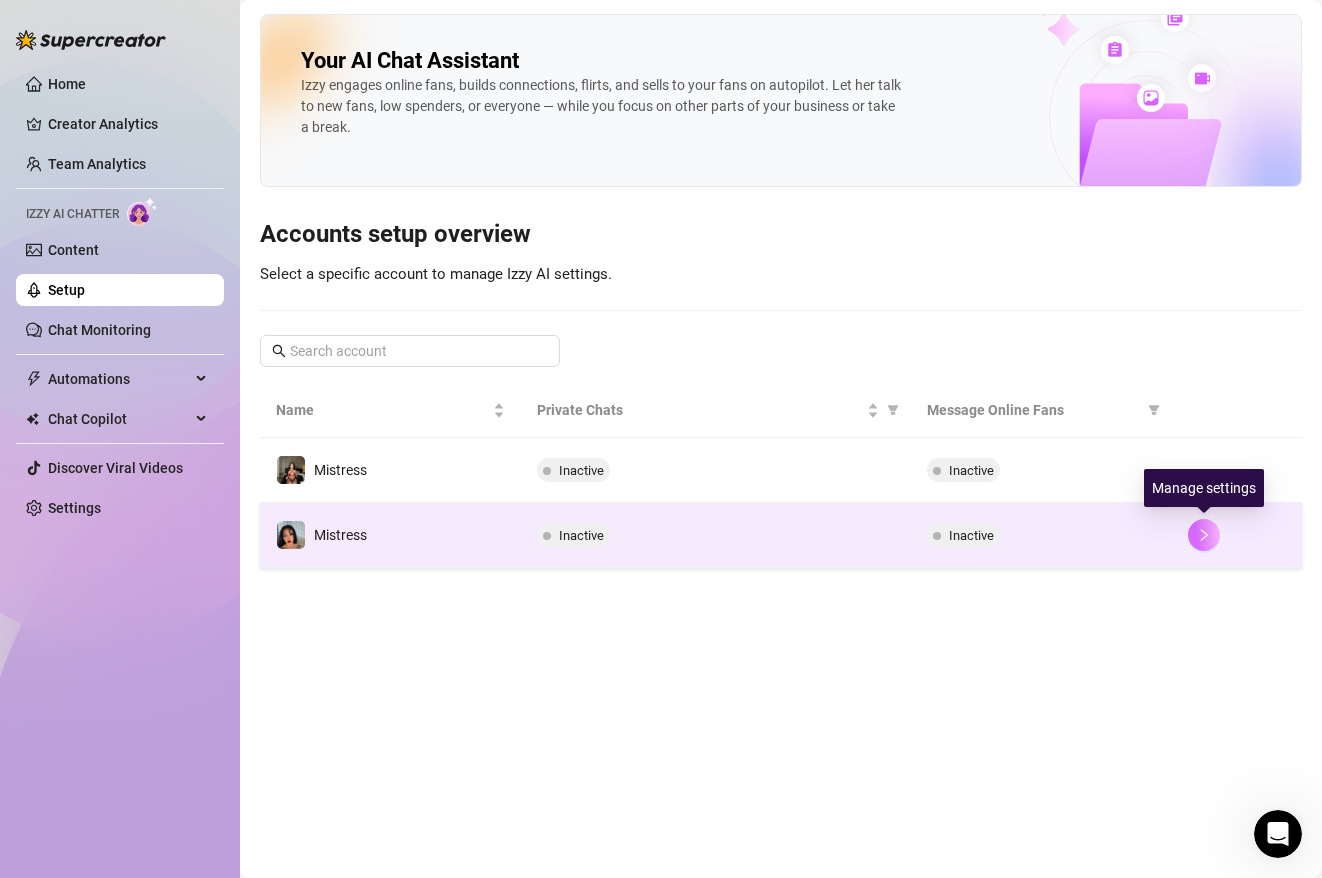 click 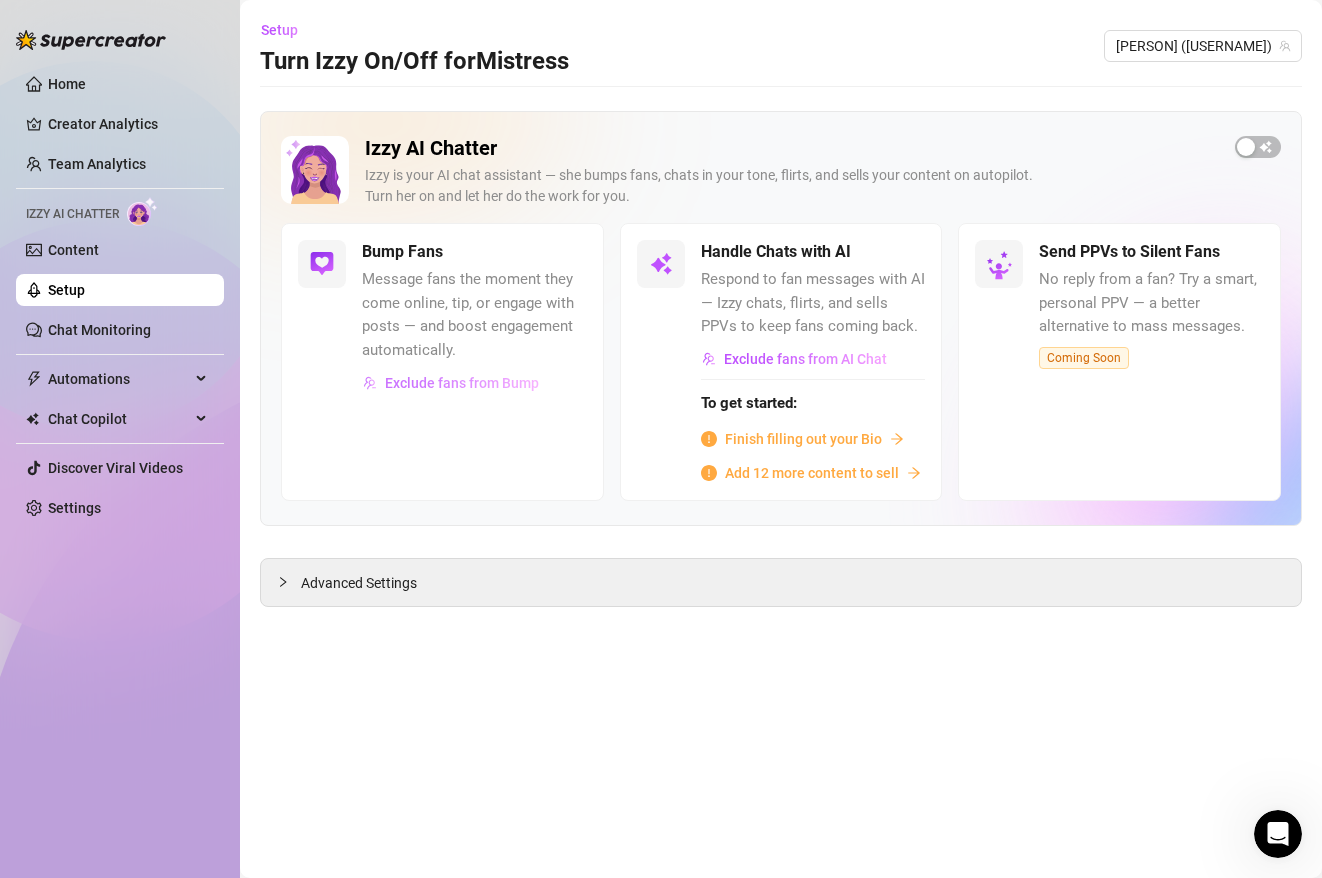click on "Exclude fans from Bump" at bounding box center (462, 383) 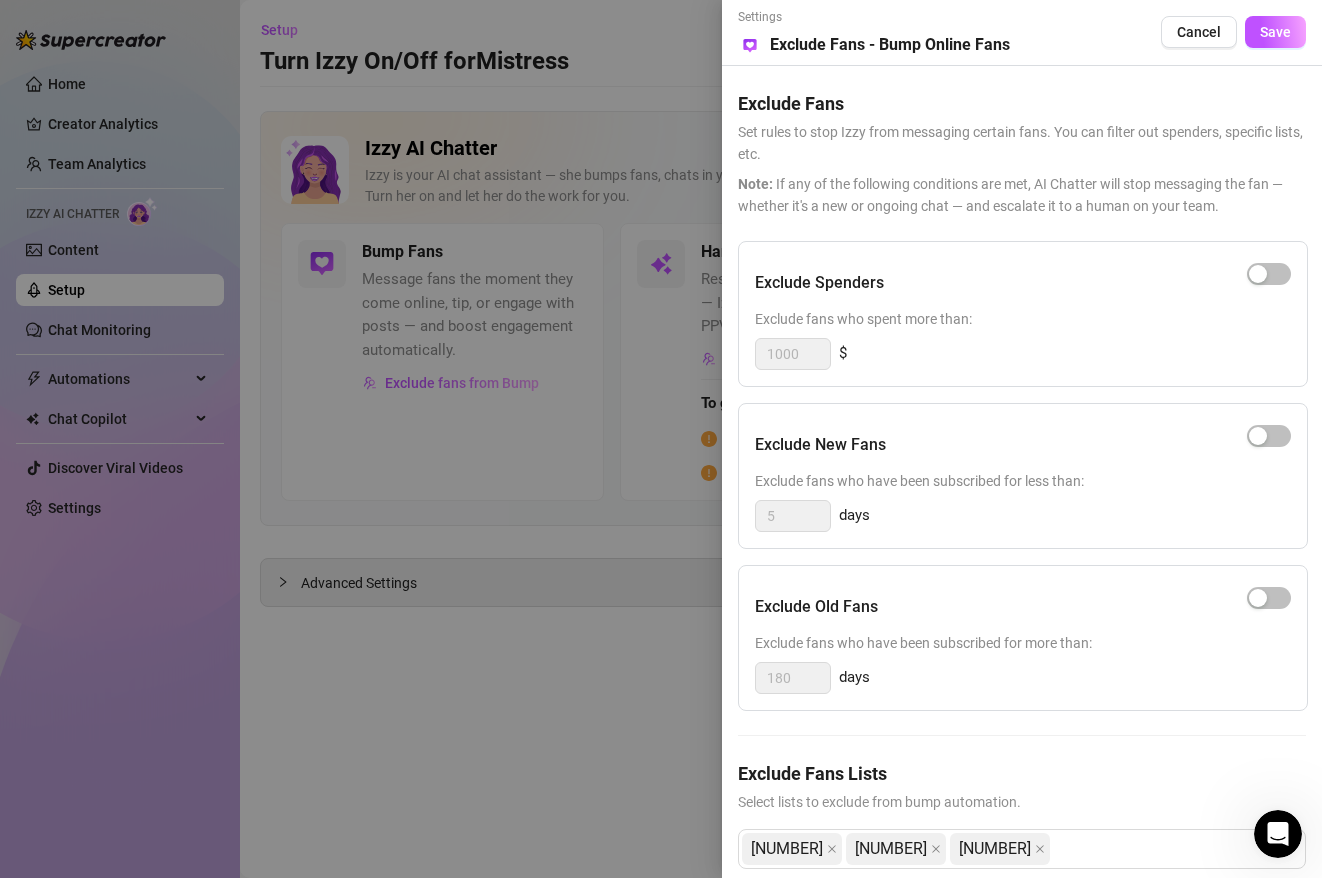click on "Exclude Spenders Exclude fans who spent more than: [MINIMUM_SPEND] $ Exclude New Fans Exclude fans who have been subscribed for less than: 5 days Exclude Old Fans Exclude fans who have been subscribed for more than: 180 days Exclude Fans Lists Select lists to exclude from bump automation. [NUMBER] [NUMBER] [NUMBER]" at bounding box center (1022, 571) 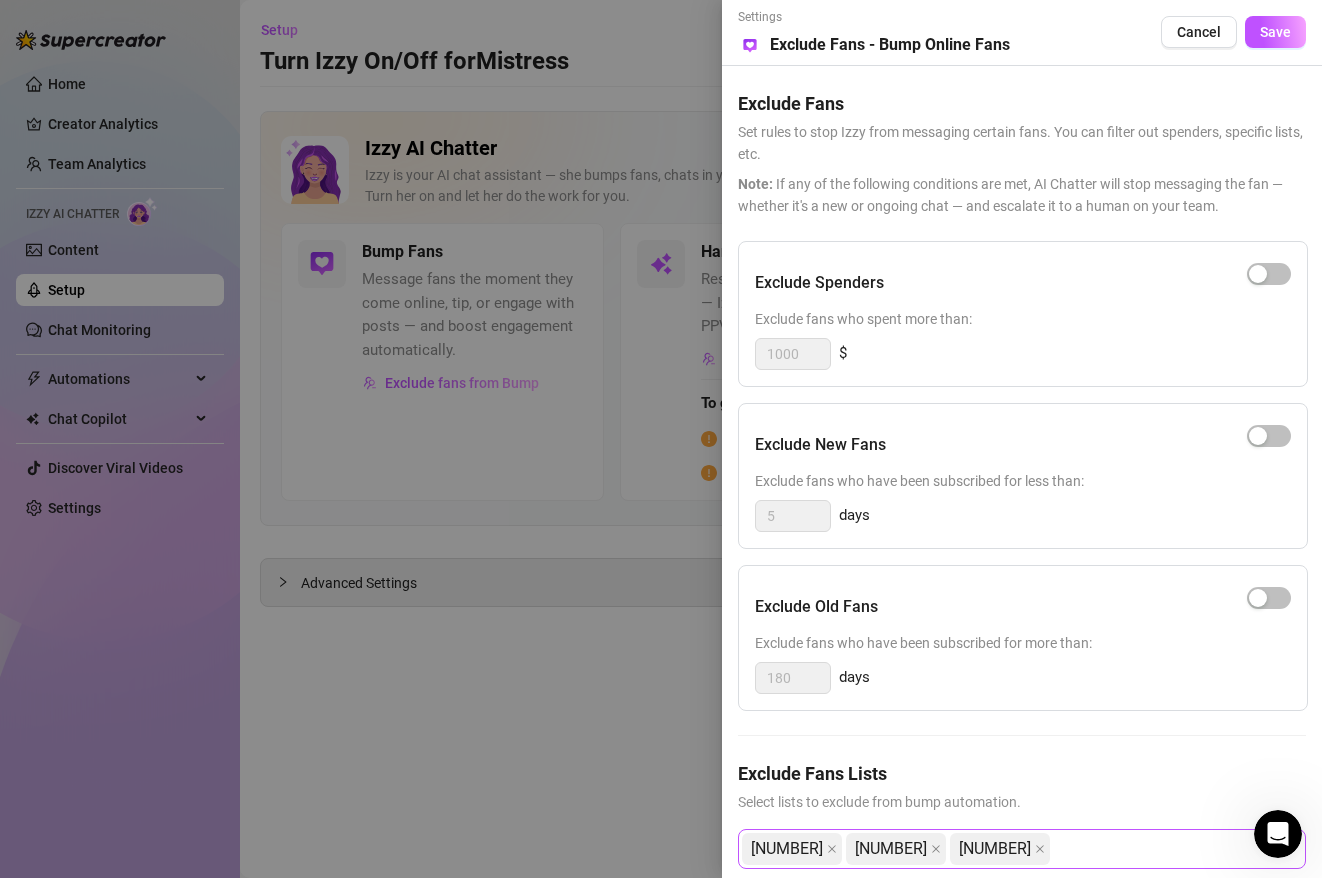click on "[NUMBER] [NUMBER] [NUMBER]" at bounding box center (1011, 849) 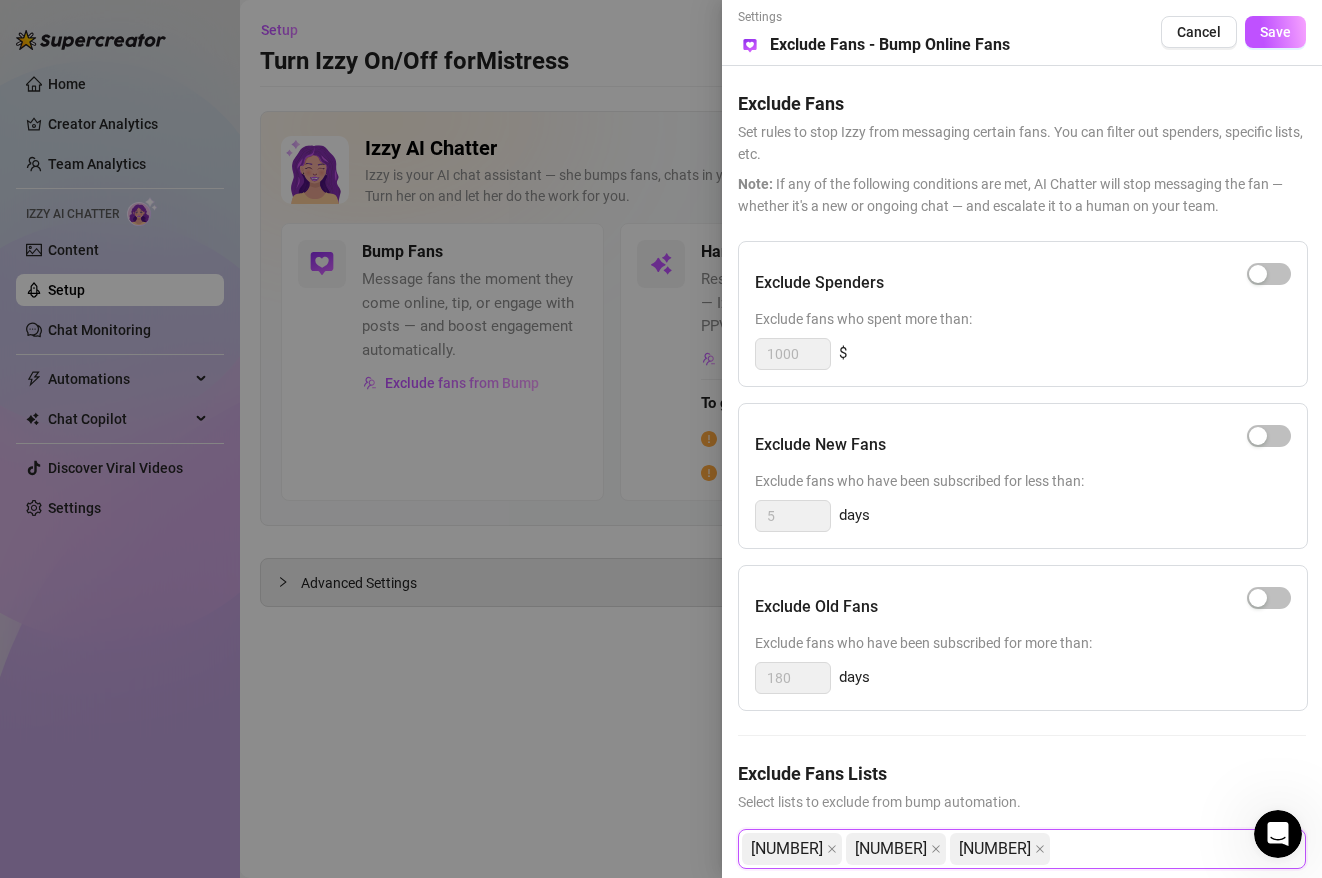 click on "[NUMBER] [NUMBER] [NUMBER]" at bounding box center [1011, 849] 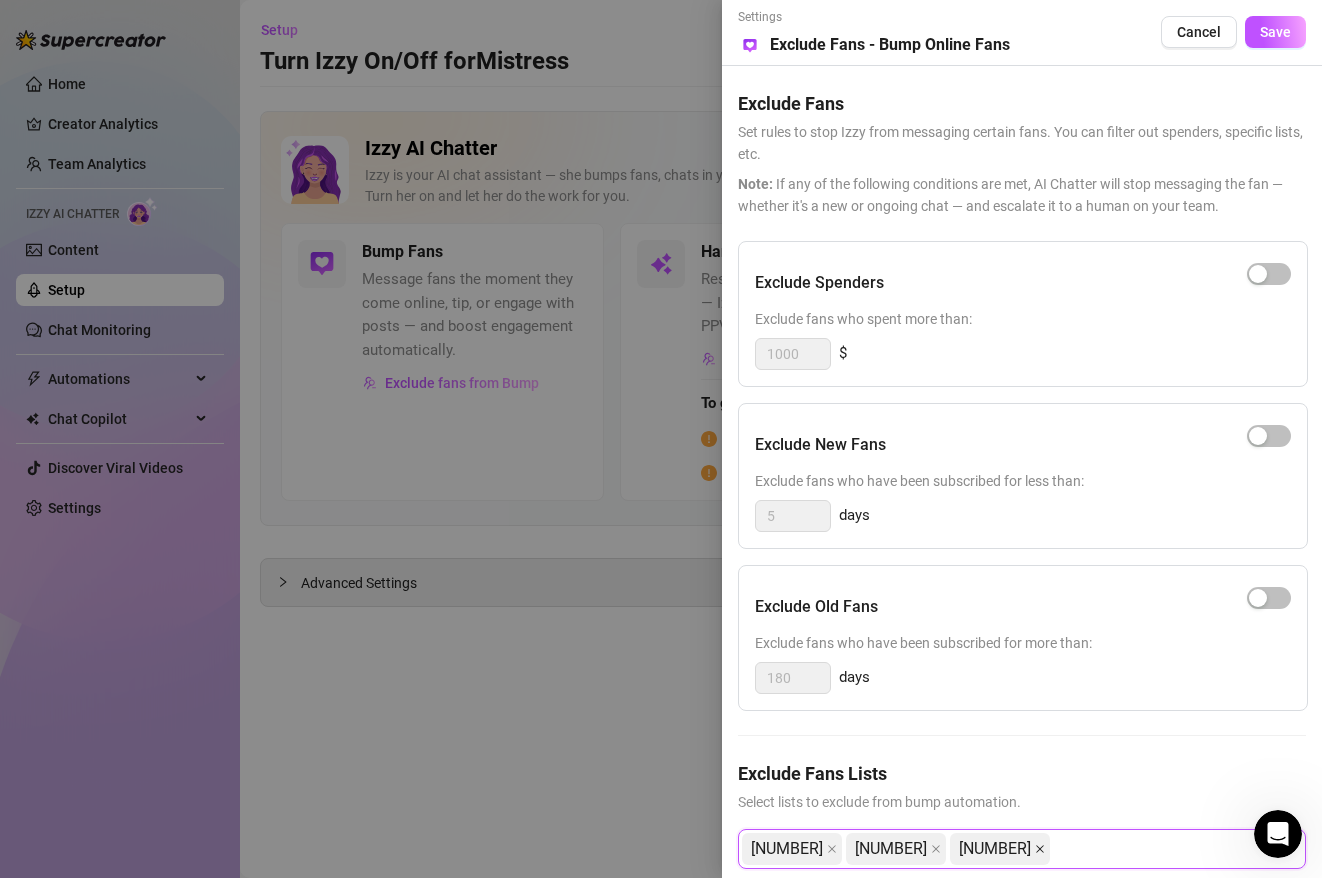 click 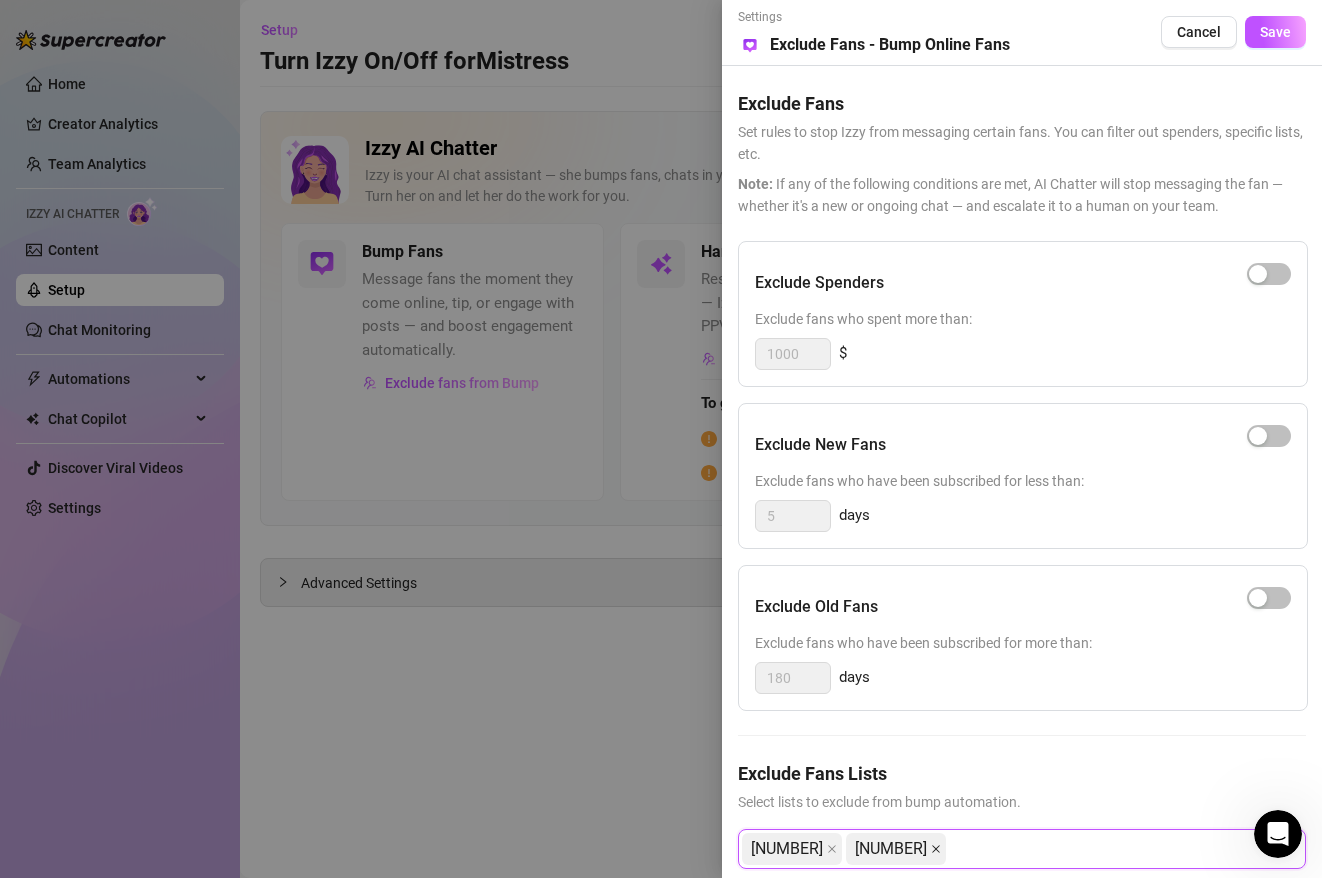 click 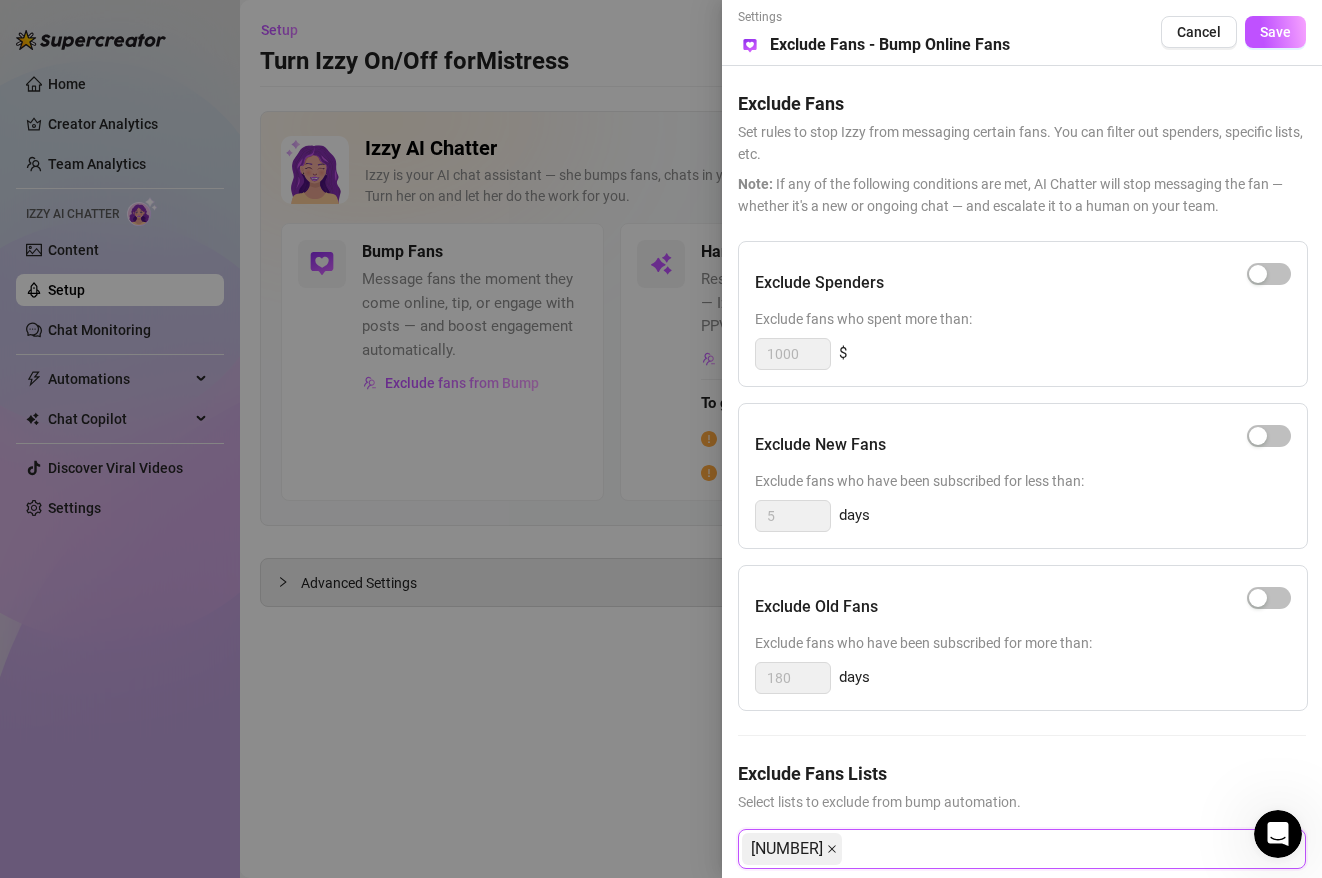 click 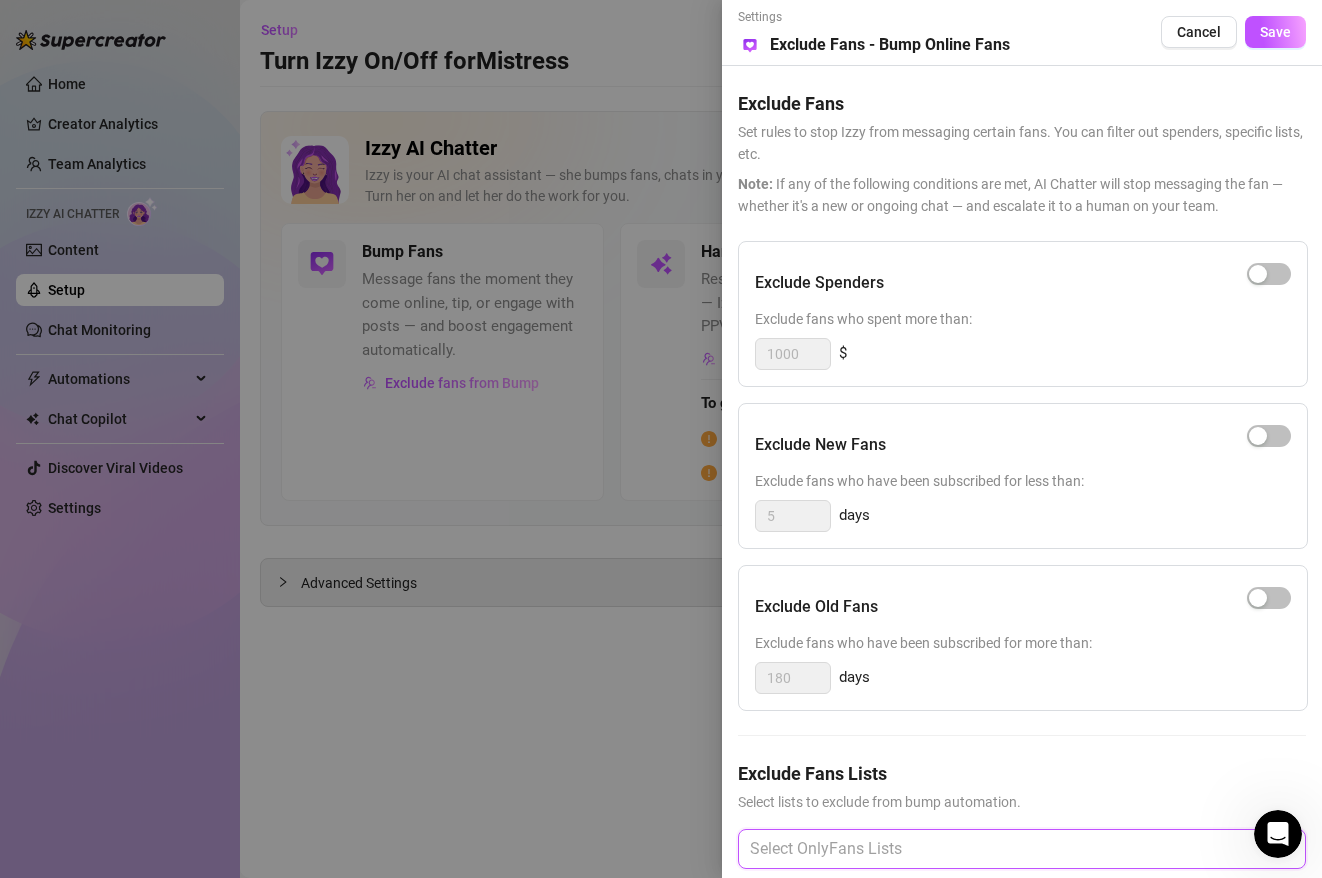 click at bounding box center [1011, 849] 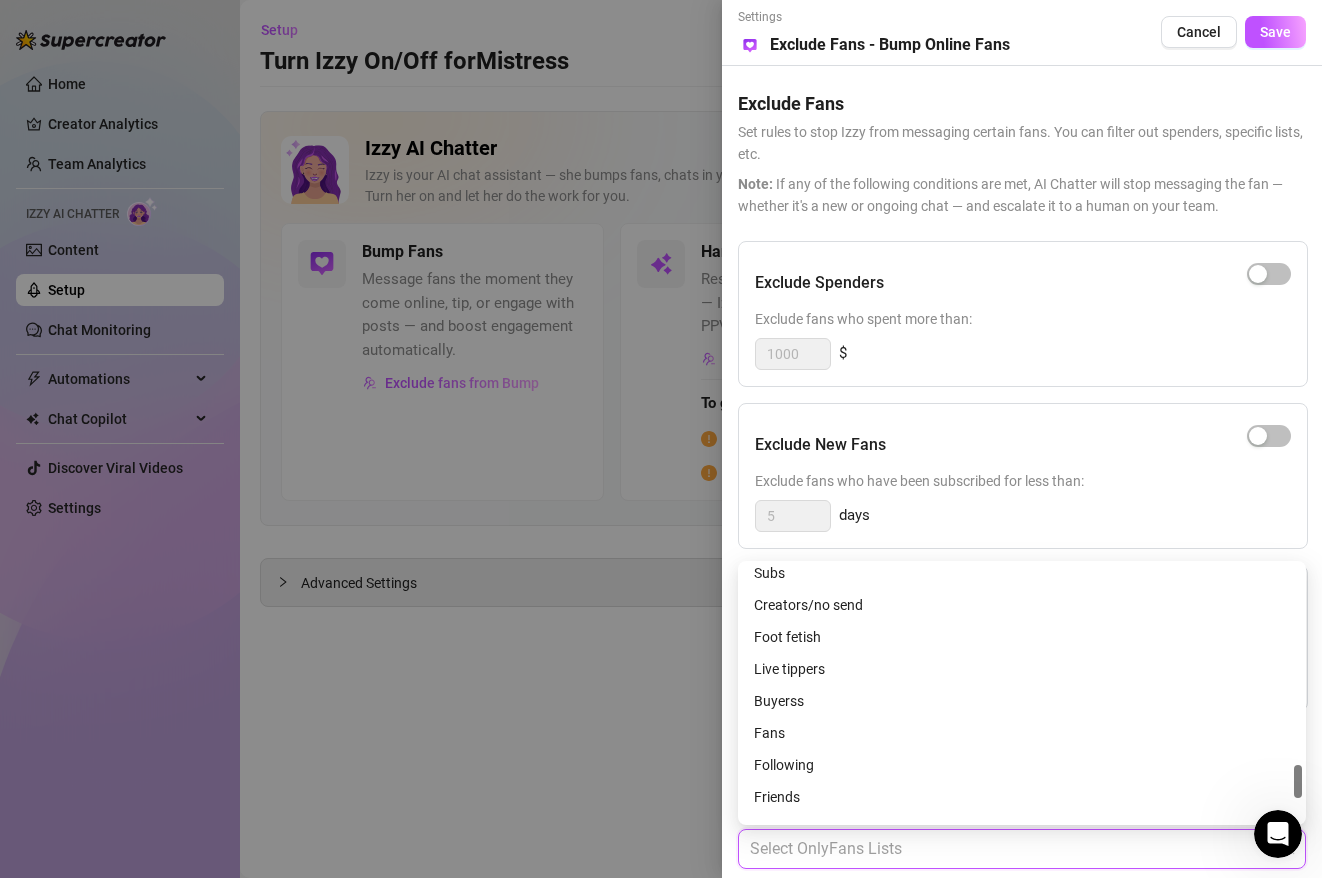 scroll, scrollTop: 1500, scrollLeft: 0, axis: vertical 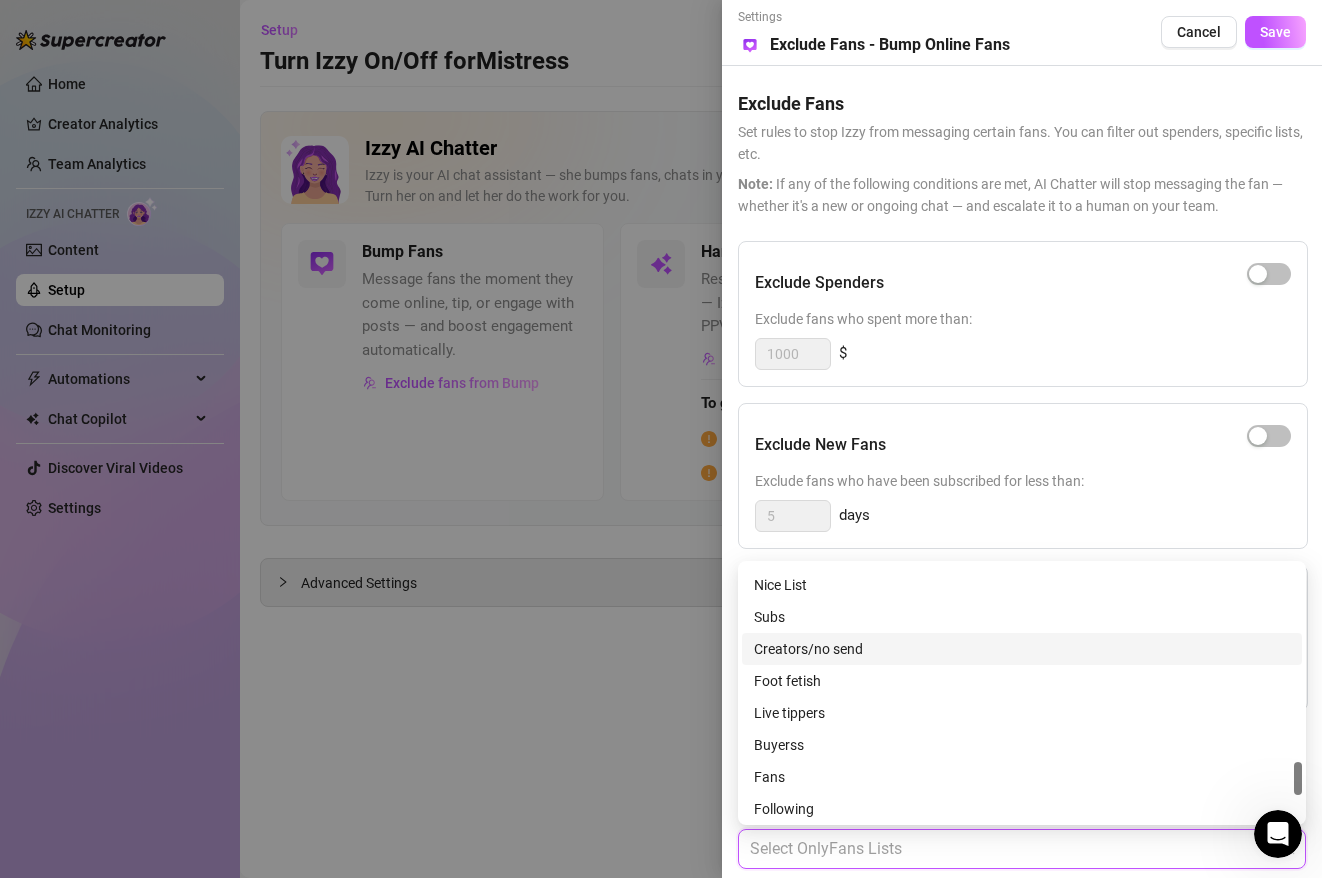 click on "Creators/no send" at bounding box center (1022, 649) 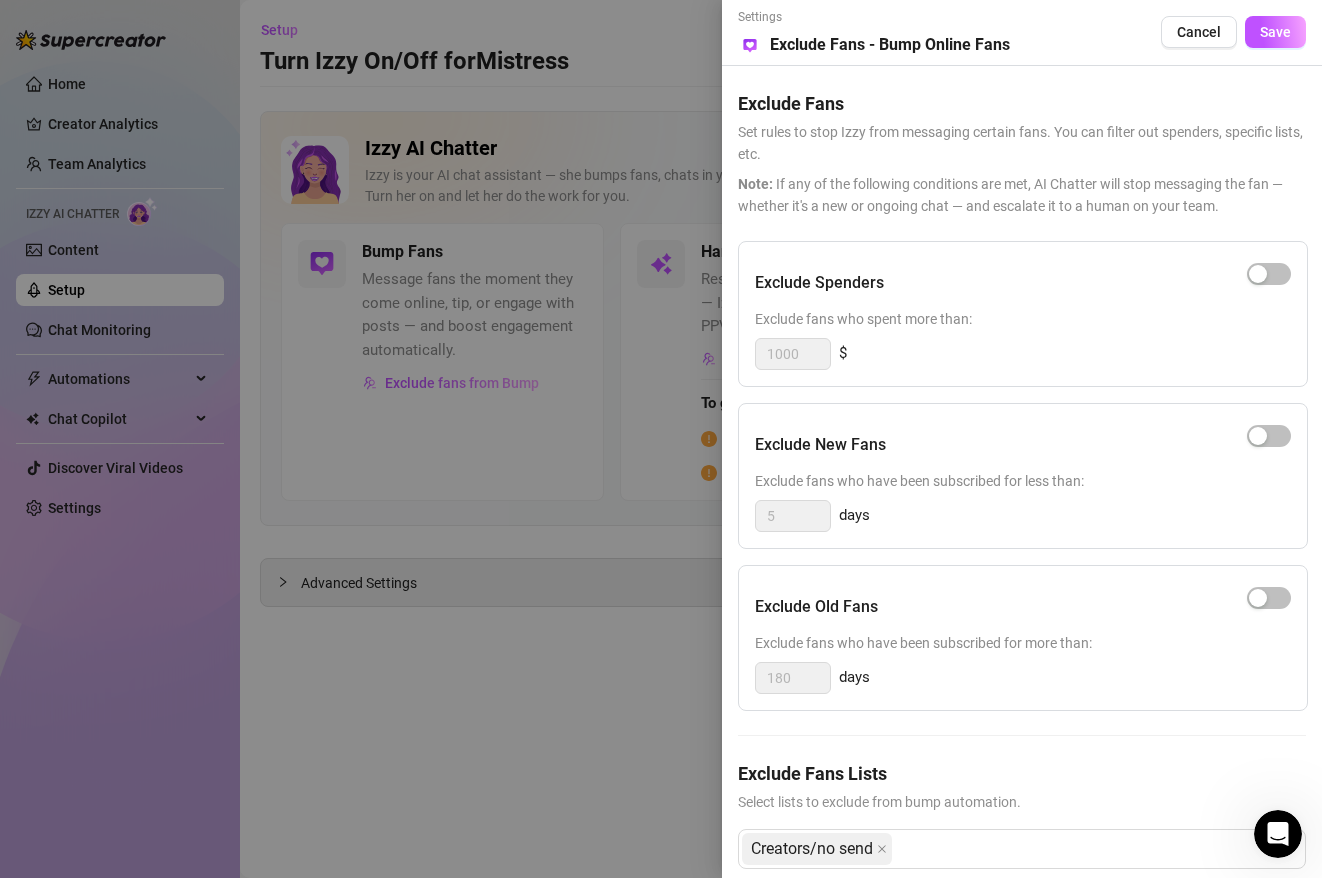 click on "Exclude fans who have been subscribed for less than:" at bounding box center (1023, 481) 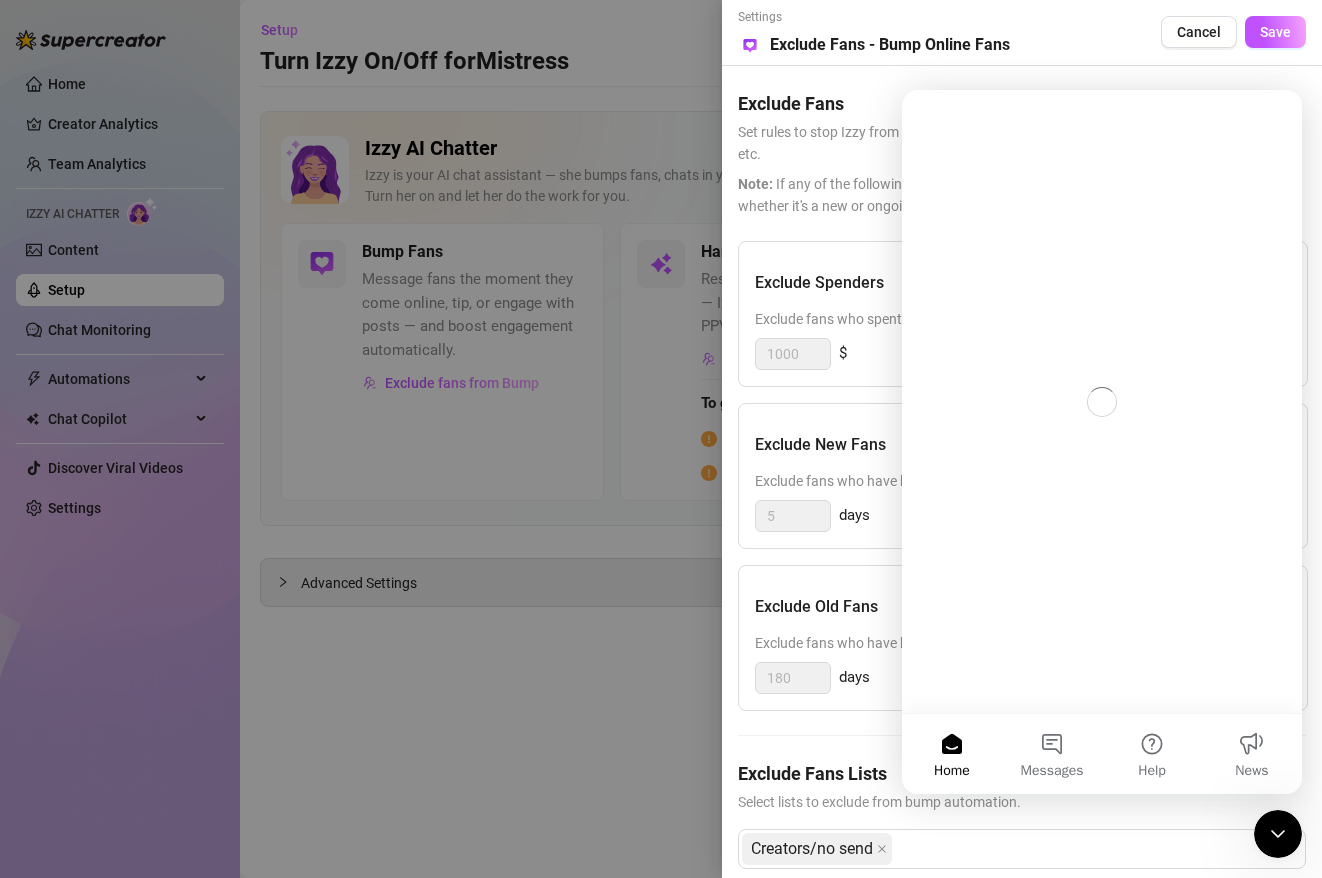 scroll, scrollTop: 0, scrollLeft: 0, axis: both 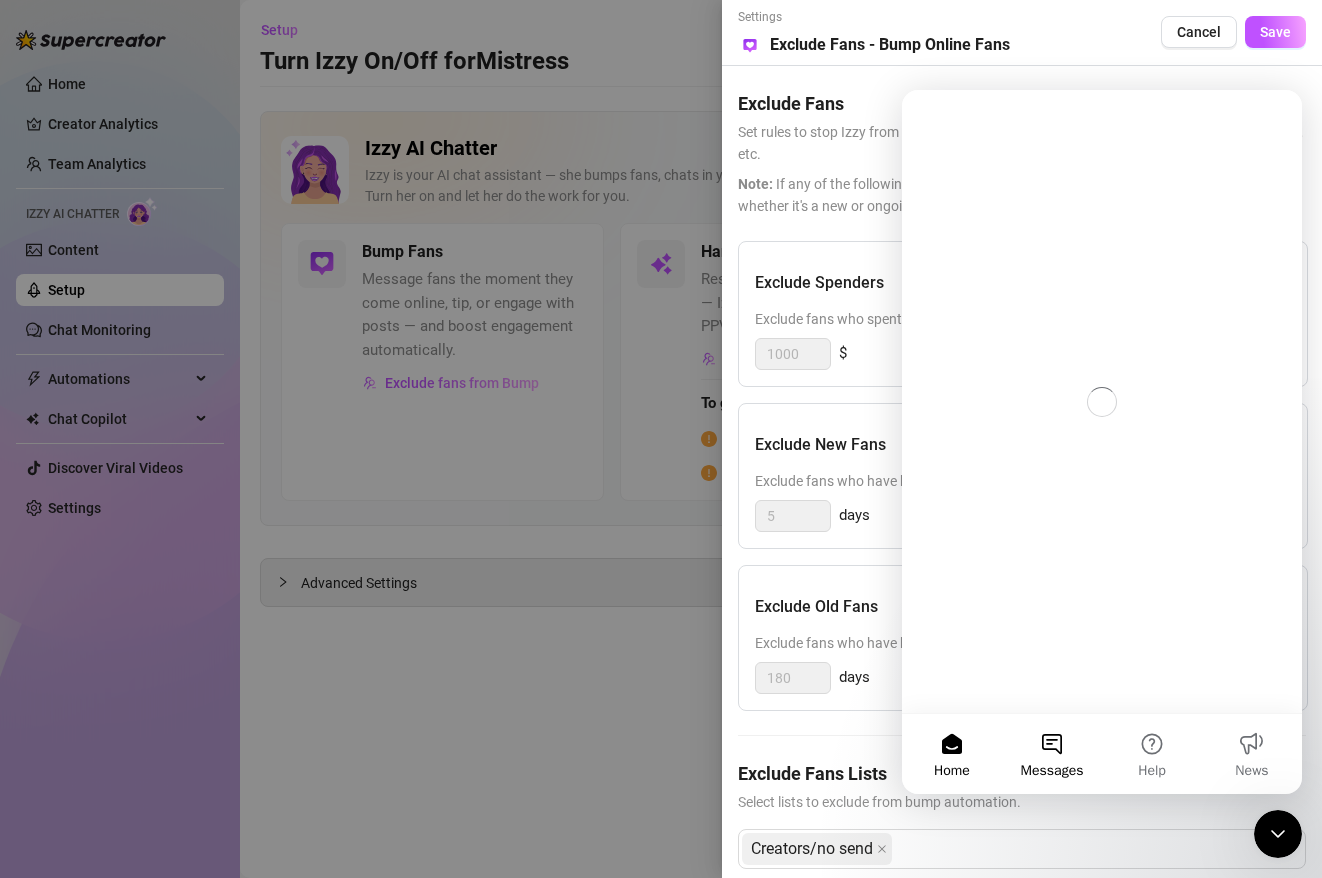 click on "Messages" at bounding box center [1052, 754] 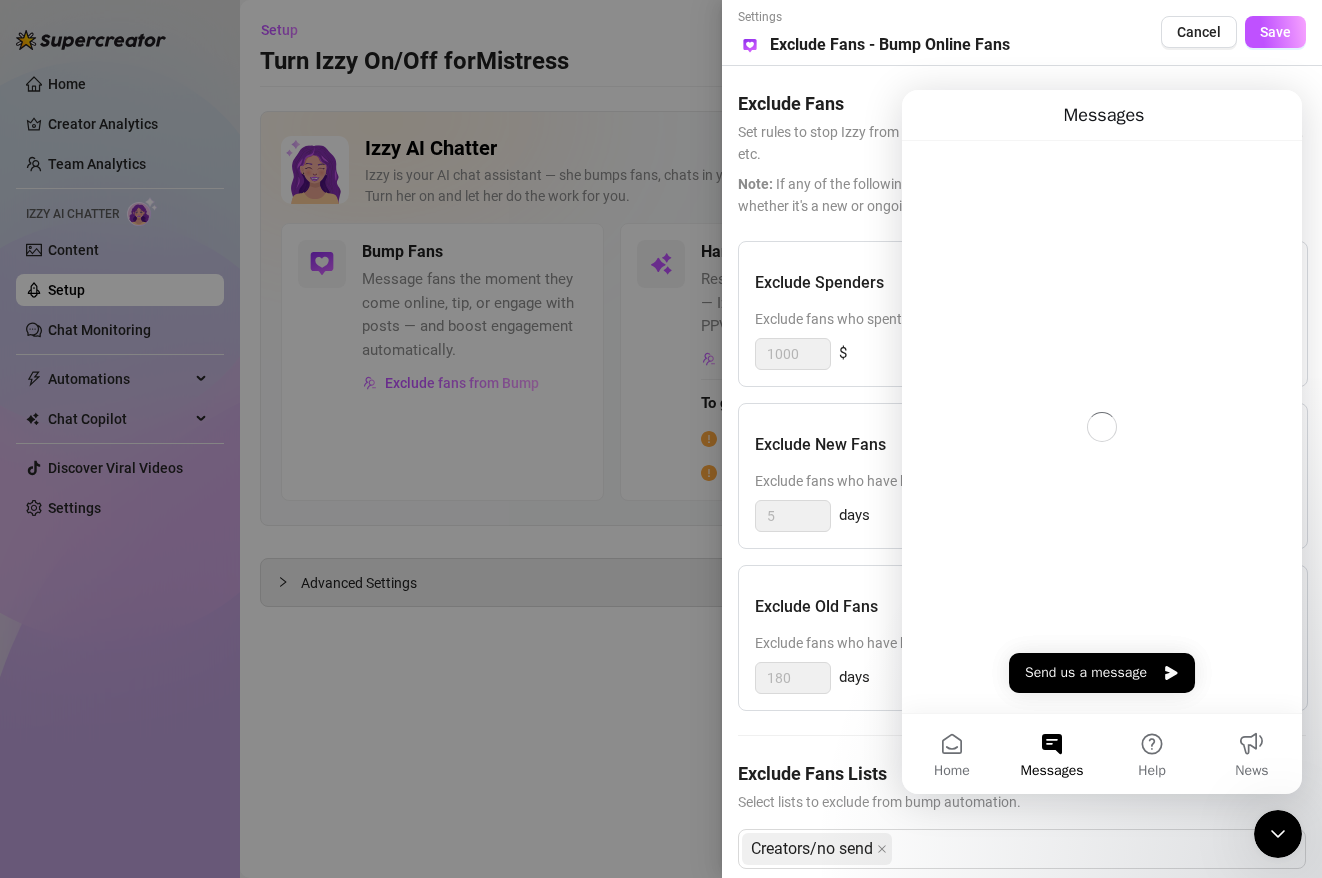 click at bounding box center [1278, 834] 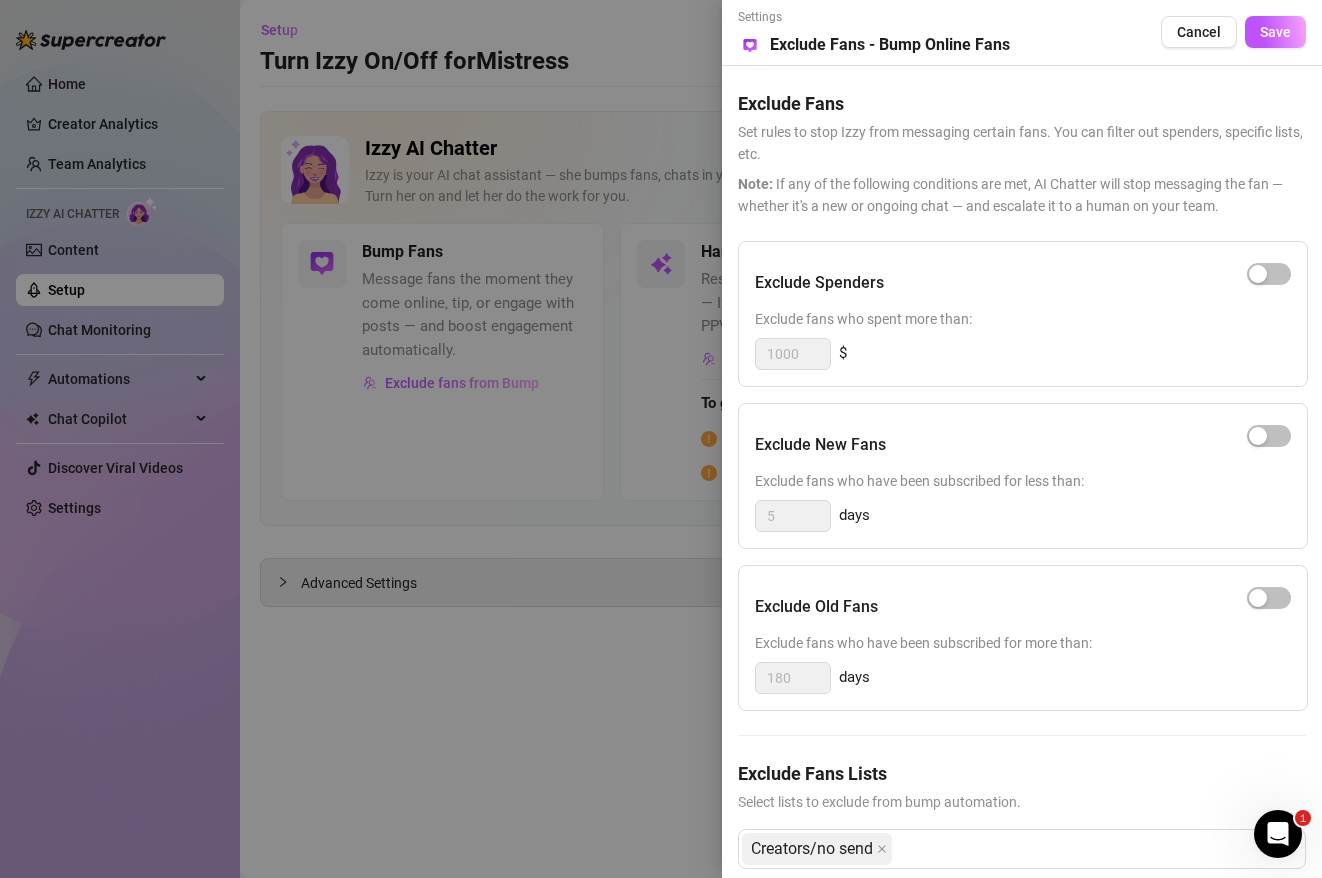 scroll, scrollTop: 0, scrollLeft: 0, axis: both 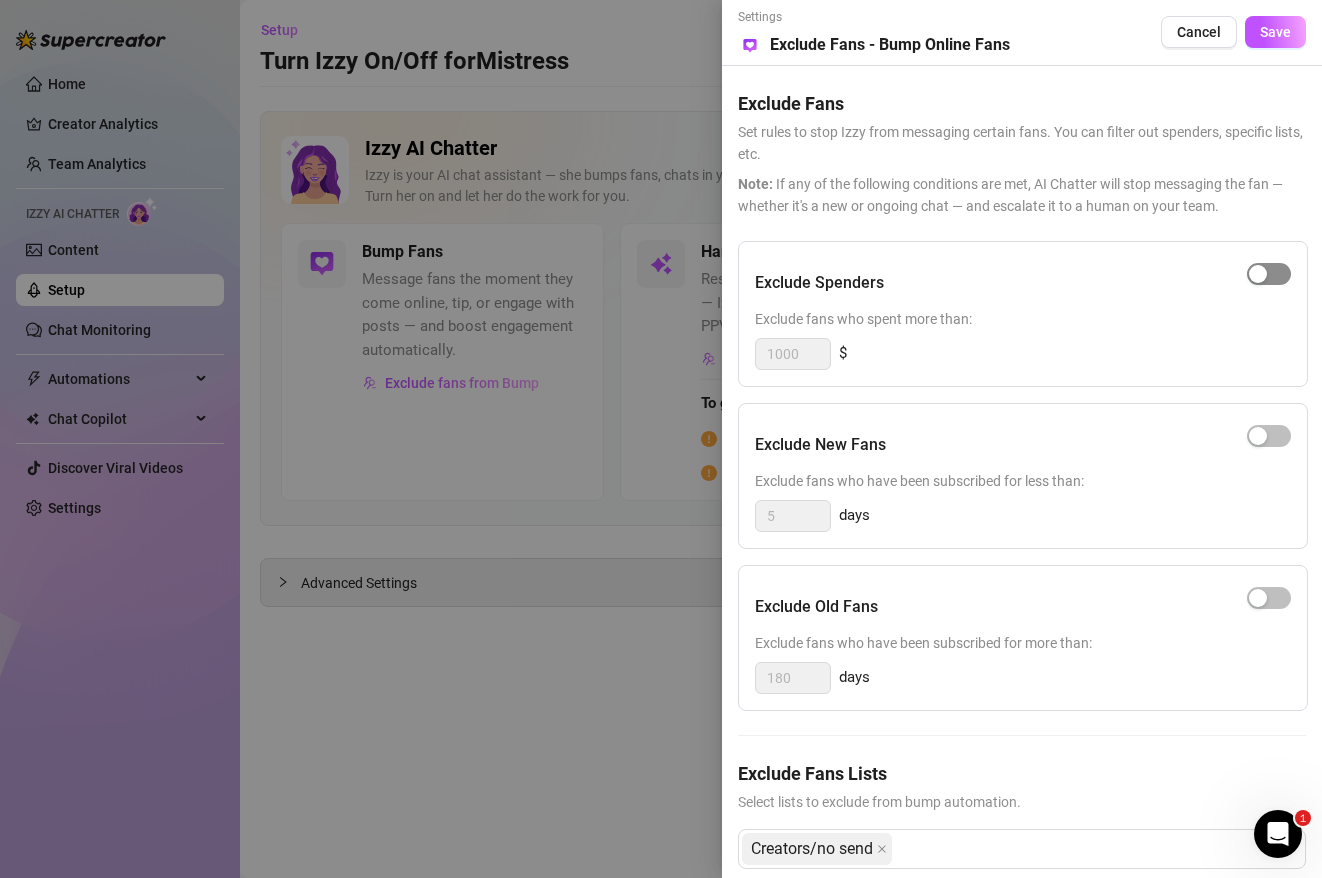 click at bounding box center [1269, 274] 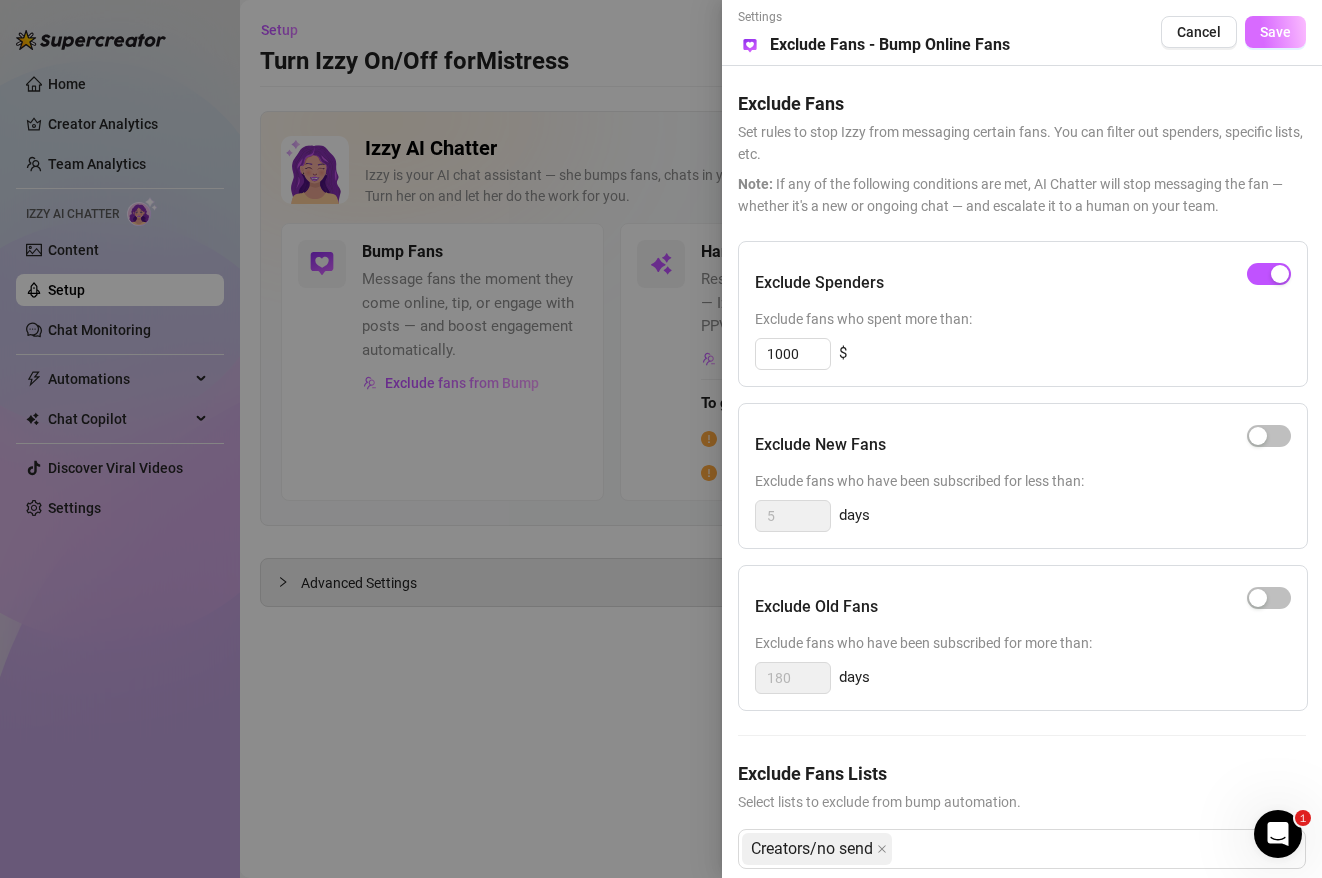click on "Save" at bounding box center (1275, 32) 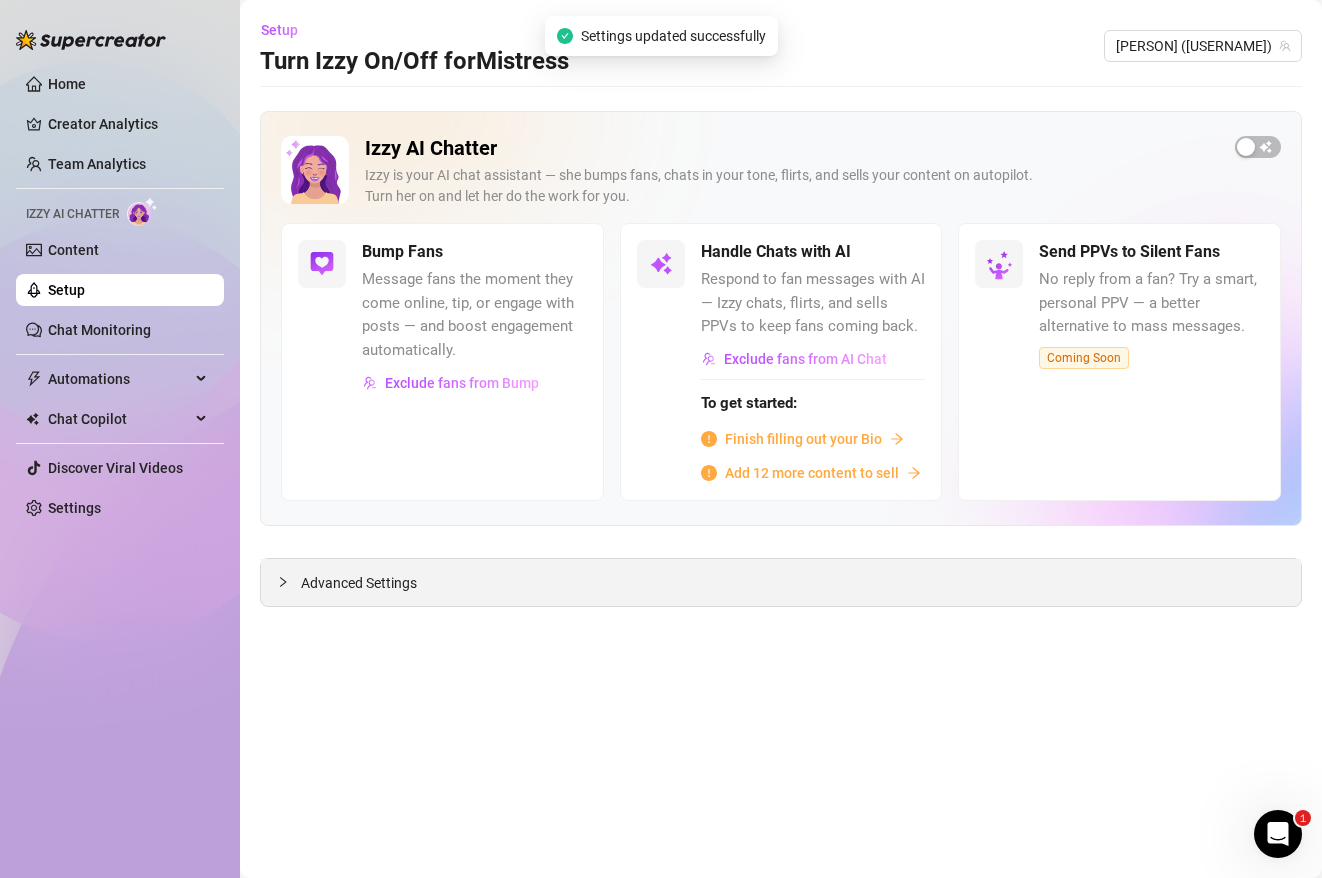 click on "Advanced Settings" at bounding box center (781, 582) 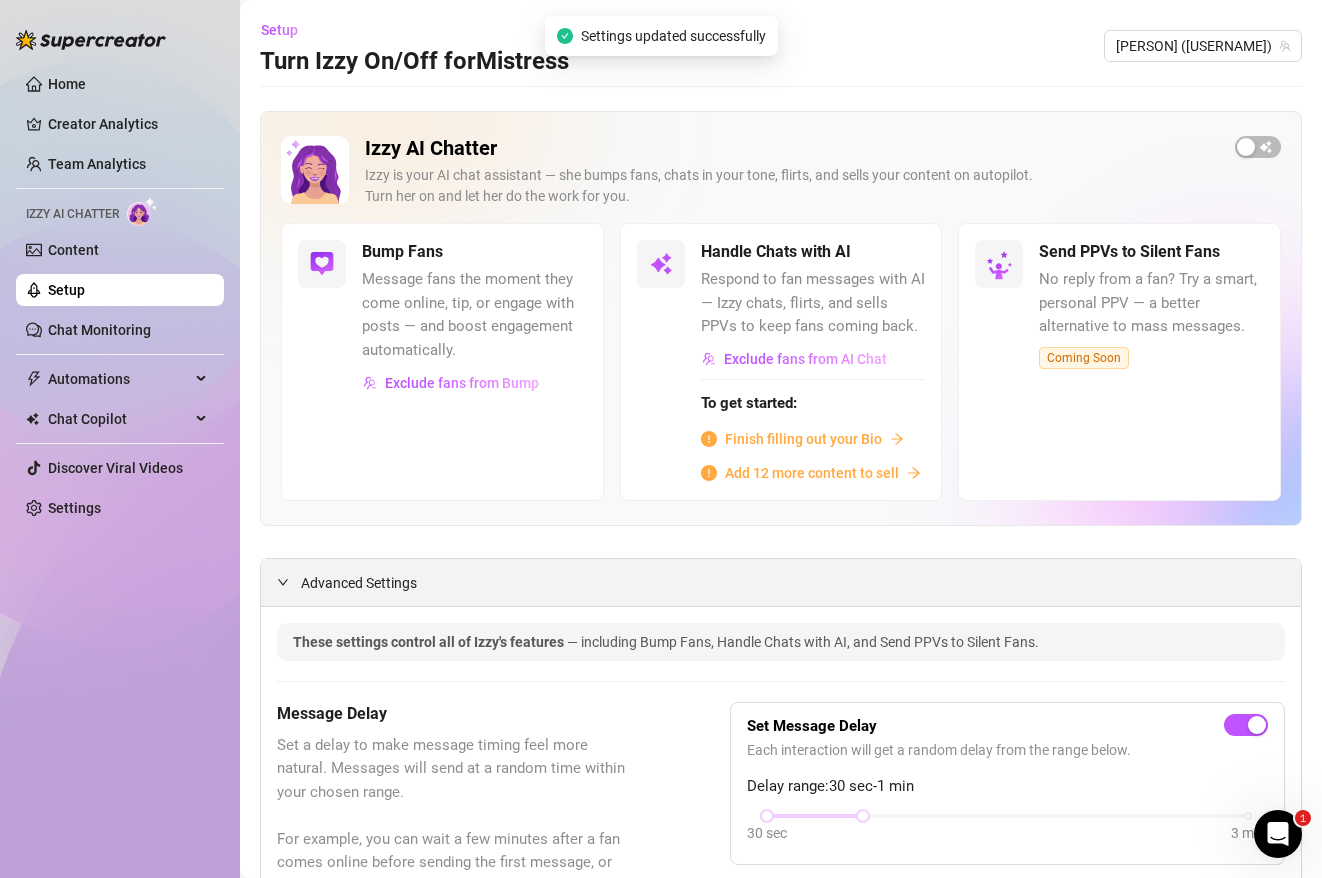 click on "Advanced Settings" at bounding box center (359, 583) 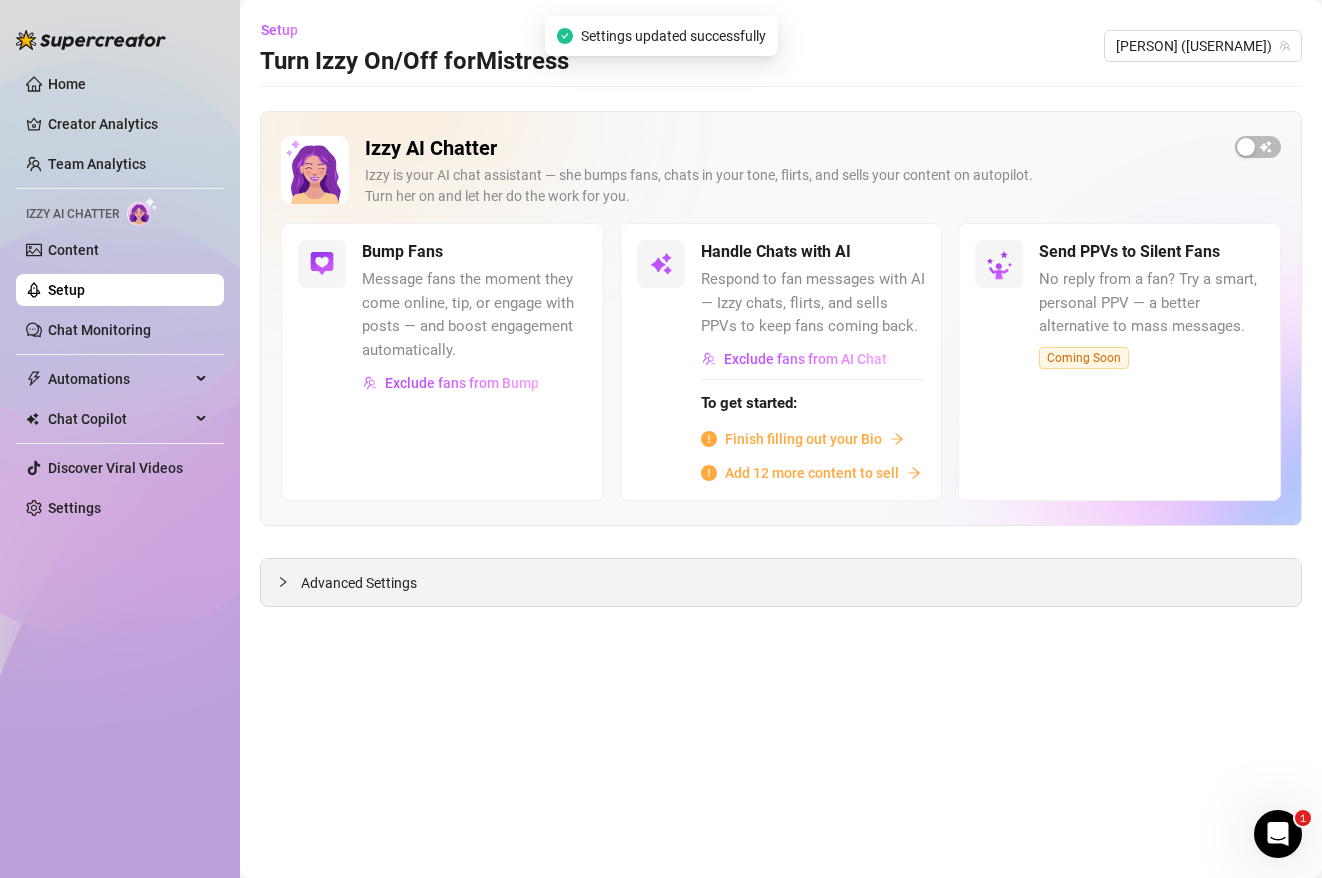 click on "Advanced Settings" at bounding box center [359, 583] 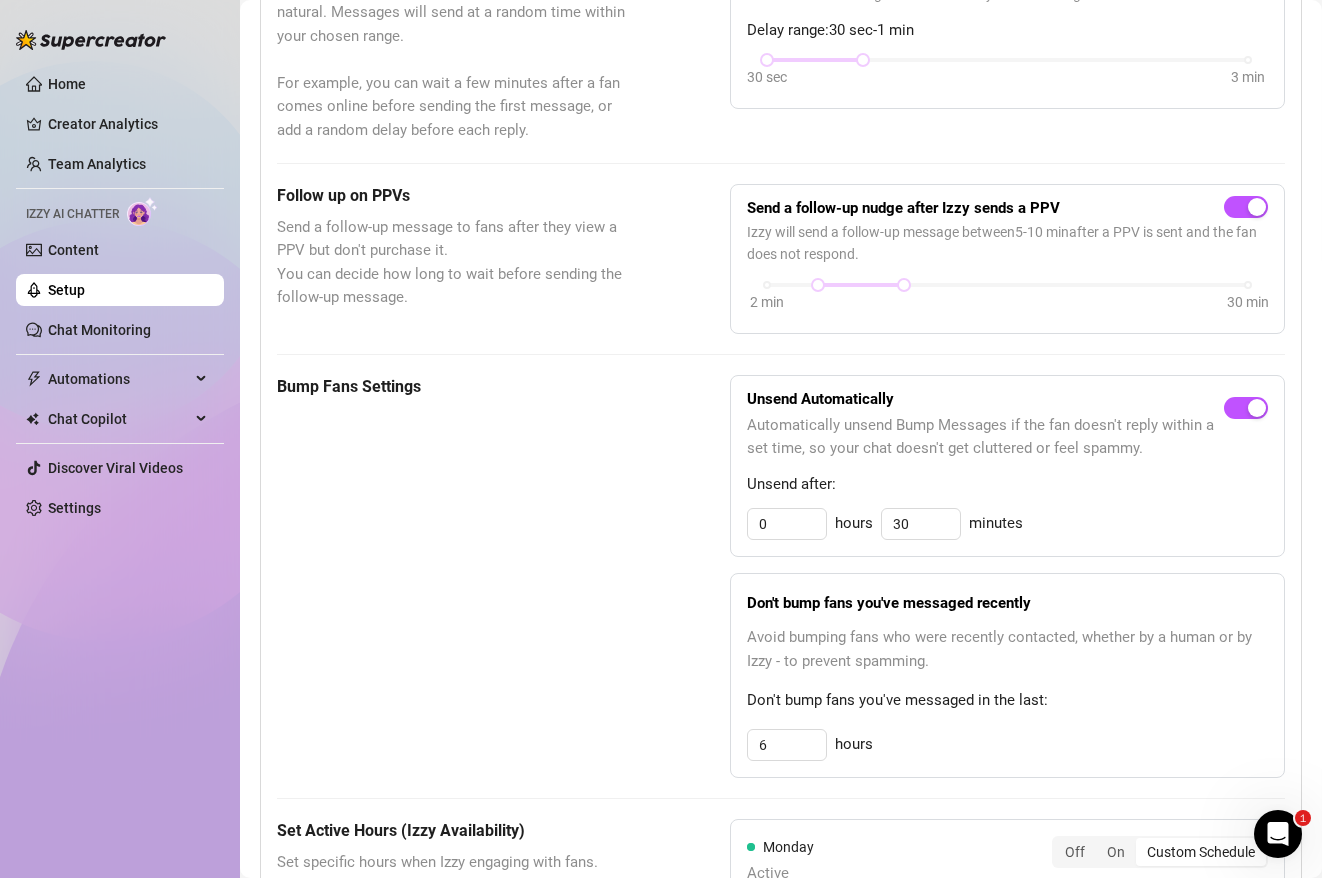 scroll, scrollTop: 812, scrollLeft: 0, axis: vertical 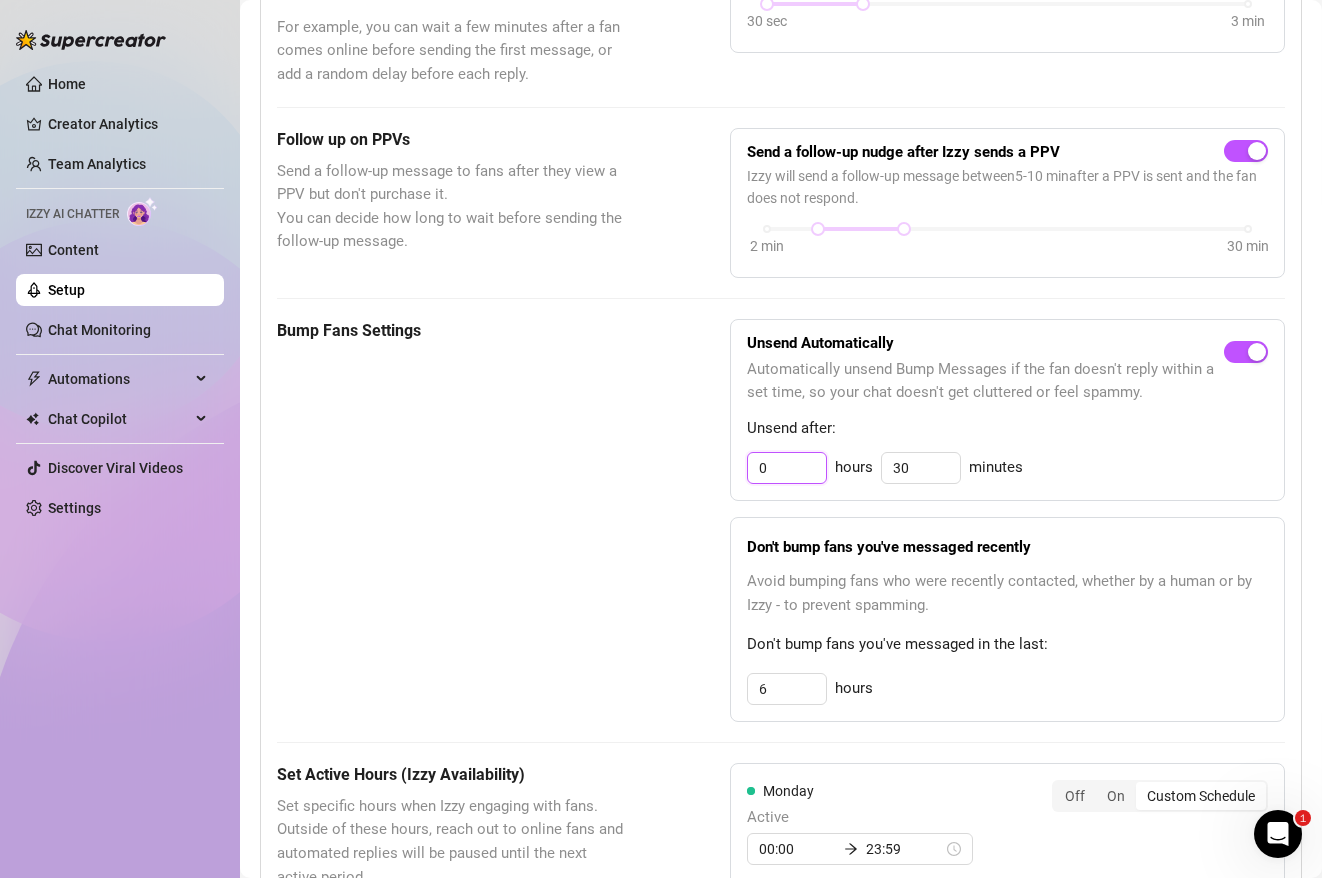 click on "0" at bounding box center [787, 468] 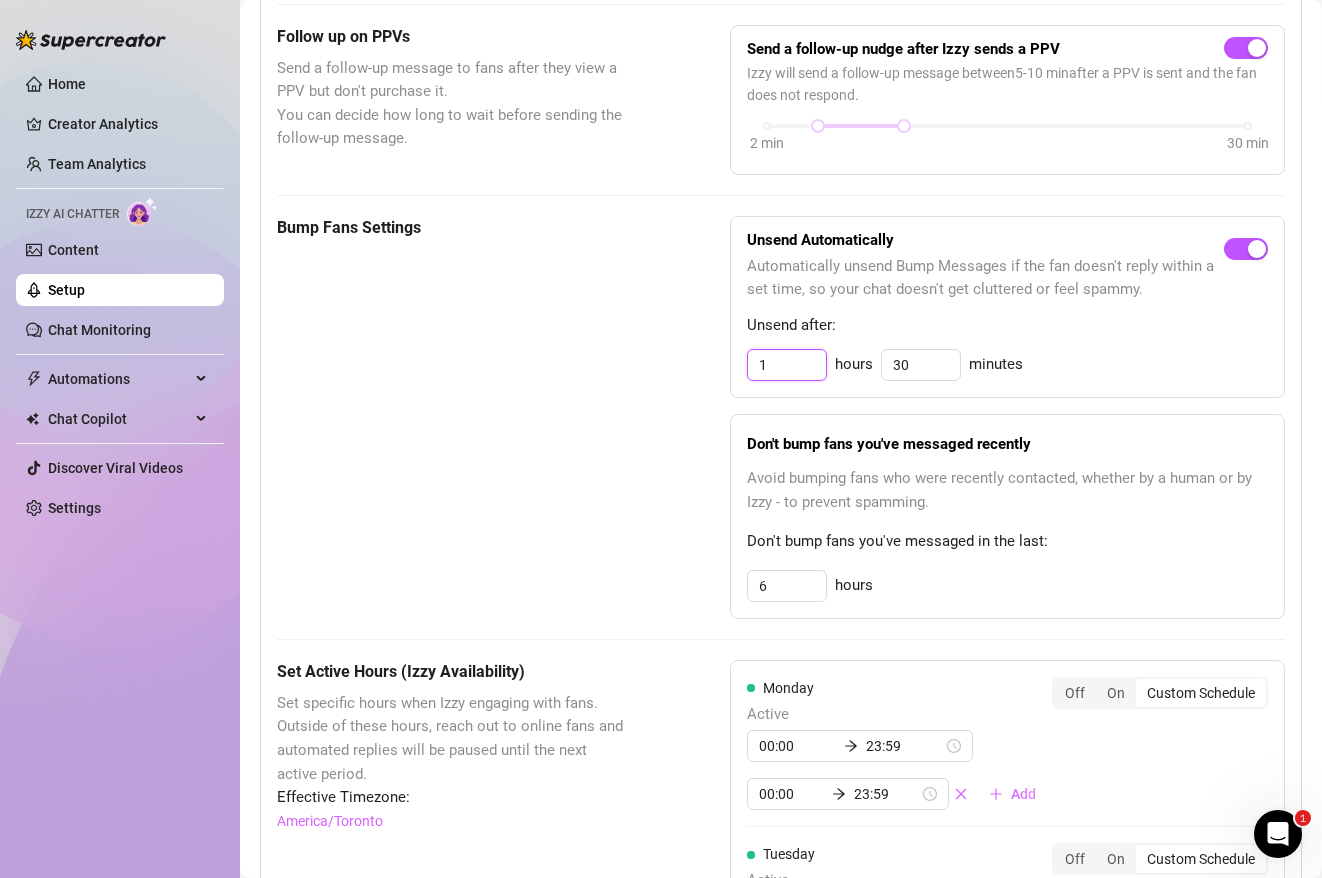 scroll, scrollTop: 933, scrollLeft: 0, axis: vertical 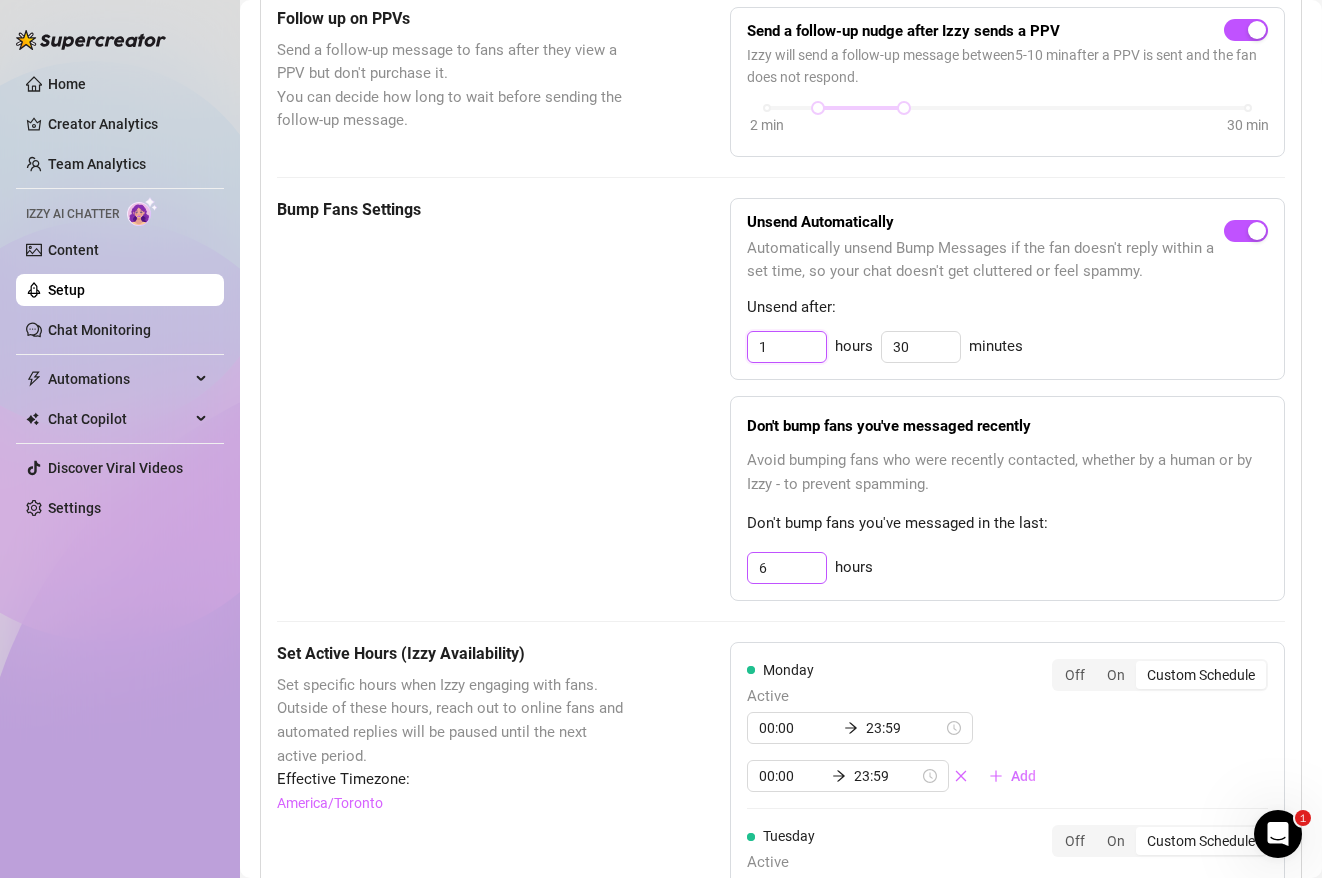 type on "1" 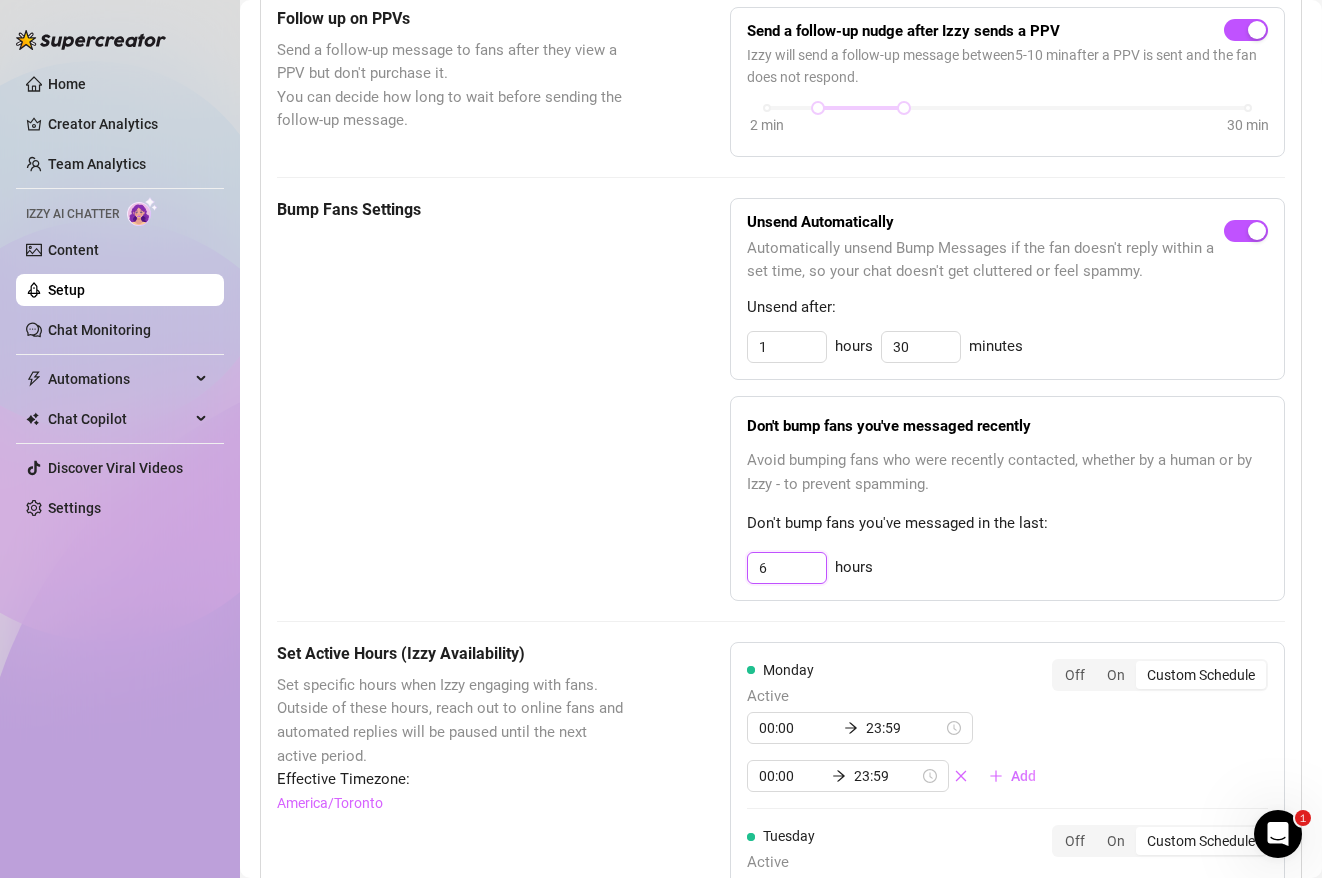 click on "6" at bounding box center (787, 347) 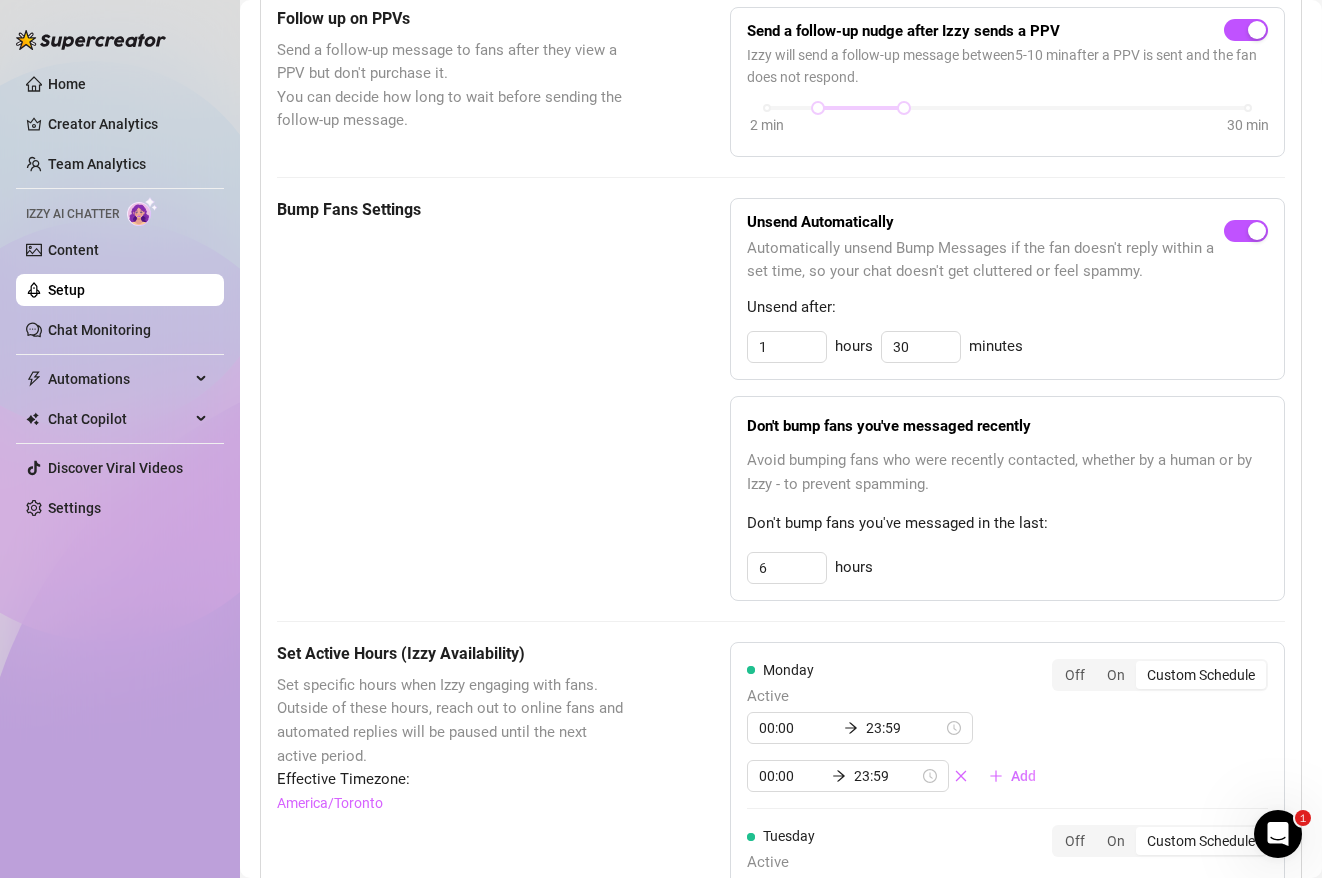 click on "Bump Fans Settings Unsend Automatically Automatically unsend Bump Messages if the fan doesn't reply within a set time, so your chat doesn't get cluttered or feel spammy. Unsend after: 1 hours 30 minutes Don't bump fans you've messaged recently Avoid bumping fans who were recently contacted, whether by a human or by Izzy - to prevent spamming. Don't bump fans you've messaged in the last: 6 hours" at bounding box center (781, 399) 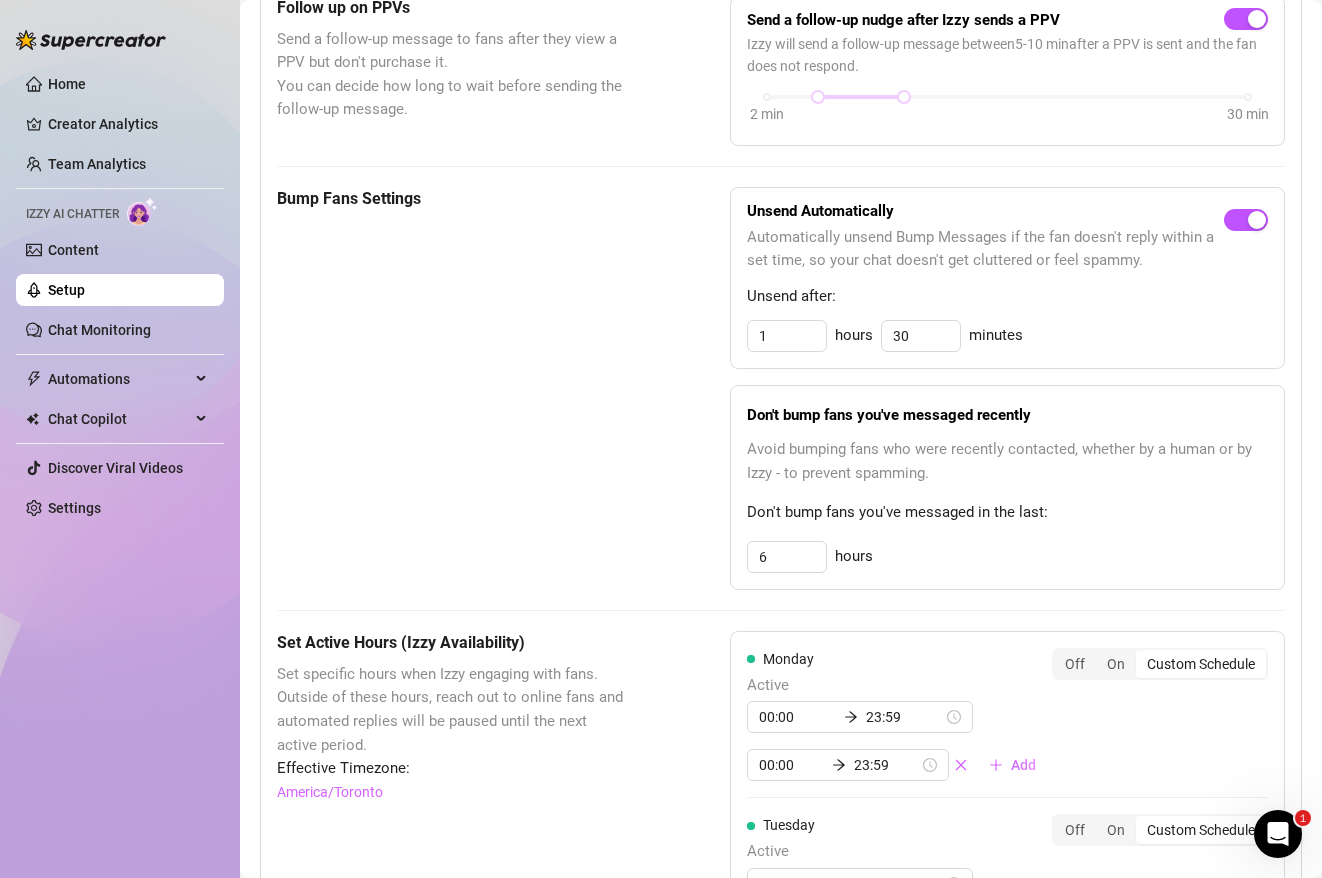 scroll, scrollTop: 0, scrollLeft: 0, axis: both 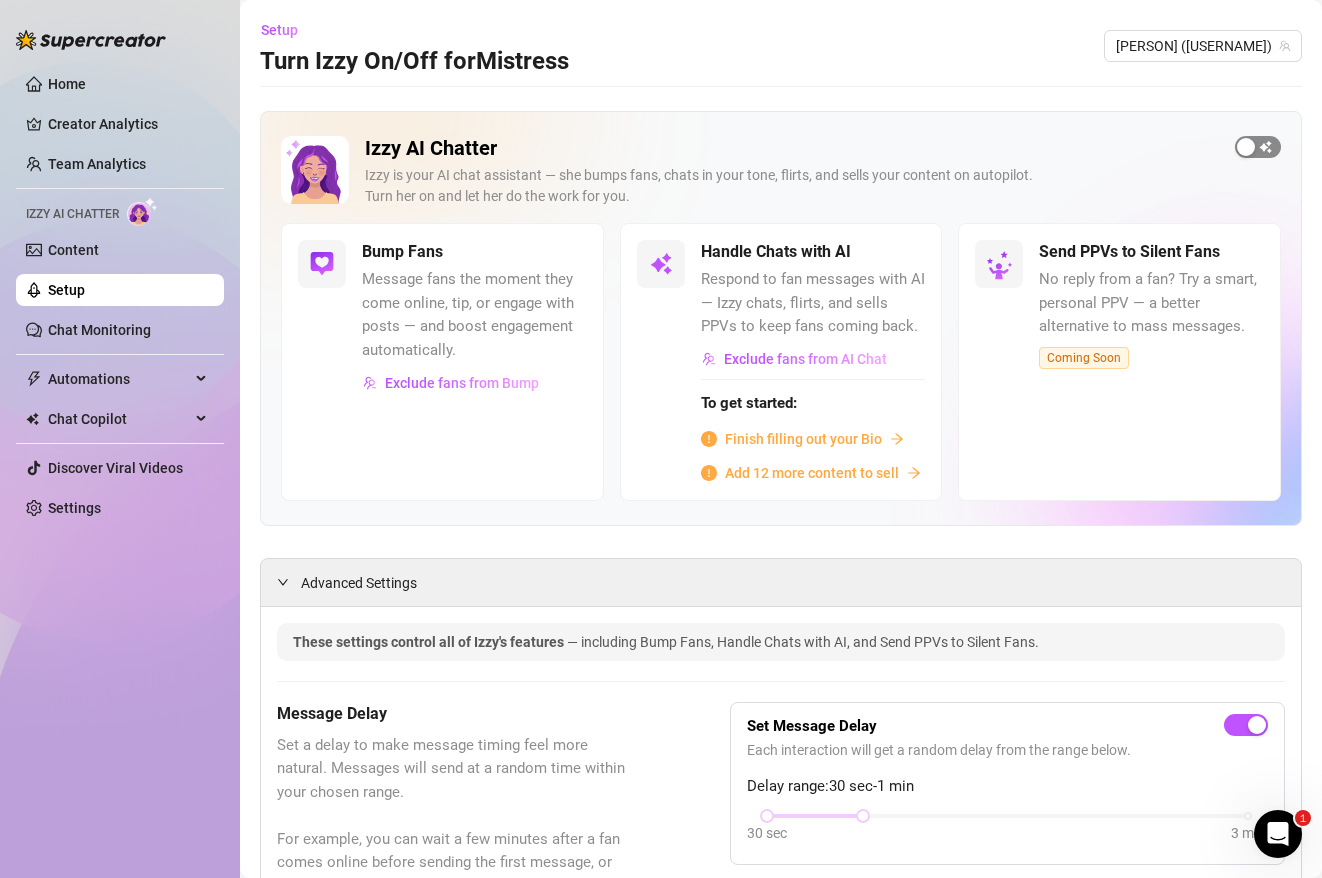 click at bounding box center (1258, 147) 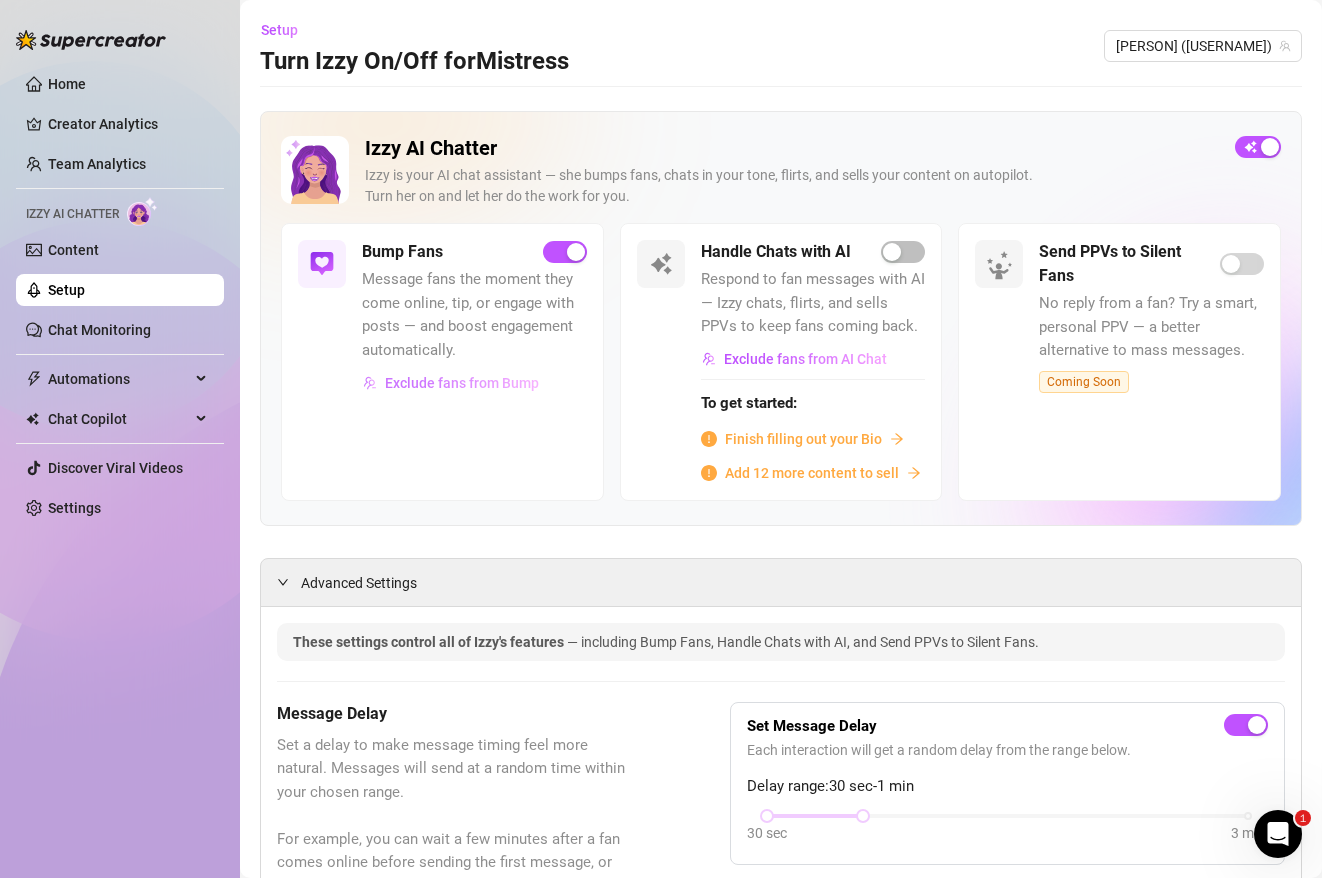 click on "Exclude fans from Bump" at bounding box center (462, 383) 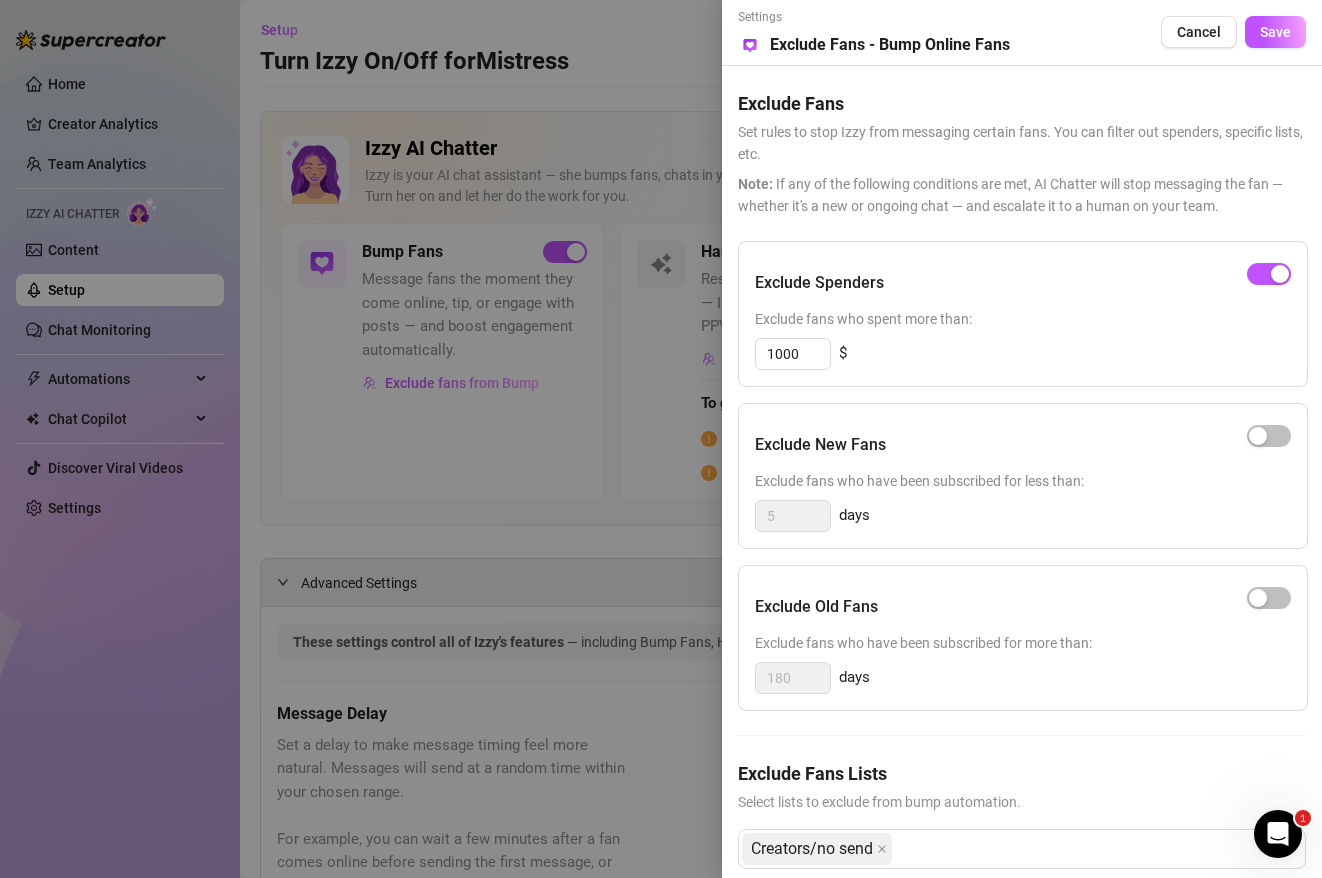click at bounding box center [661, 439] 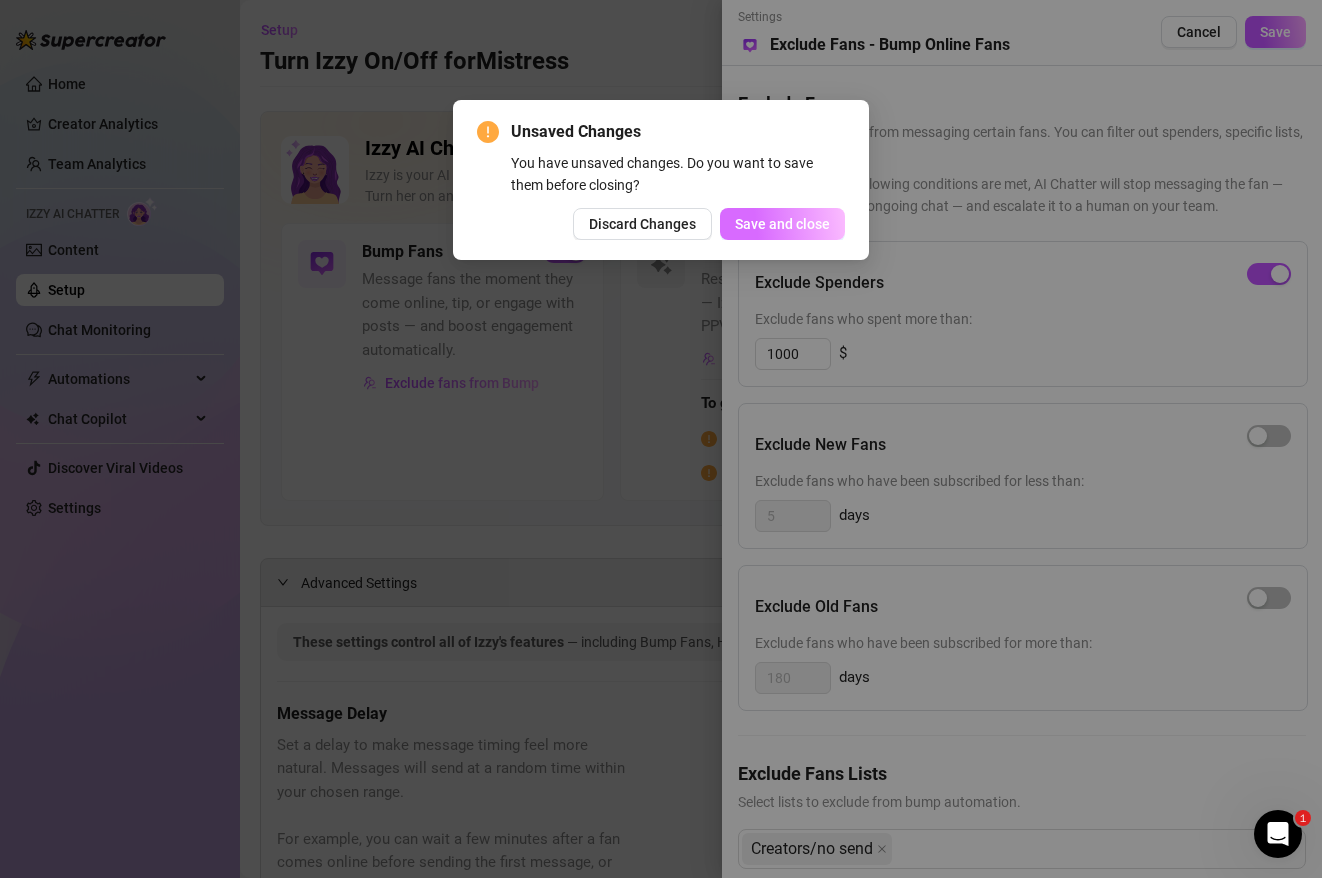 click on "Save and close" at bounding box center (782, 224) 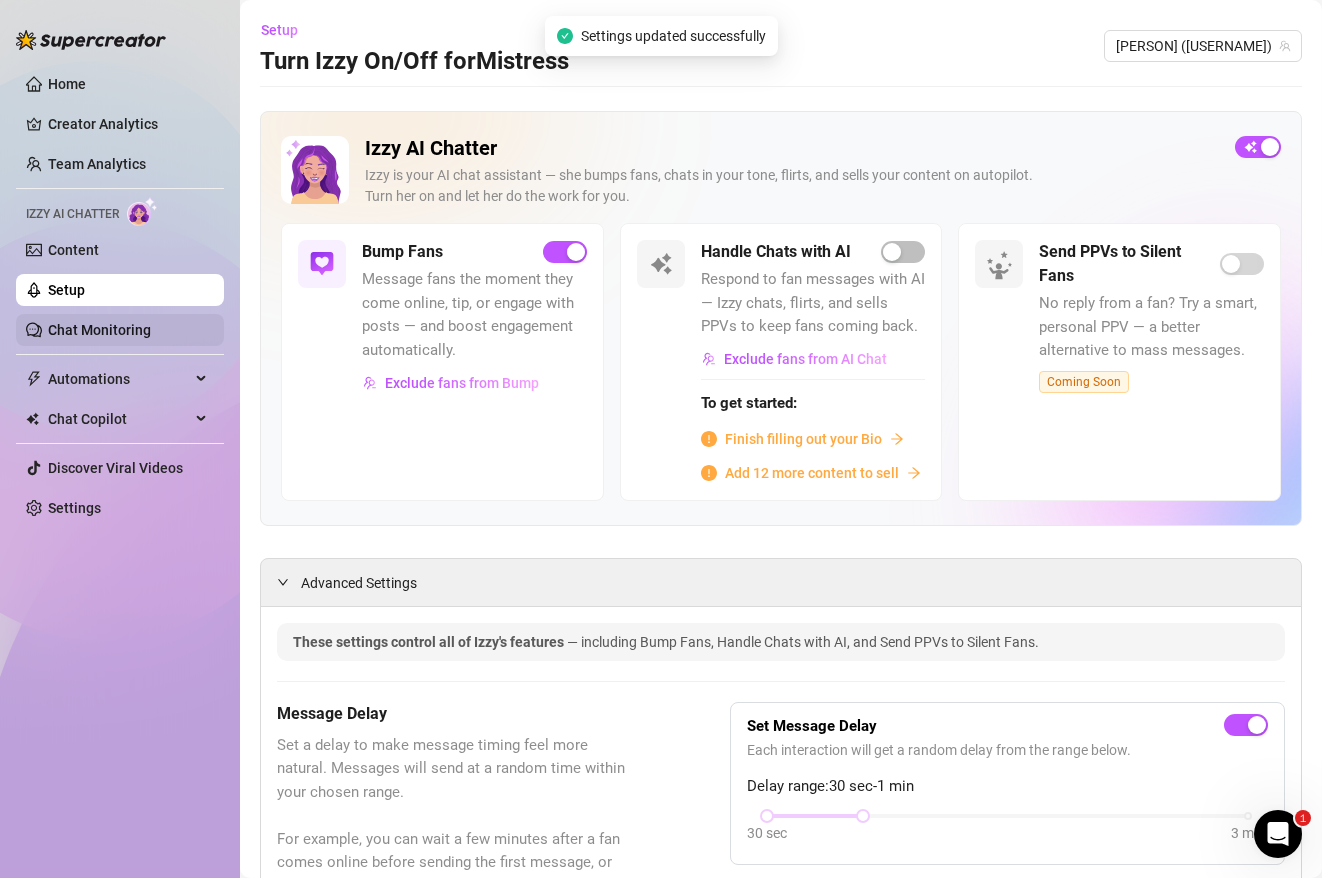 click on "Chat Monitoring" at bounding box center [99, 330] 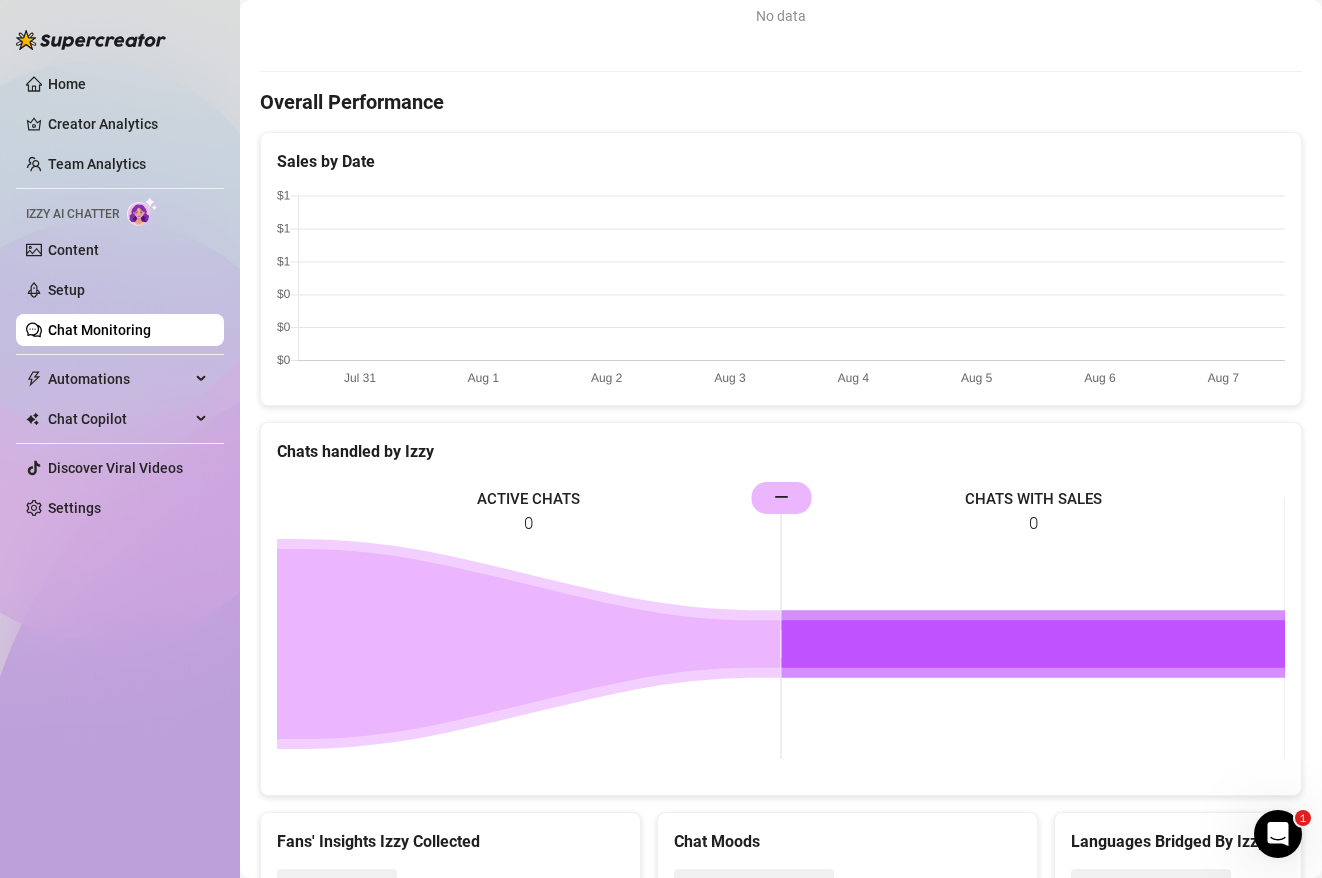 scroll, scrollTop: 631, scrollLeft: 0, axis: vertical 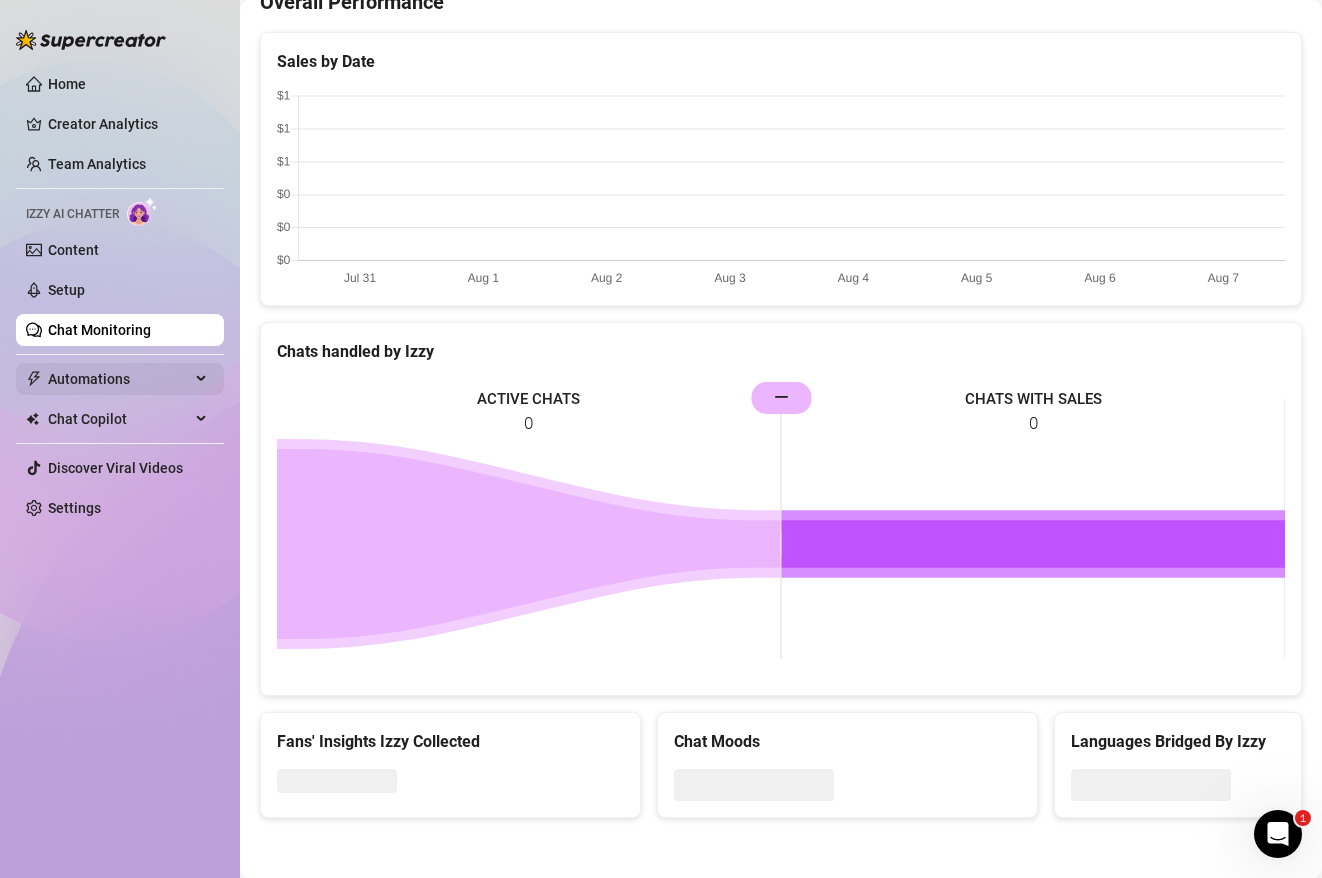 click on "Automations" at bounding box center (119, 379) 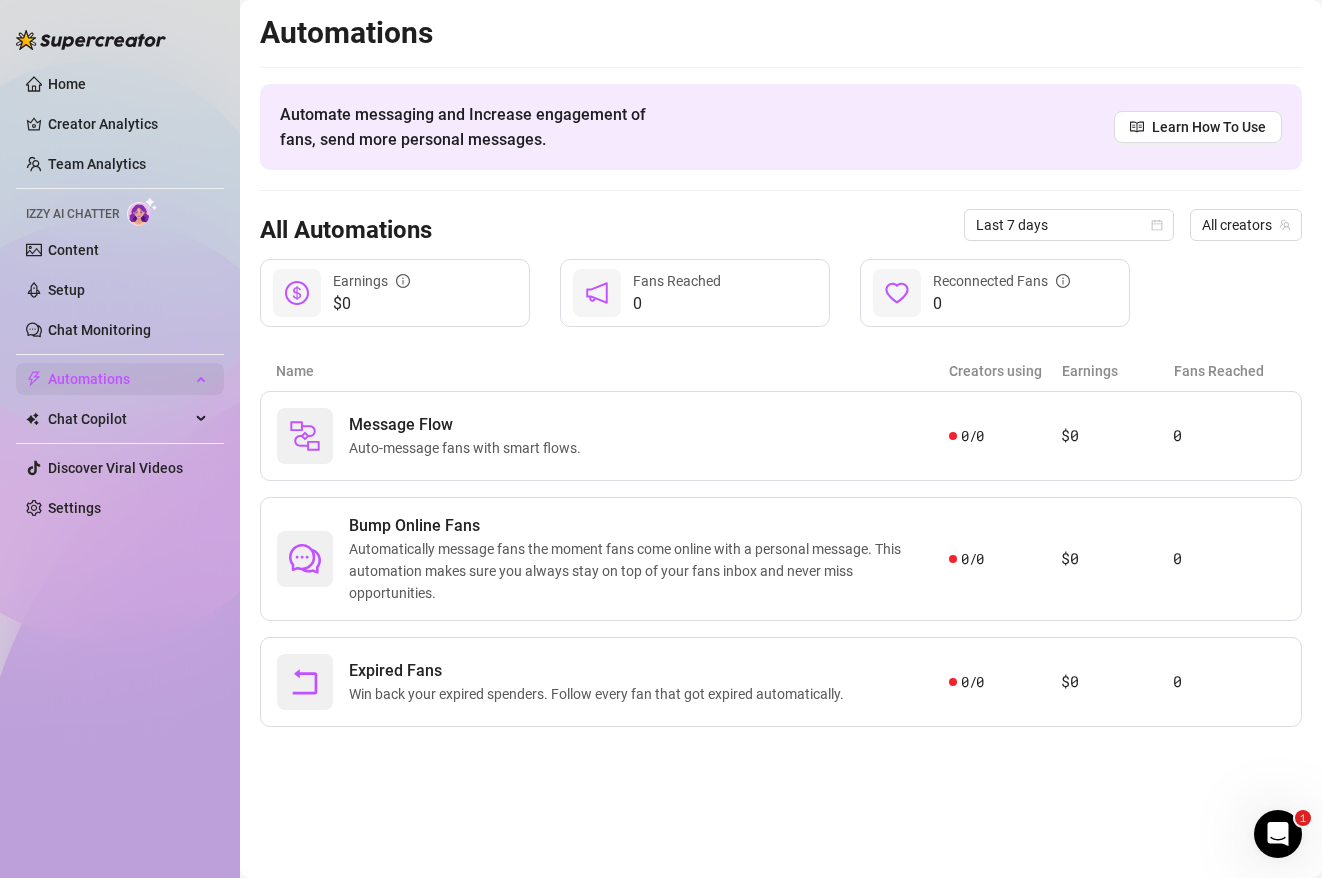 scroll, scrollTop: 0, scrollLeft: 0, axis: both 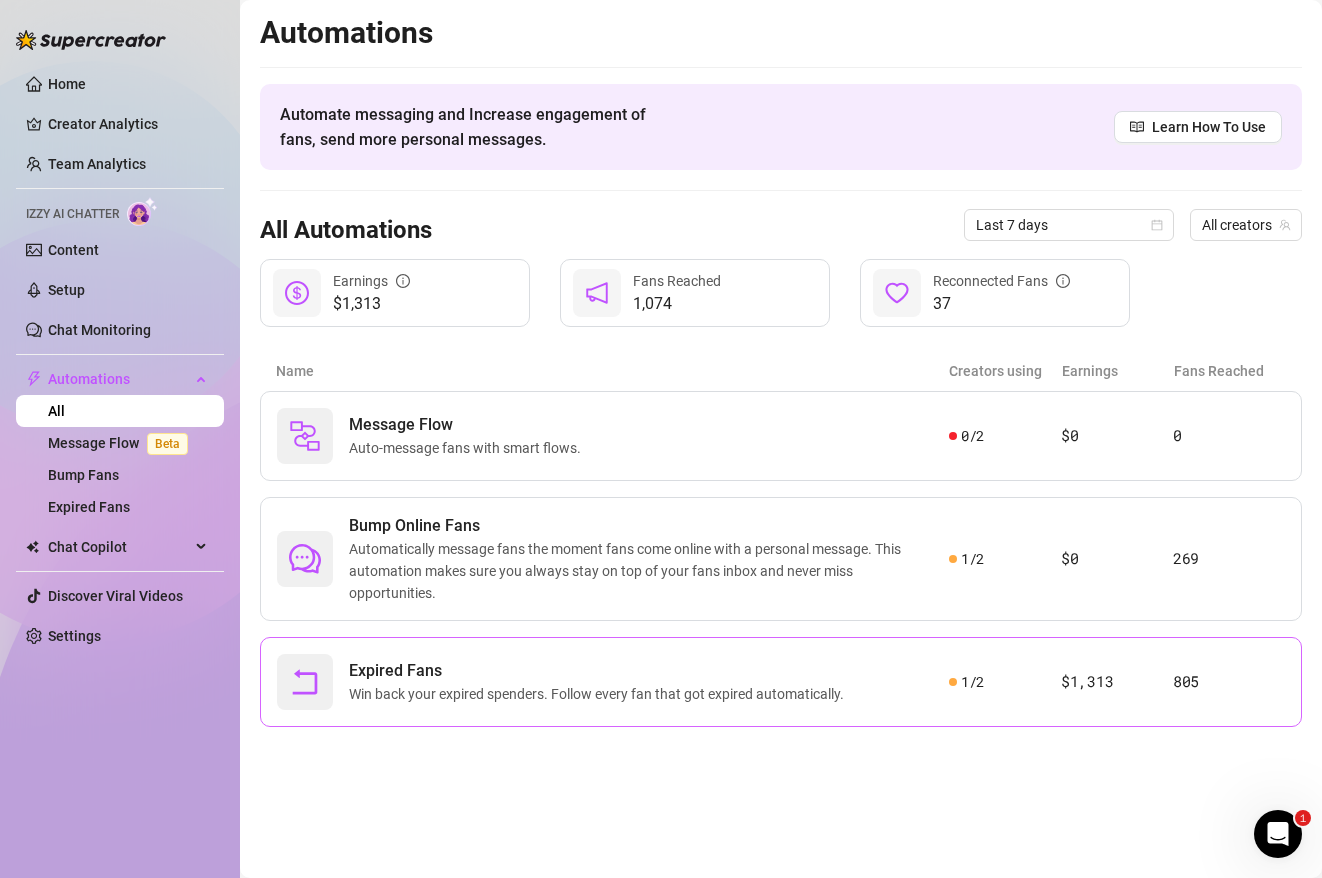 click on "Win back your expired spenders. Follow every fan that got expired automatically." at bounding box center (600, 694) 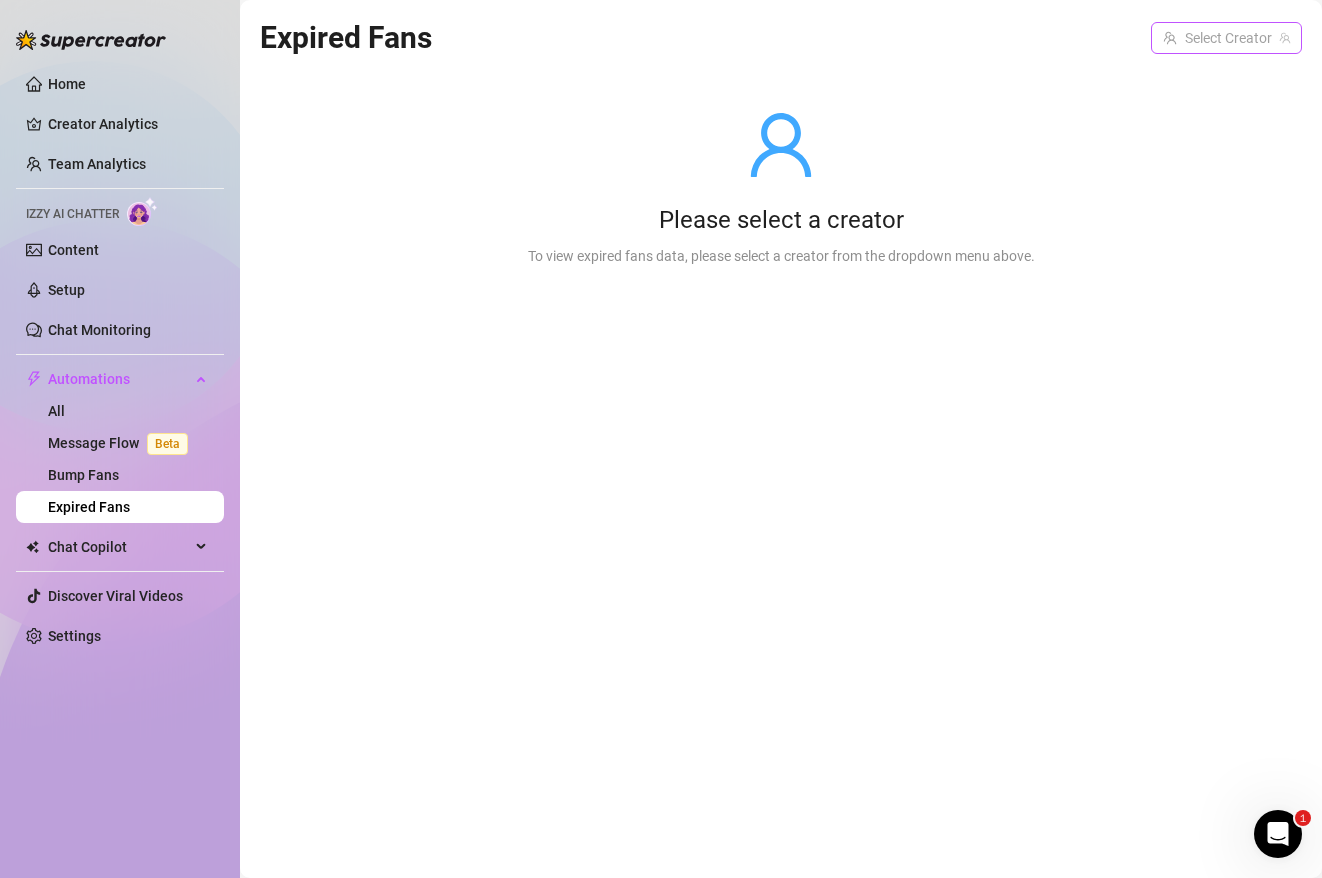 click at bounding box center (1217, 38) 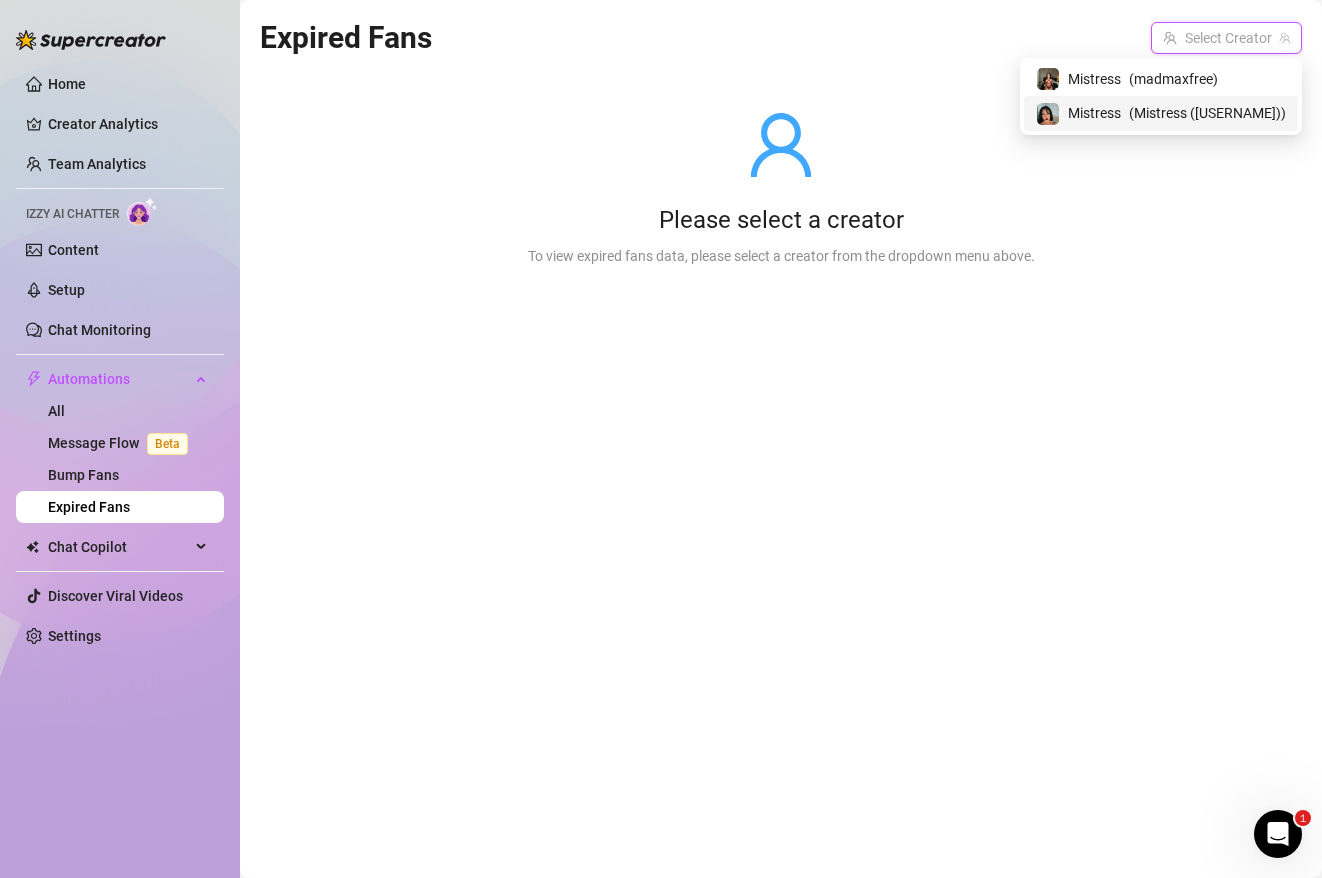 click on "([USERNAME])" at bounding box center [1207, 113] 